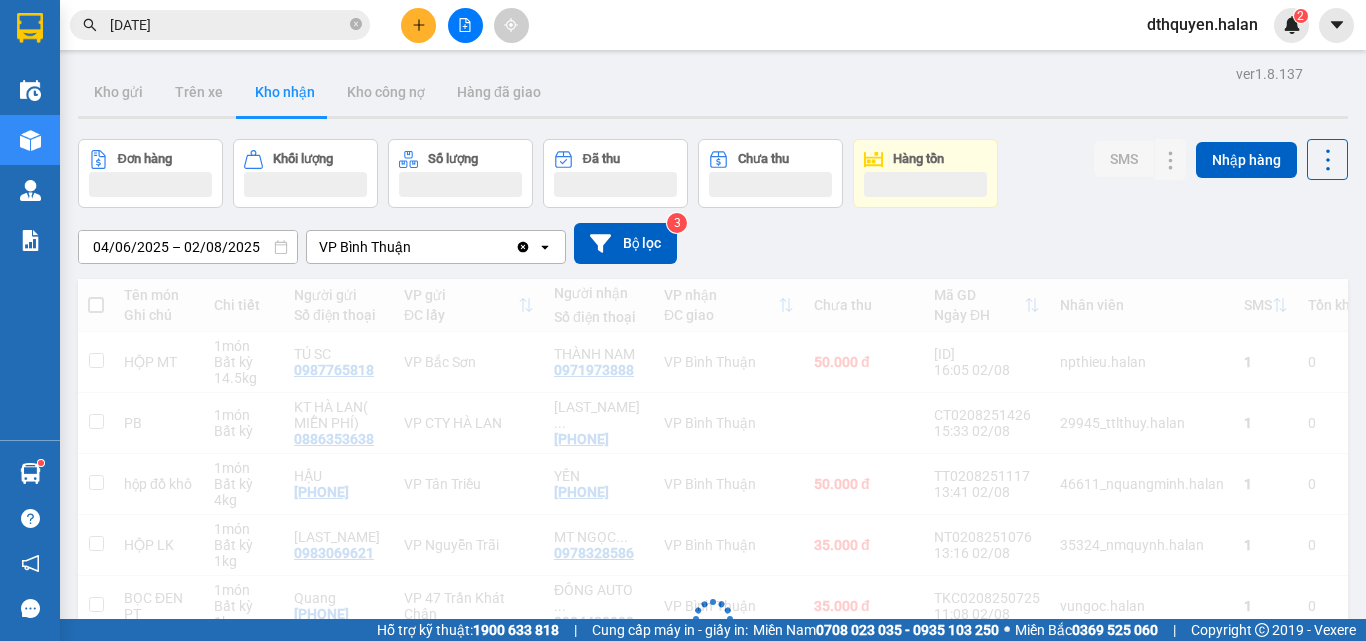 scroll, scrollTop: 0, scrollLeft: 0, axis: both 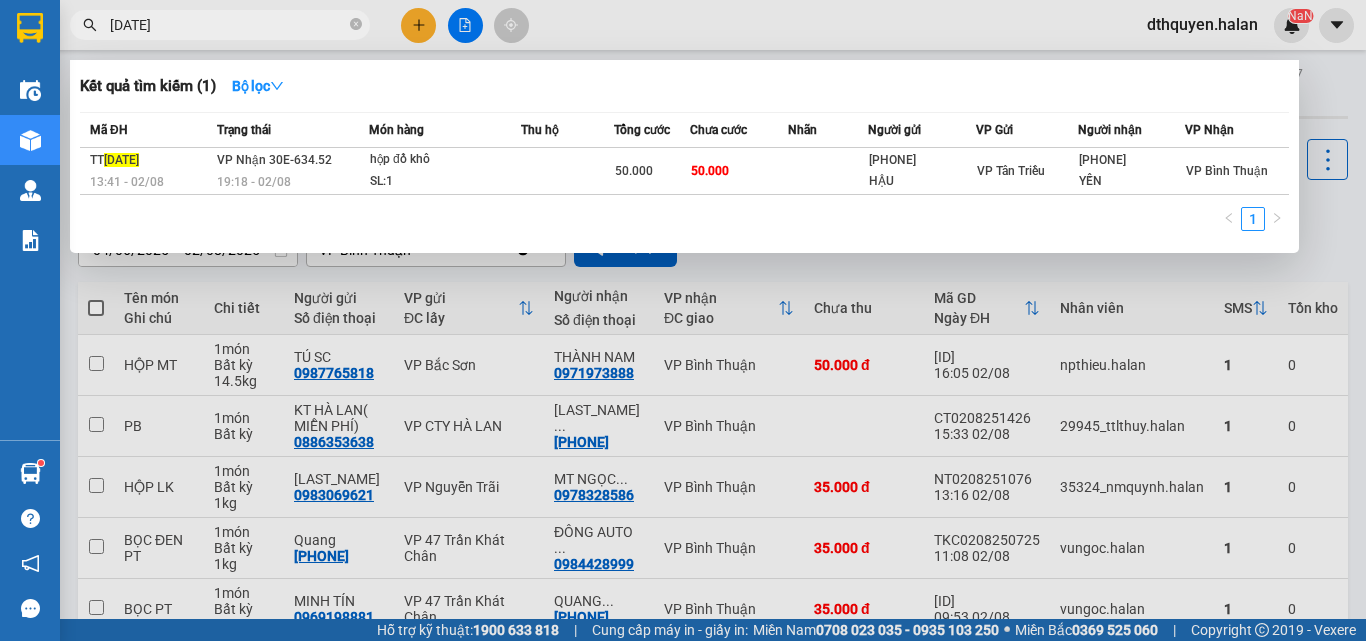 drag, startPoint x: 352, startPoint y: 23, endPoint x: 310, endPoint y: 25, distance: 42.047592 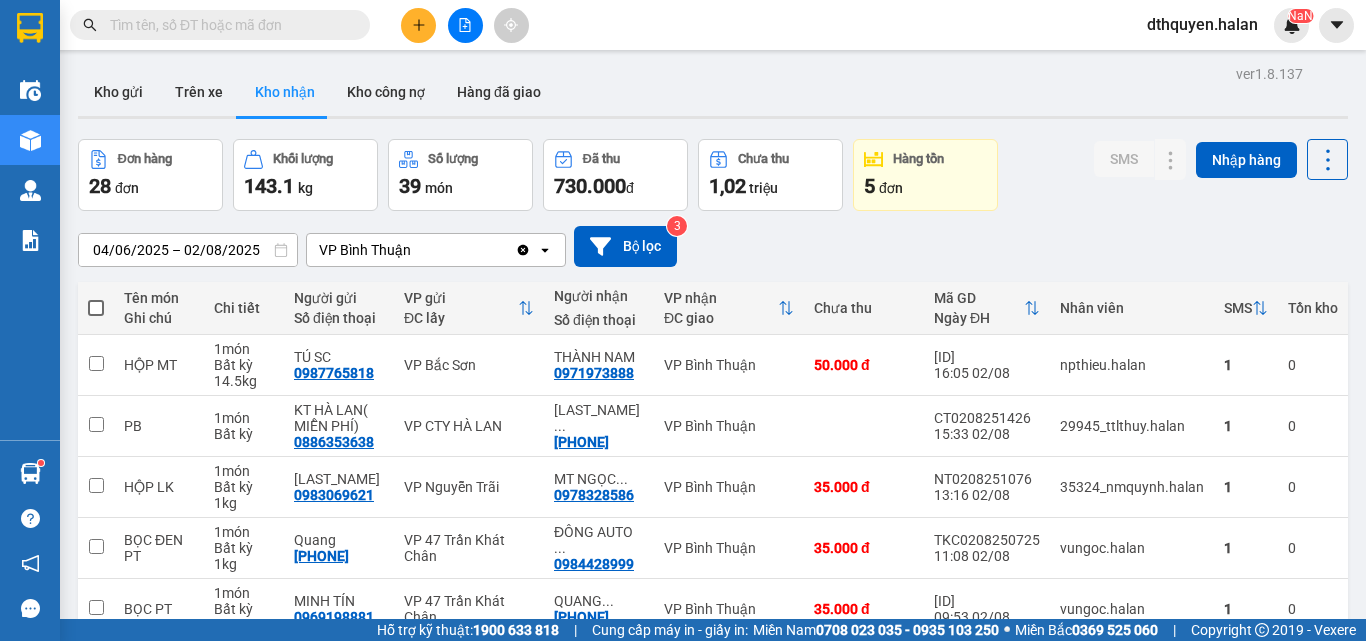 click at bounding box center [228, 25] 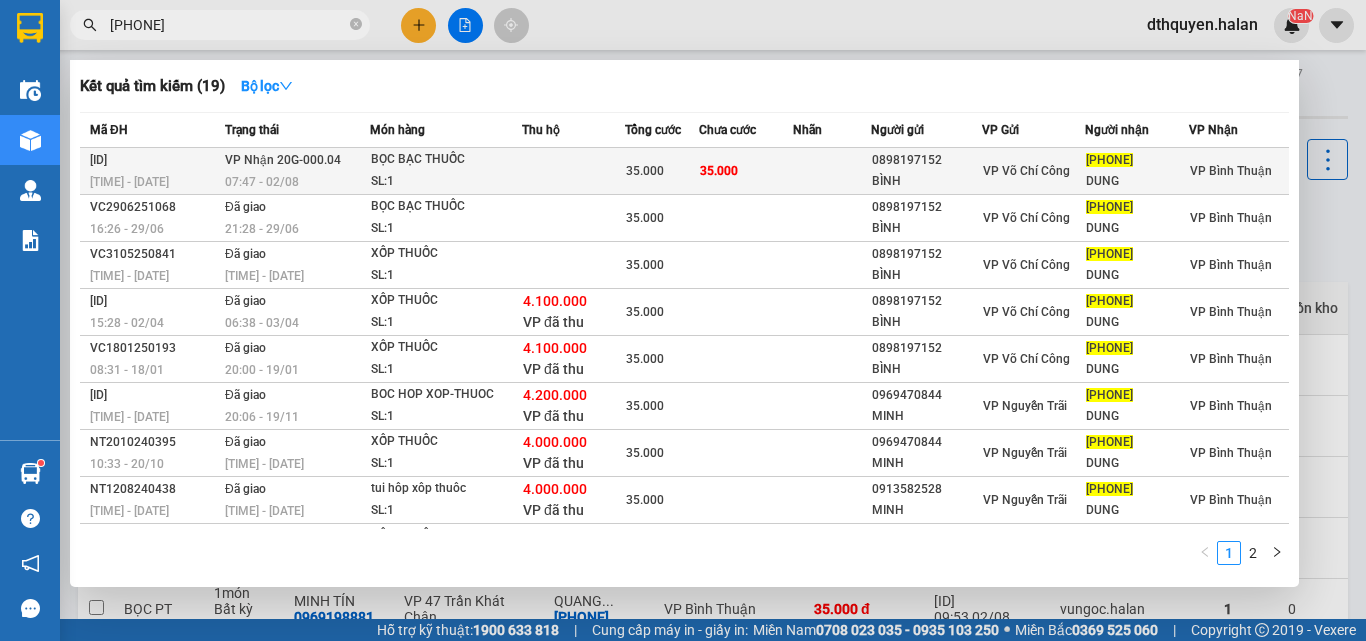 type on "[PHONE]" 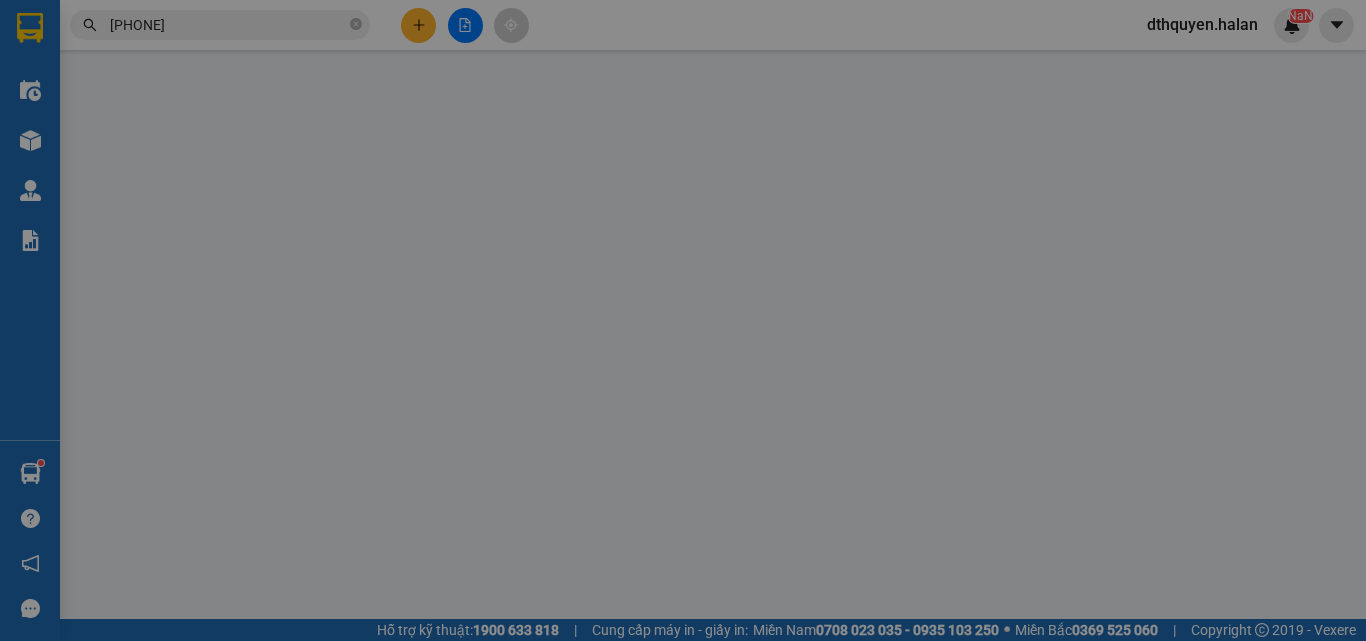 type on "0898197152" 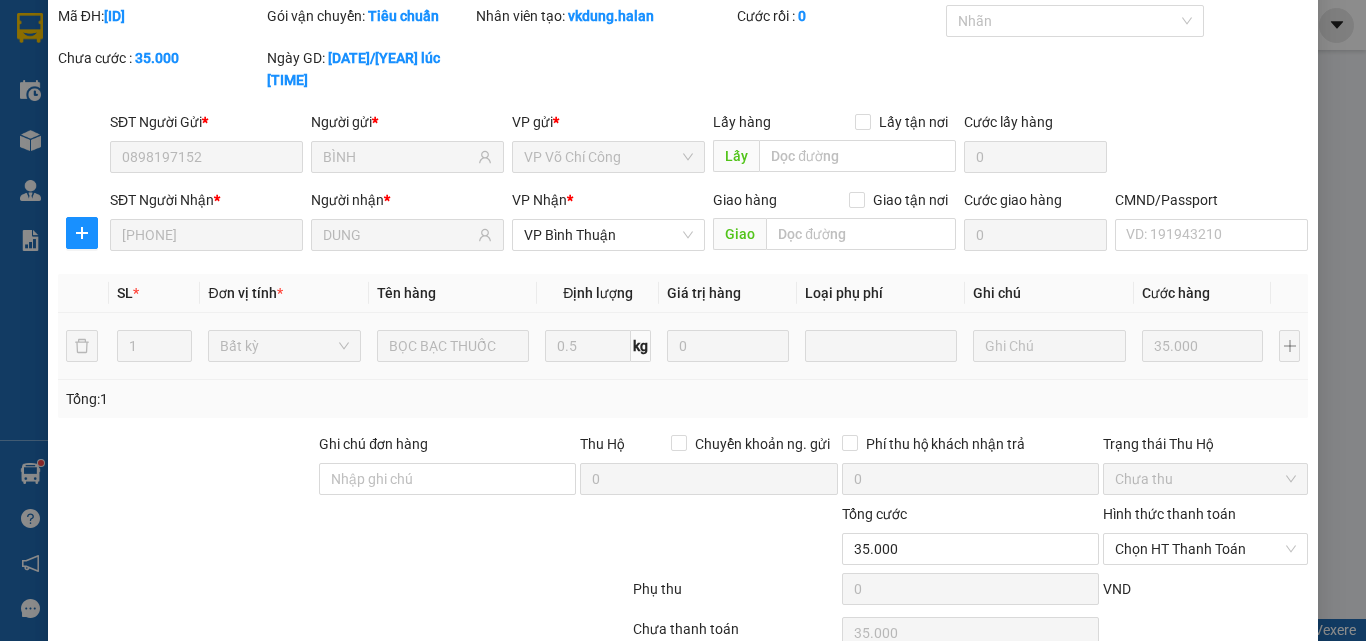 scroll, scrollTop: 143, scrollLeft: 0, axis: vertical 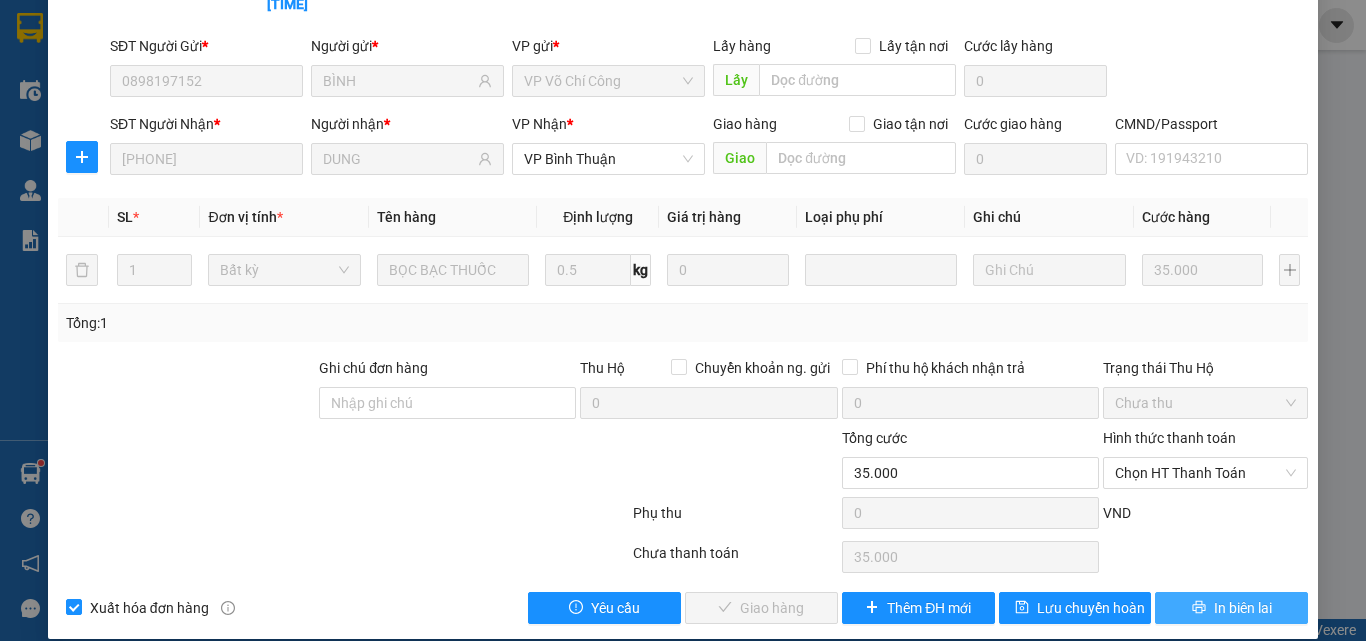 click 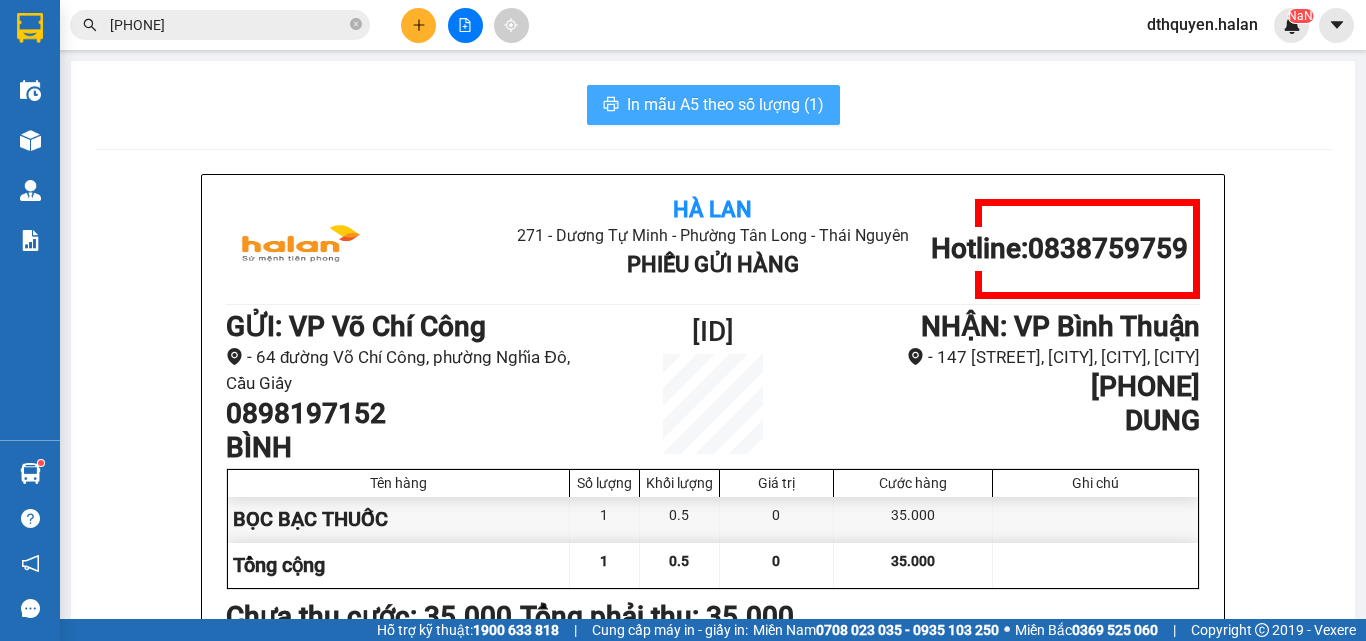 click on "In mẫu A5 theo số lượng
(1)" at bounding box center (725, 104) 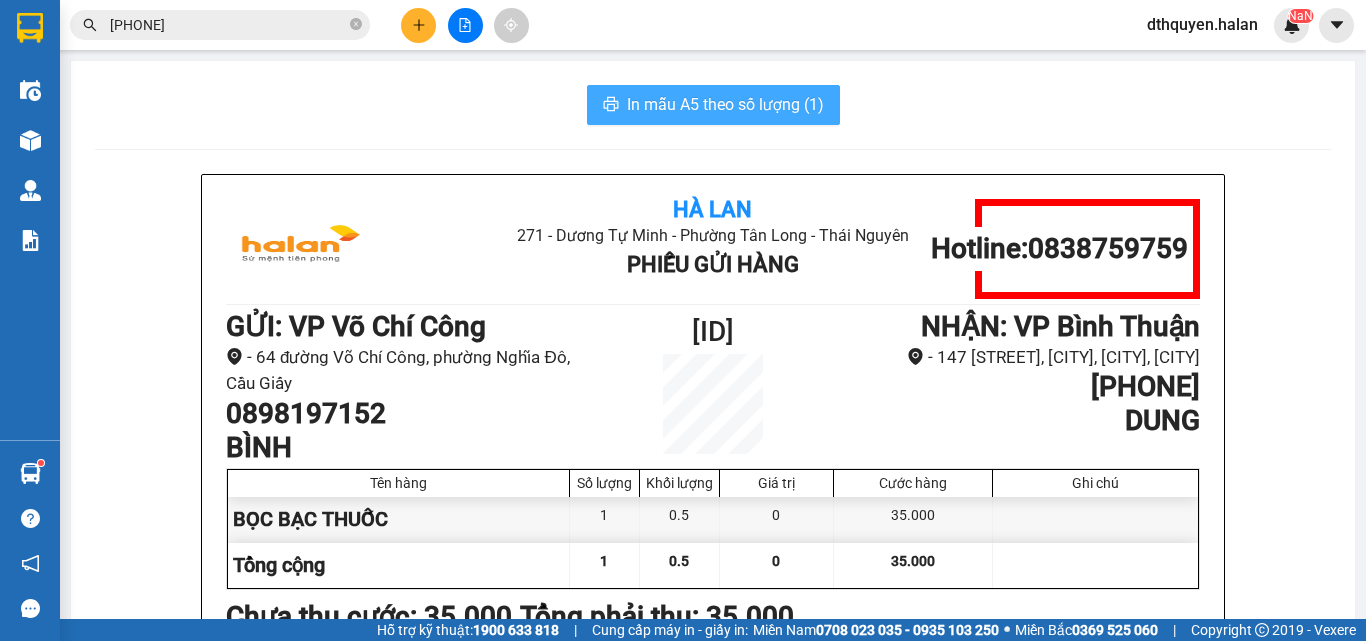 scroll, scrollTop: 0, scrollLeft: 0, axis: both 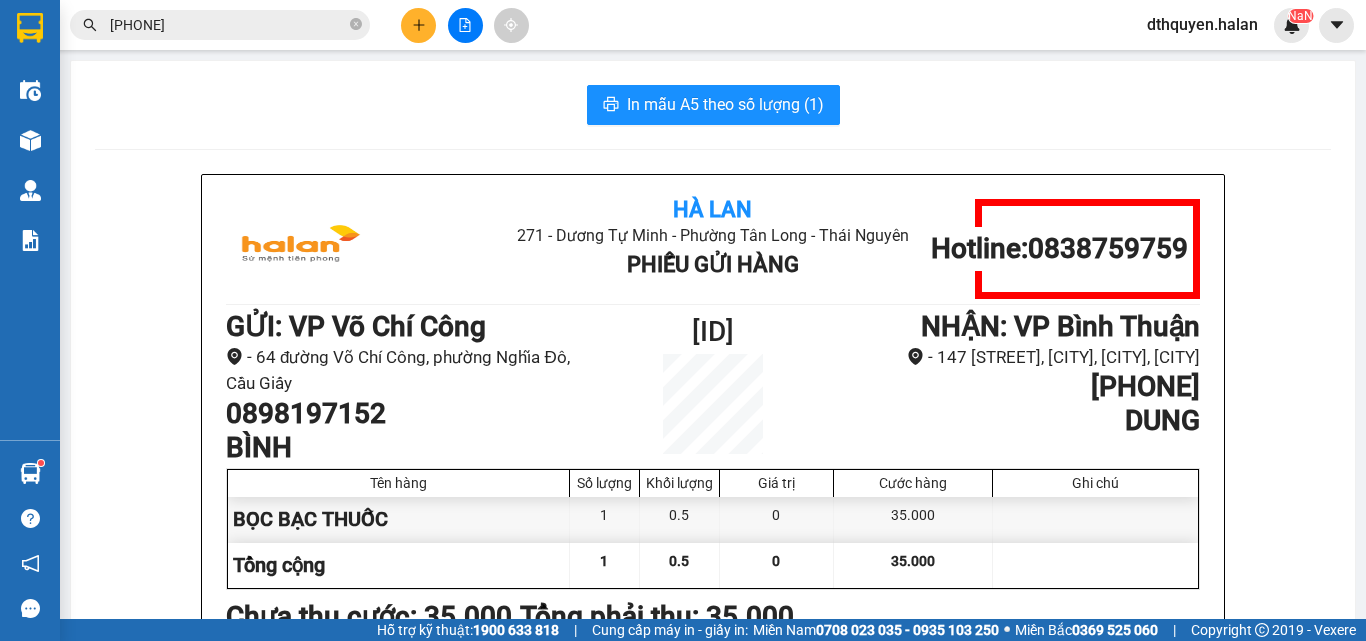 click on "[PHONE]" at bounding box center [228, 25] 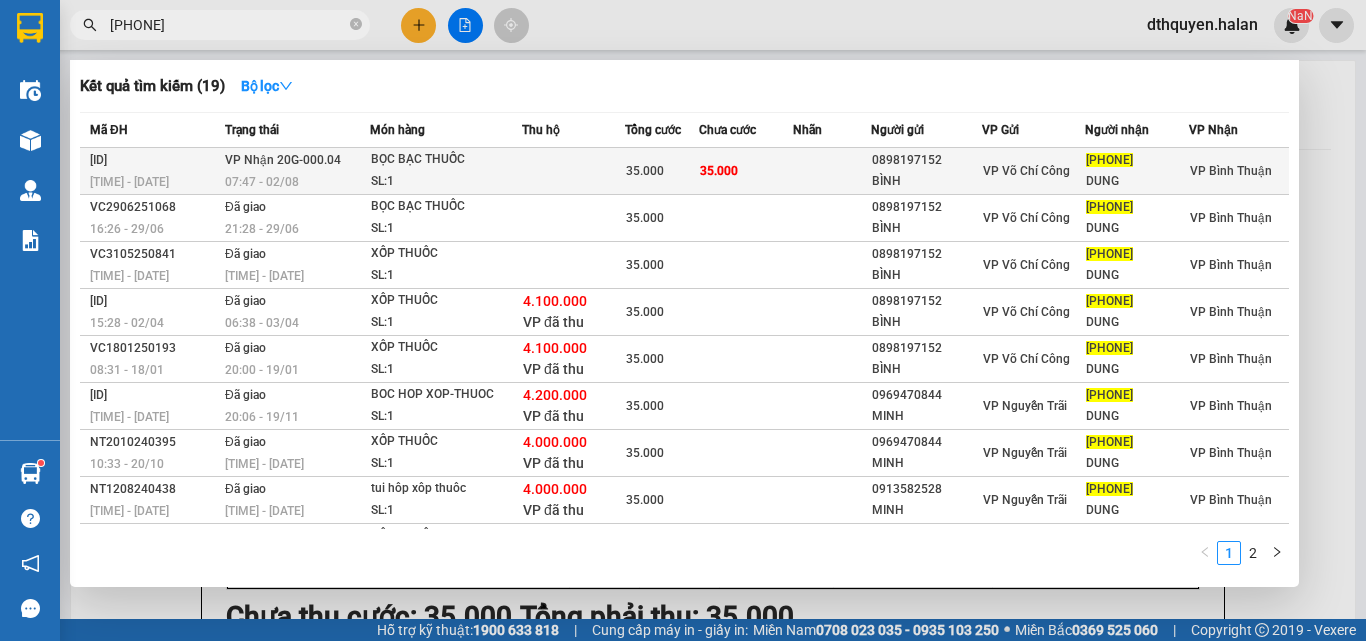 click on "VP Nhận   20G-000.04 07:47 - 02/08" at bounding box center [295, 171] 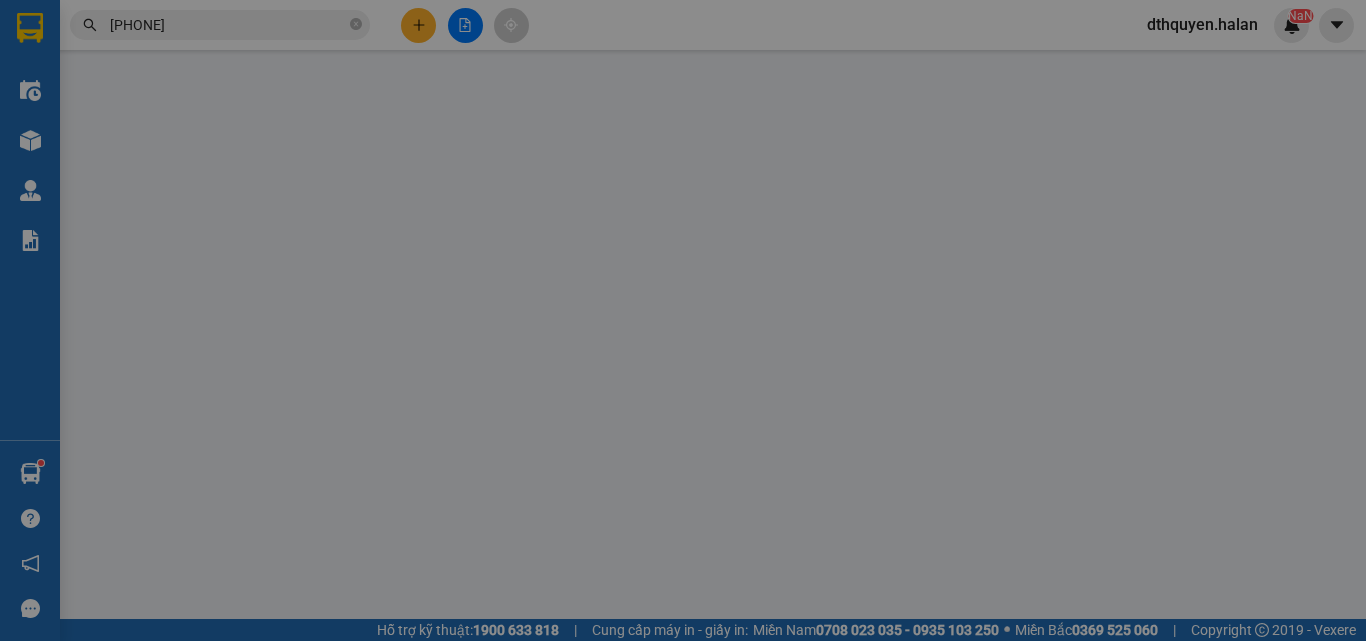 type on "0898197152" 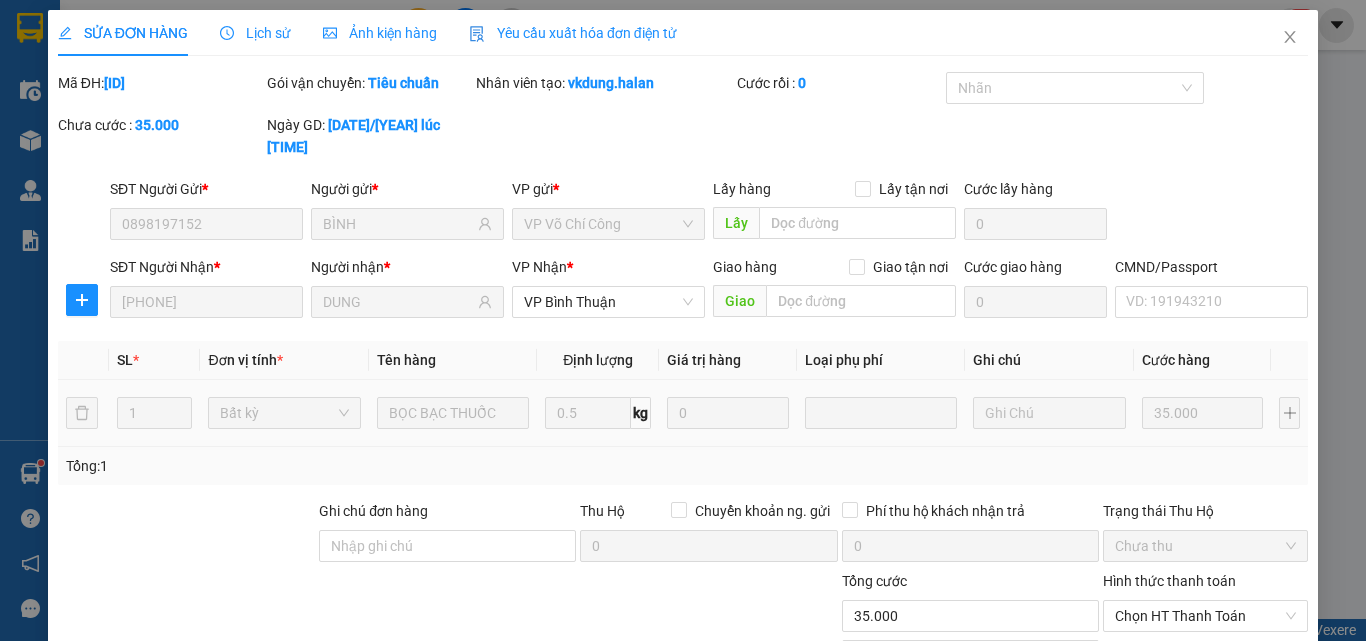 scroll, scrollTop: 143, scrollLeft: 0, axis: vertical 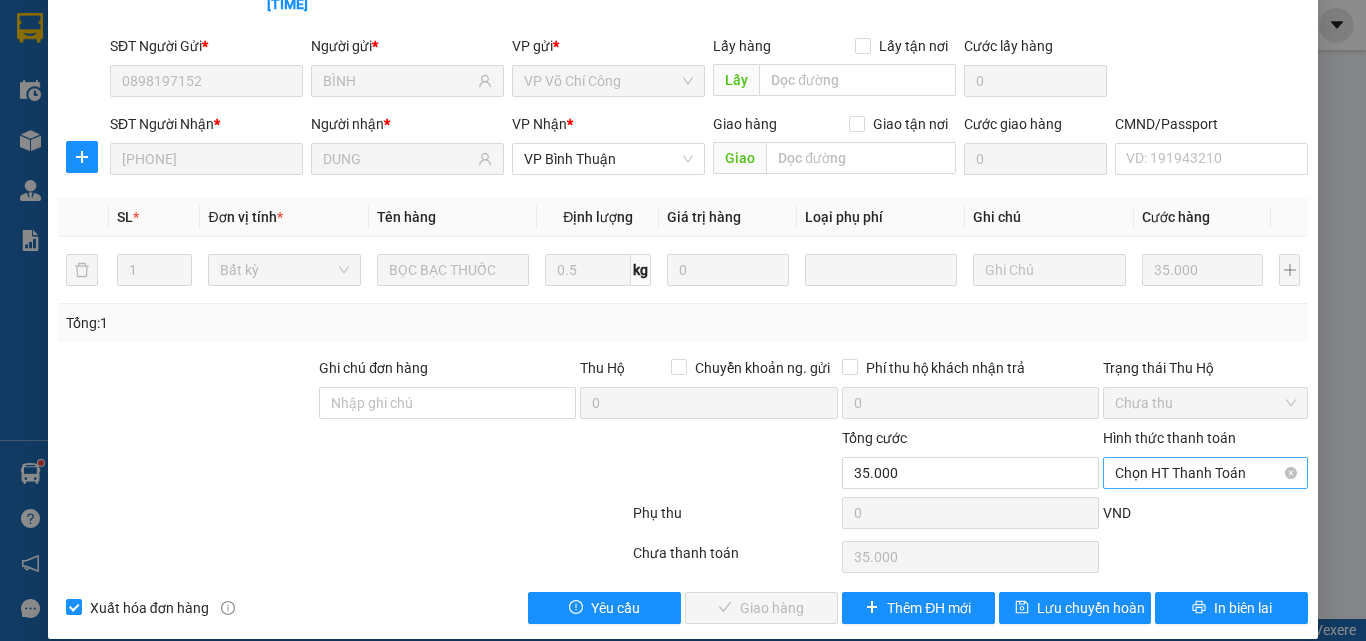 click on "Chọn HT Thanh Toán" at bounding box center [1205, 473] 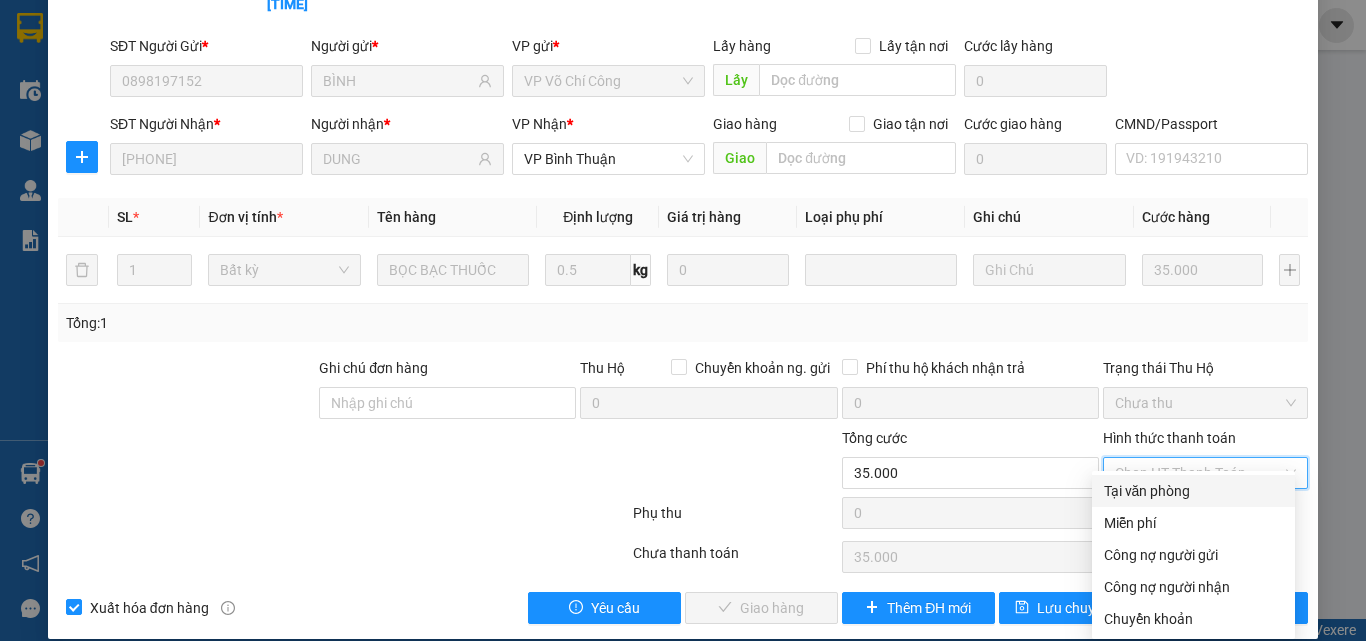 click on "Tại văn phòng" at bounding box center (1193, 491) 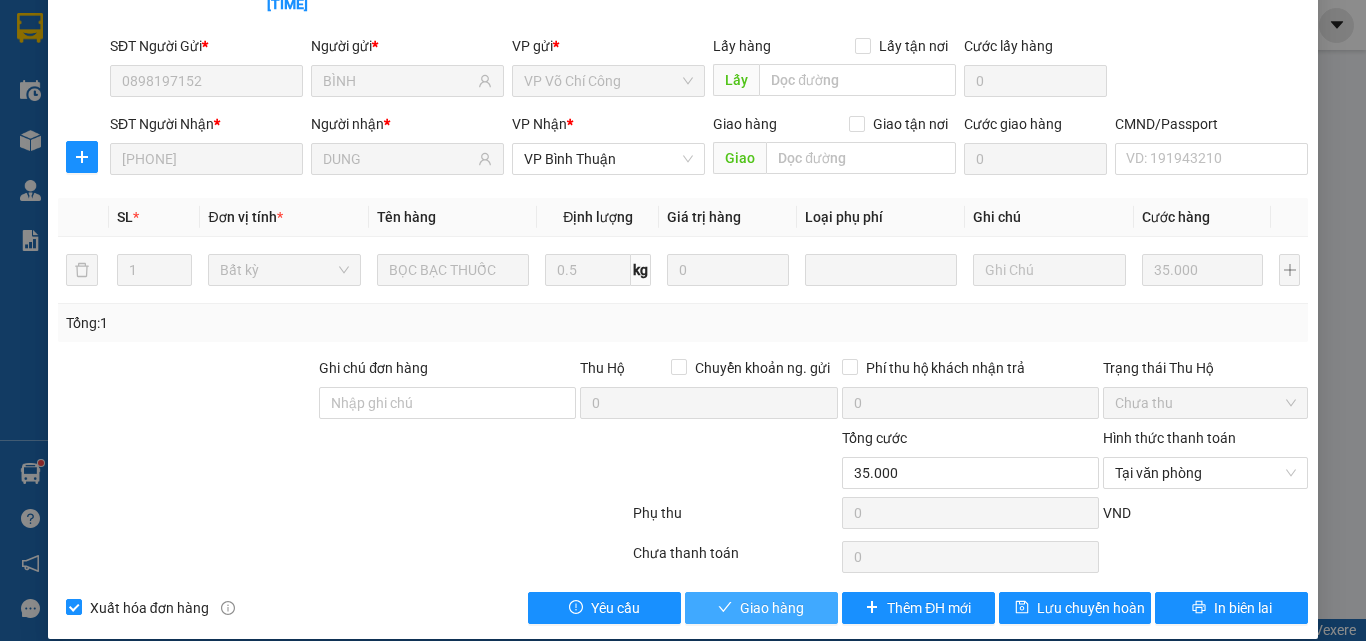 click on "Giao hàng" at bounding box center (772, 608) 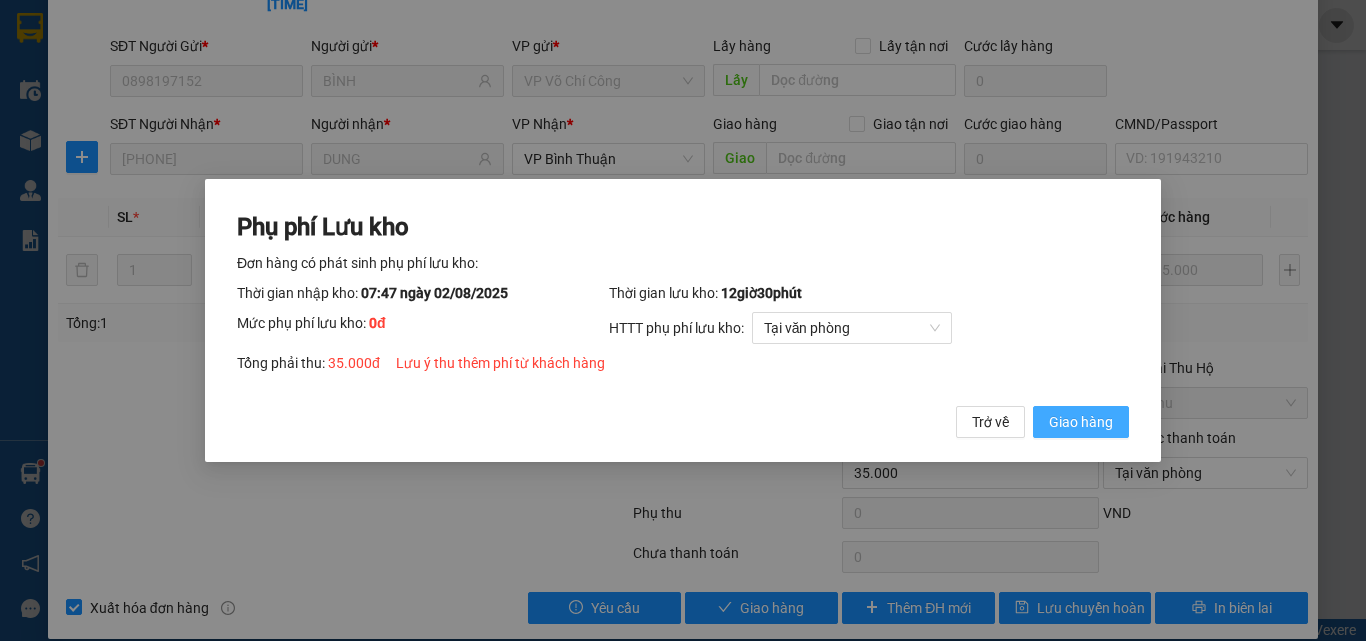 click on "Giao hàng" at bounding box center (1081, 422) 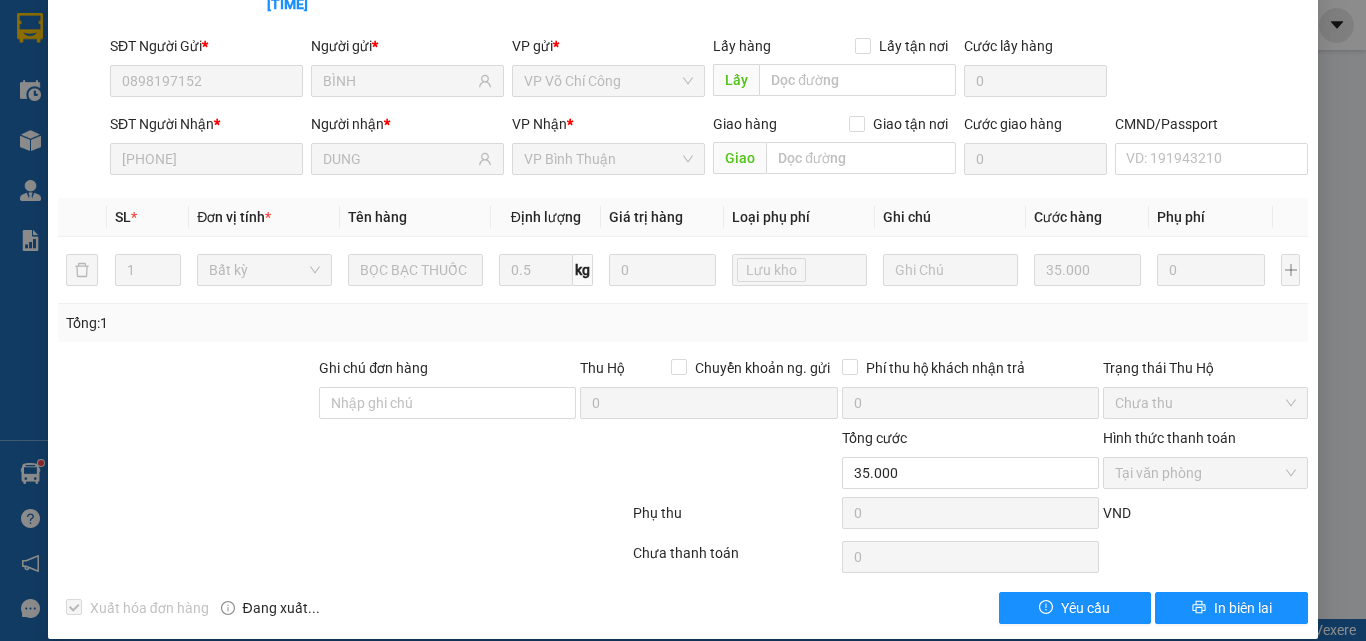 scroll, scrollTop: 0, scrollLeft: 0, axis: both 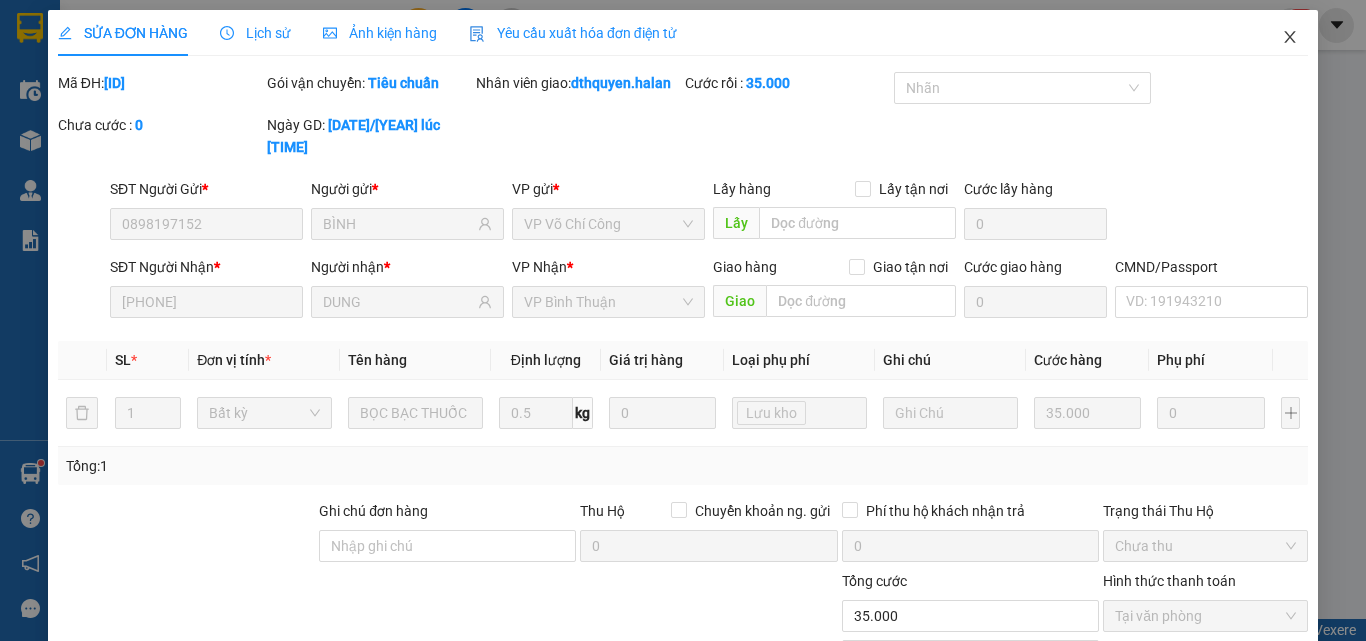 click 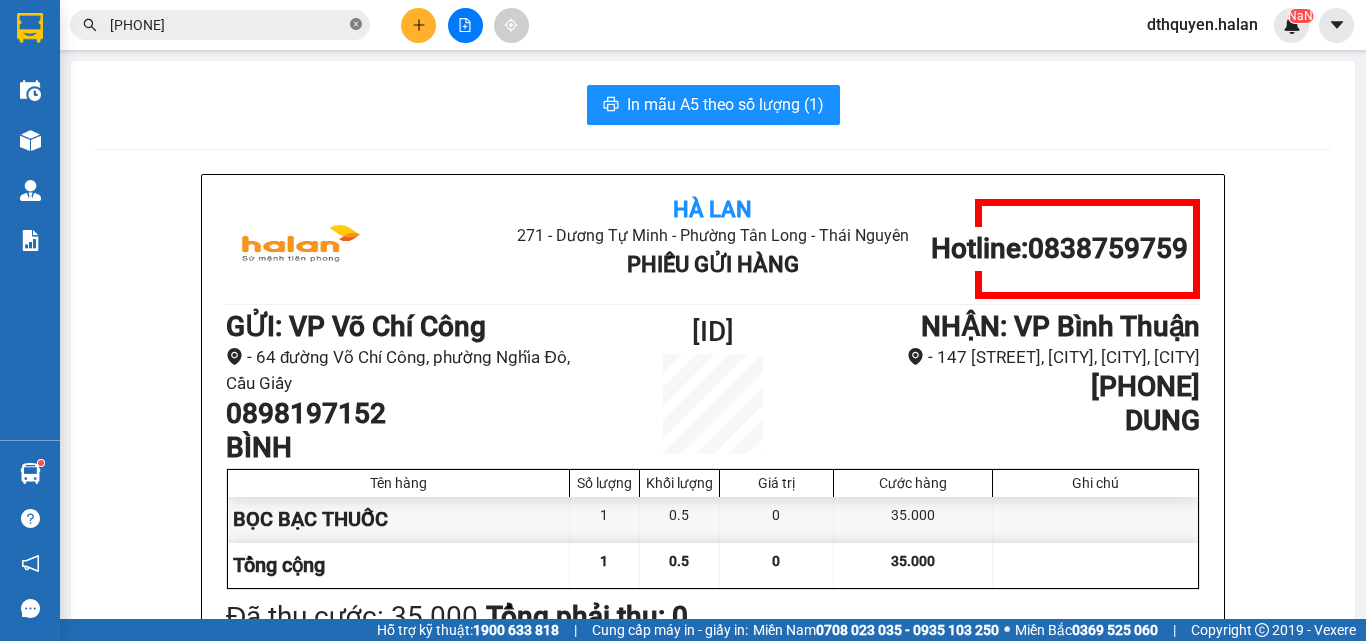 click 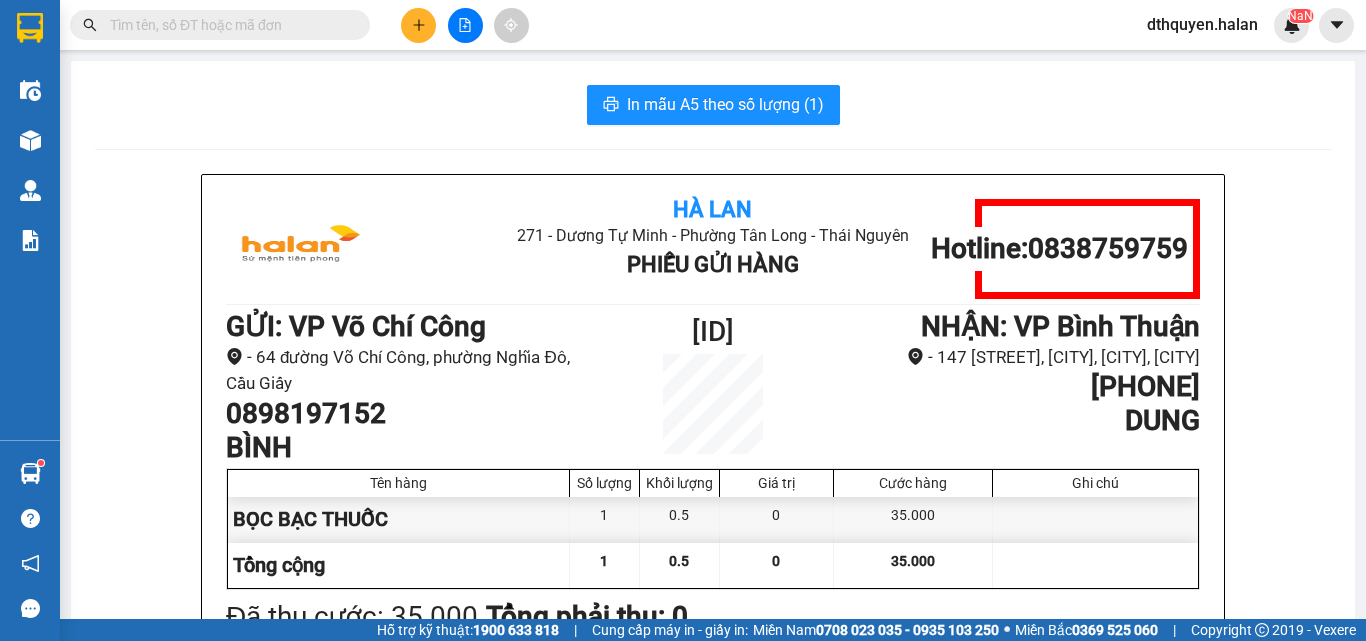 click at bounding box center [228, 25] 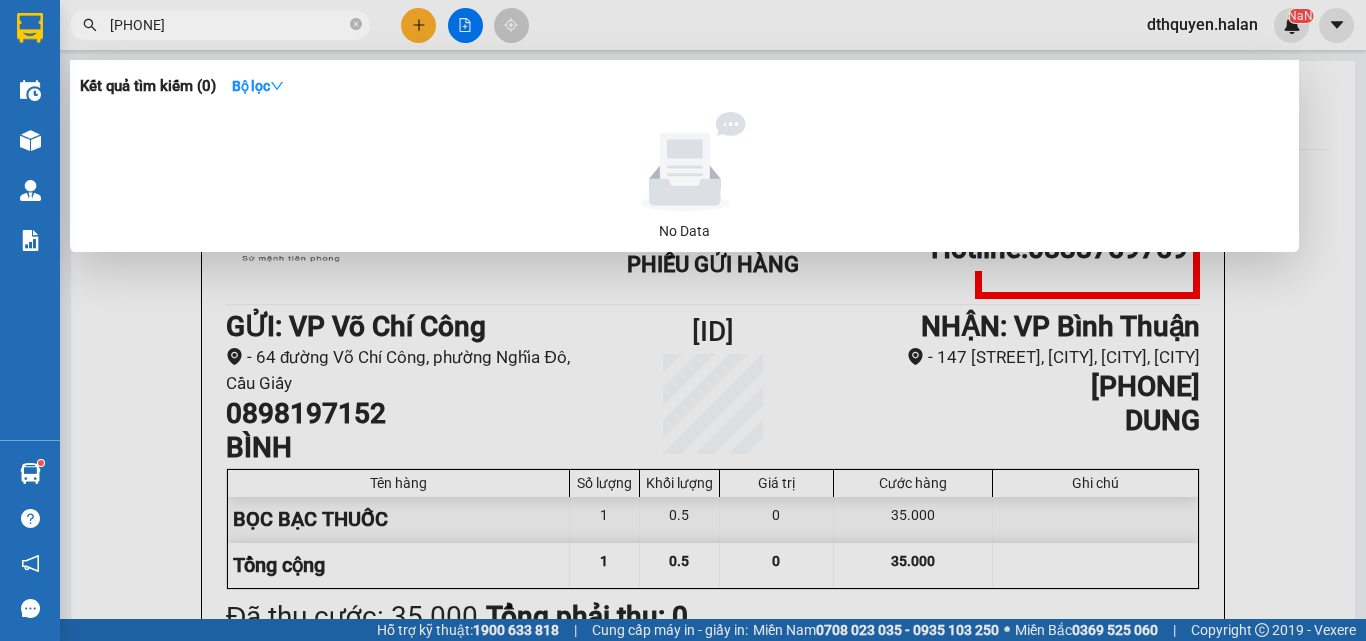 type on "[PHONE]" 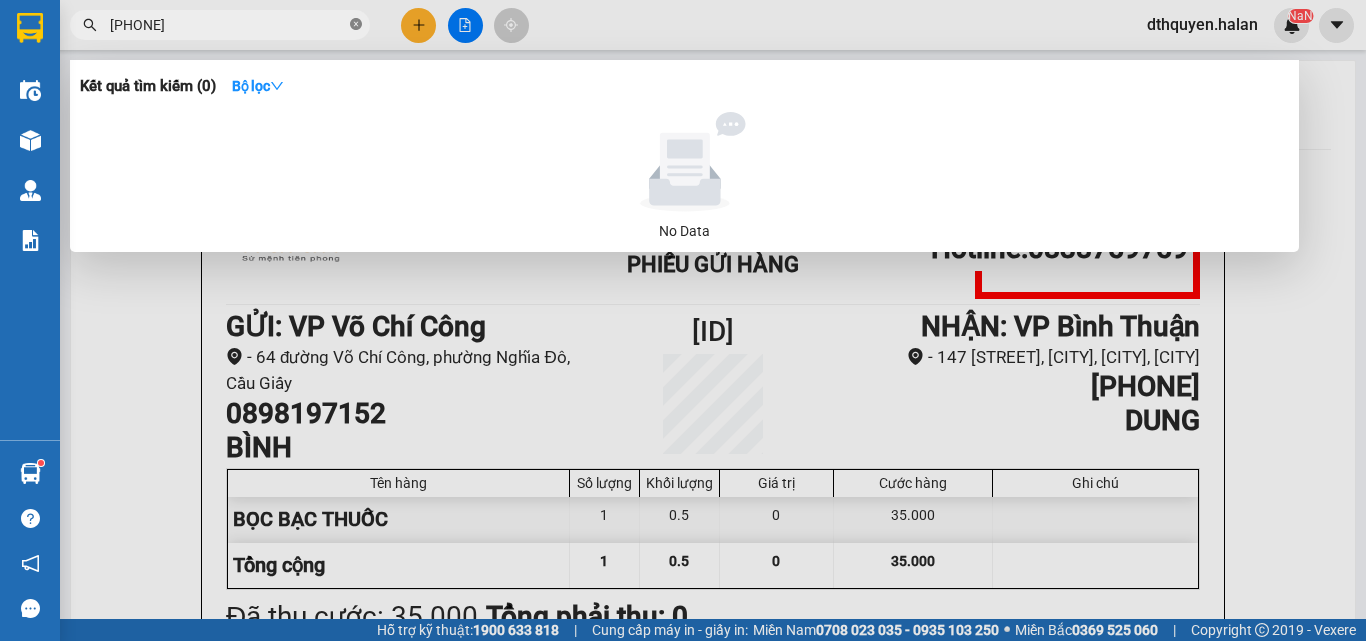 click 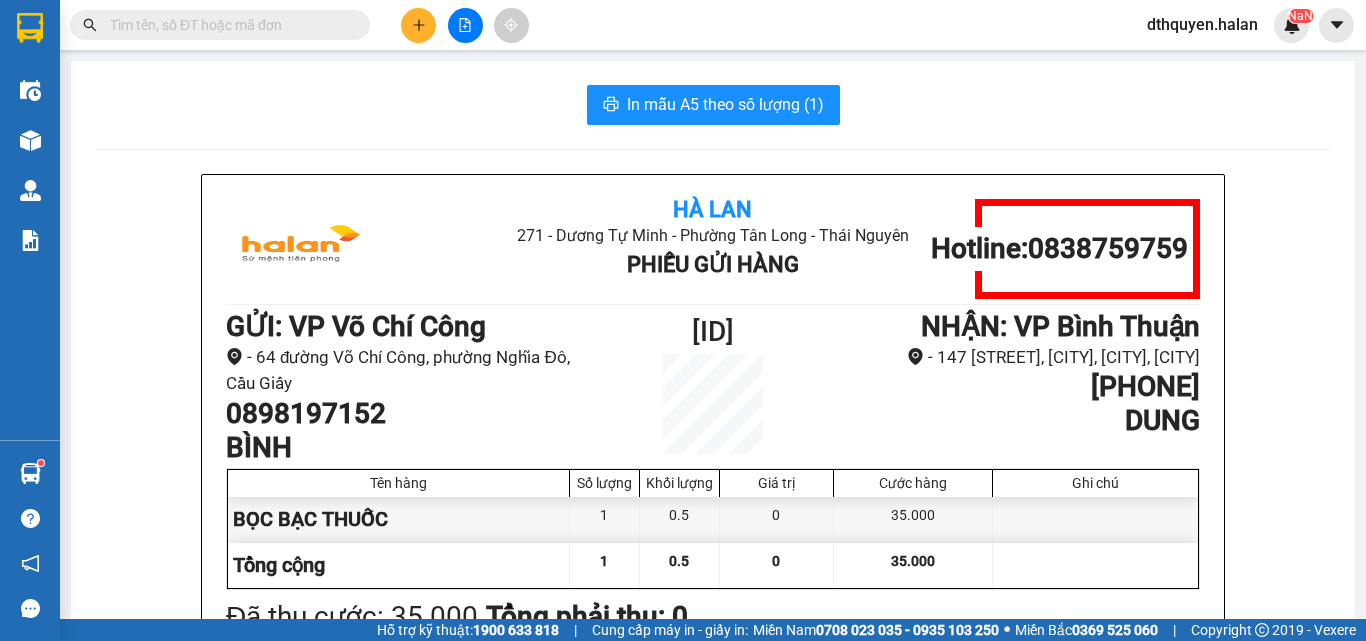 click at bounding box center (228, 25) 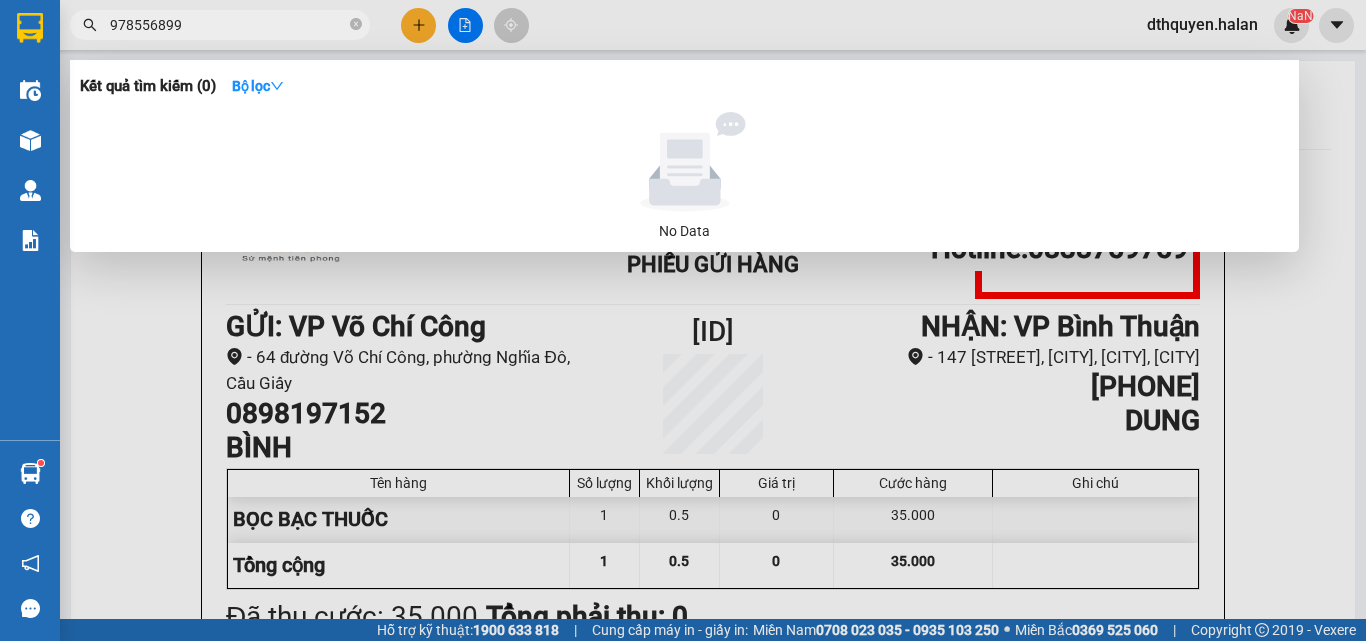 click on "978556899" at bounding box center [220, 25] 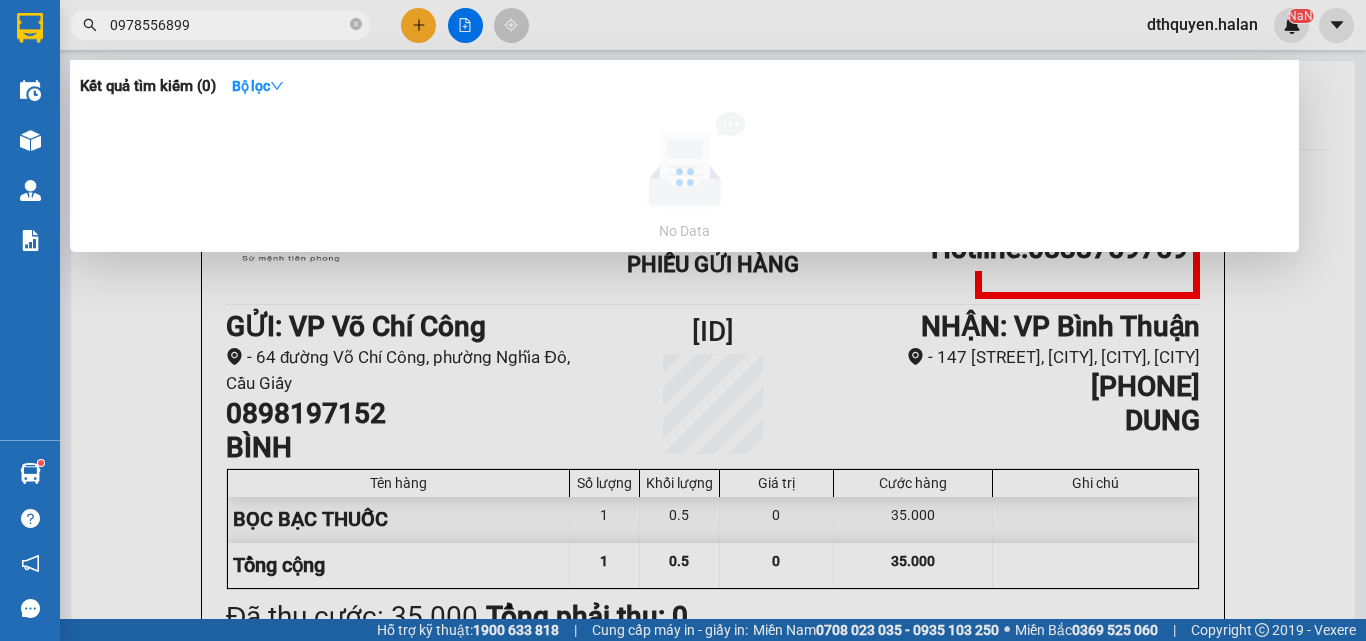 click on "0978556899" at bounding box center [228, 25] 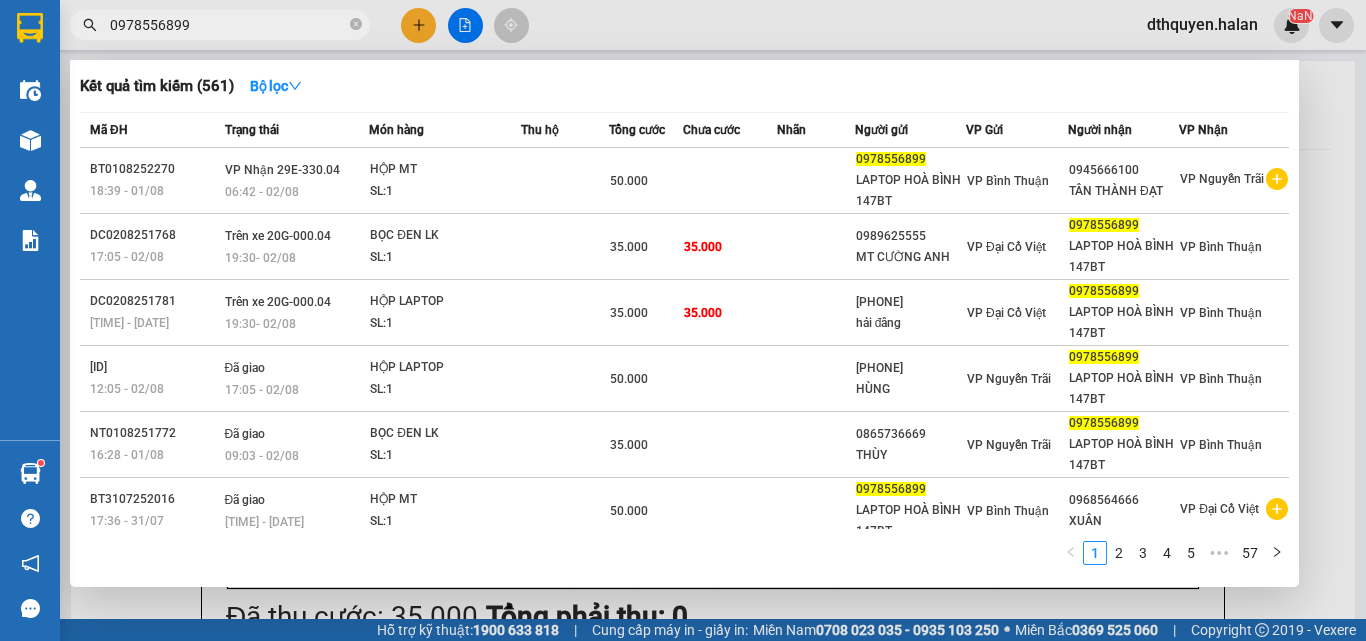 type on "0978556899" 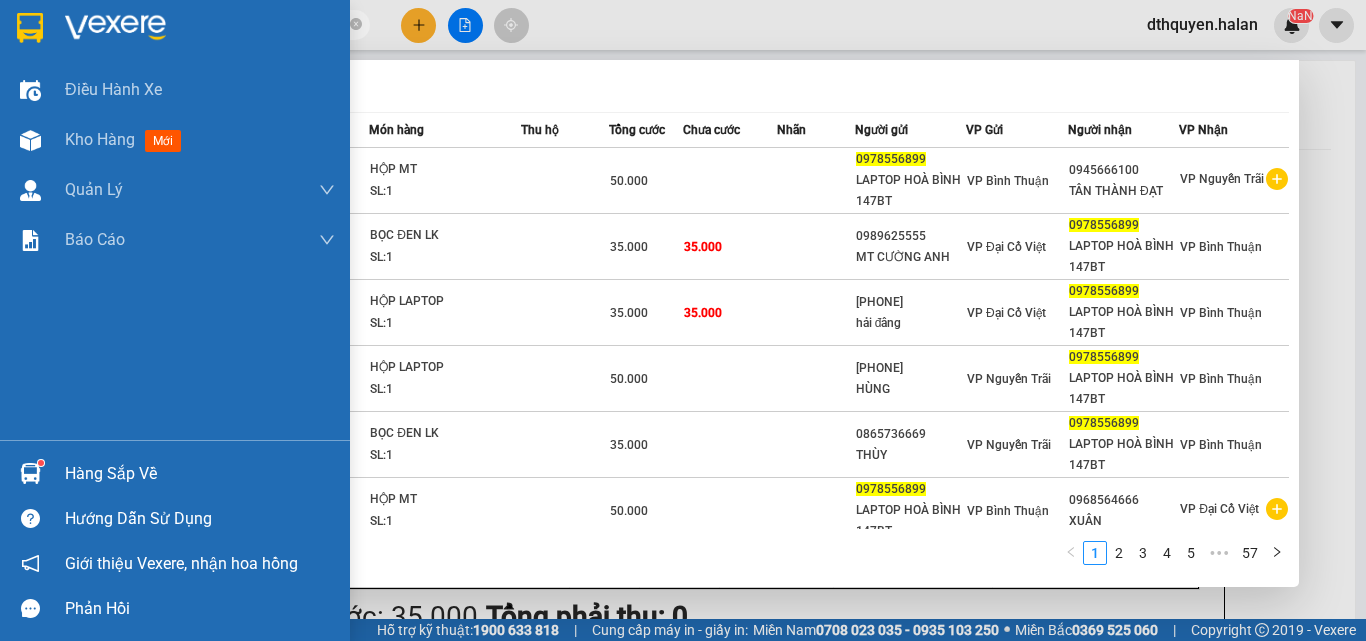 drag, startPoint x: 119, startPoint y: 483, endPoint x: 159, endPoint y: 492, distance: 41 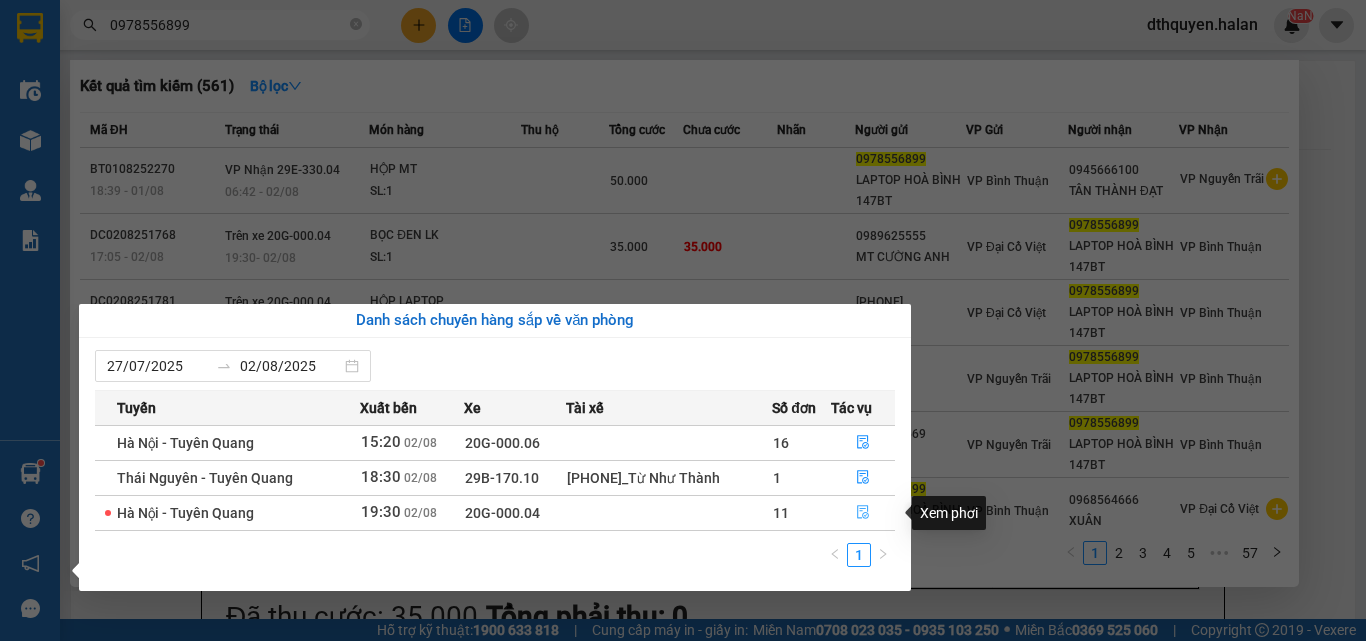 click 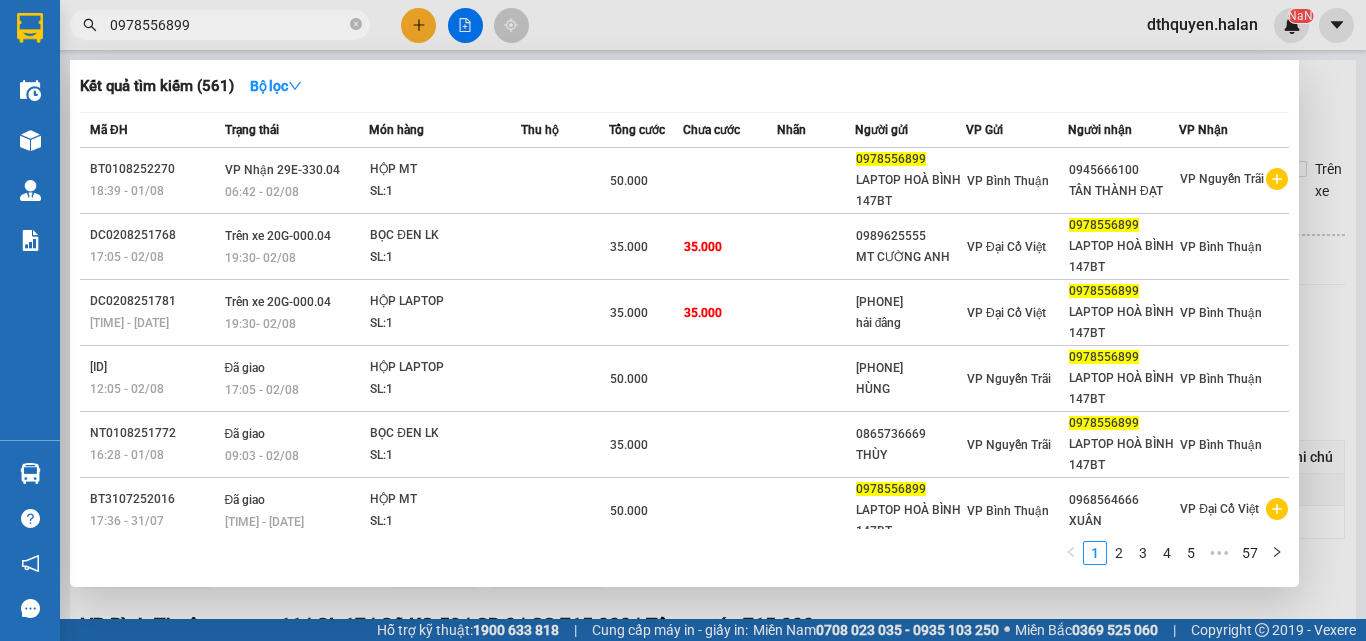 click on "0978556899" at bounding box center (220, 25) 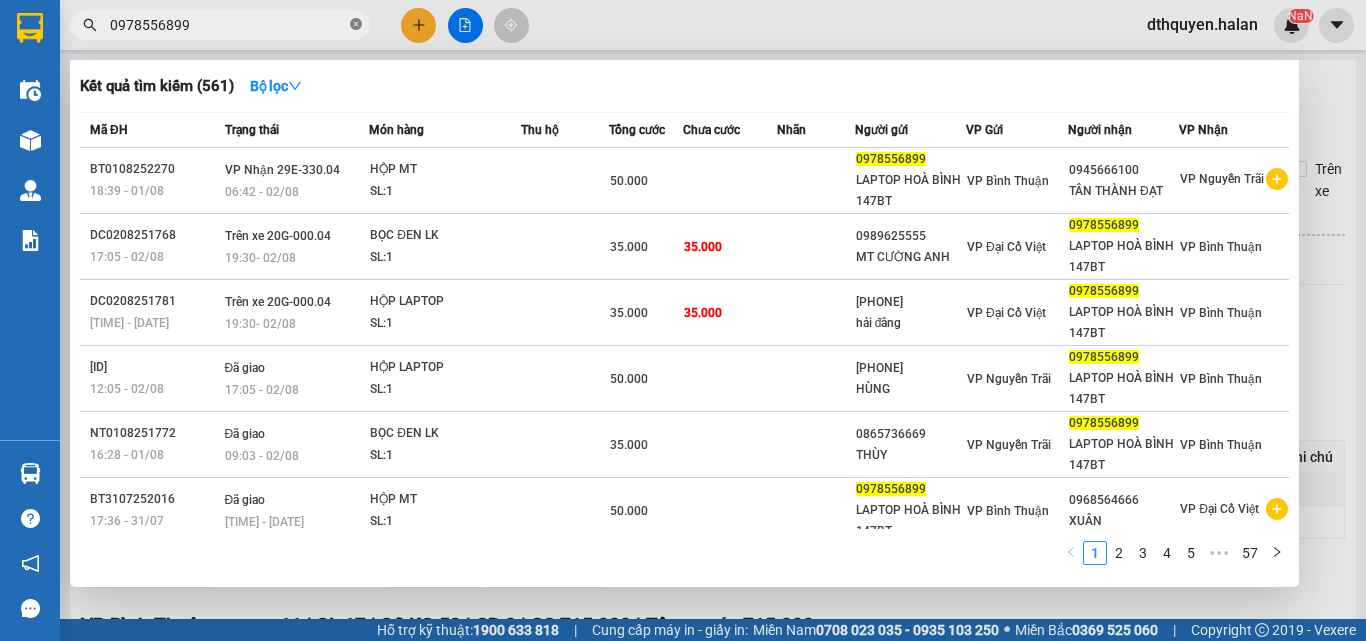 click 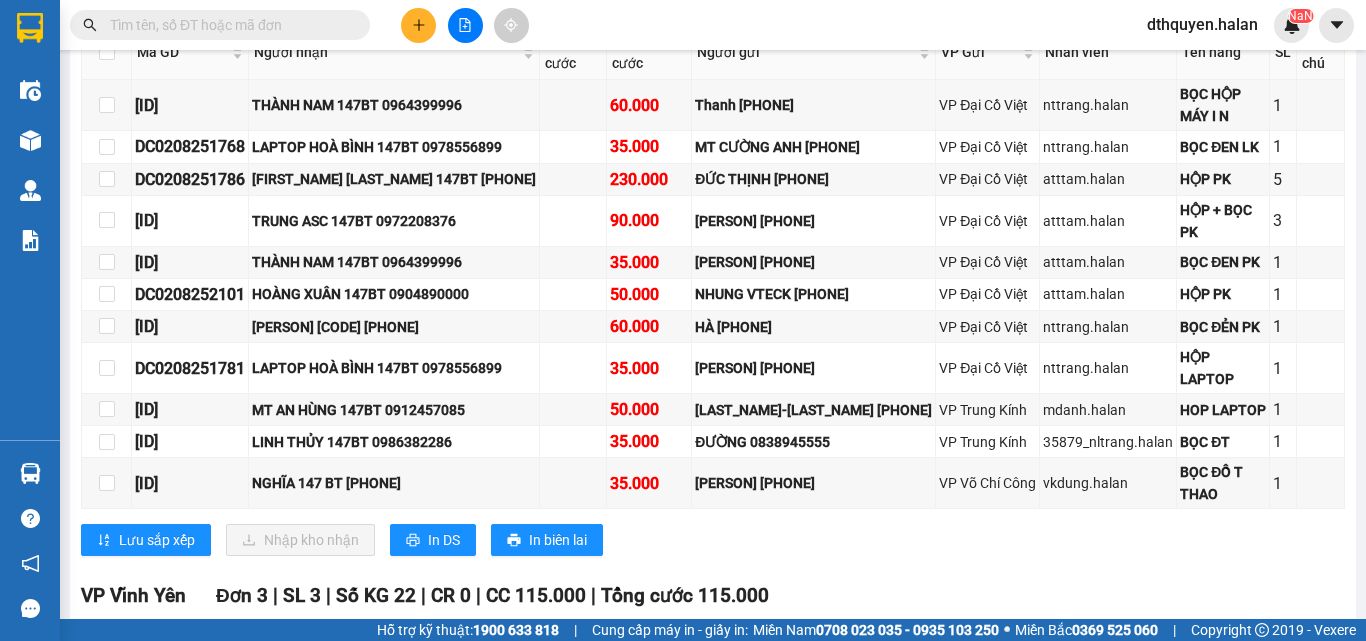 scroll, scrollTop: 600, scrollLeft: 0, axis: vertical 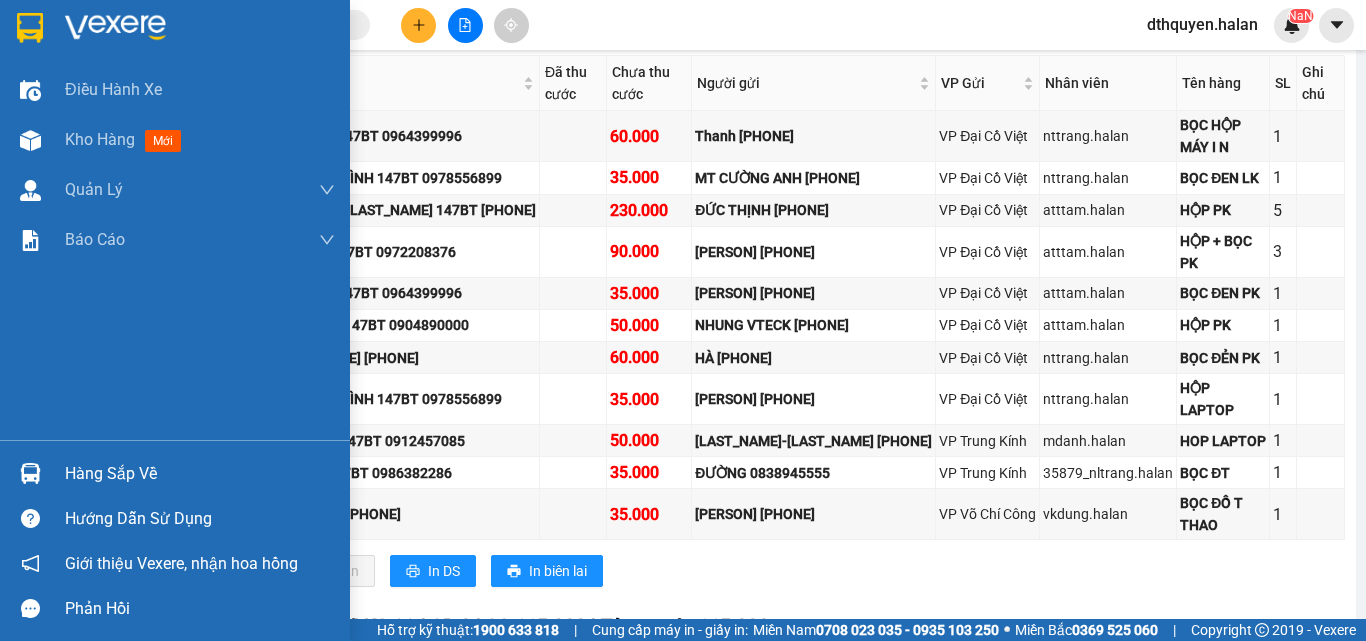 click on "Hàng sắp về" at bounding box center [200, 474] 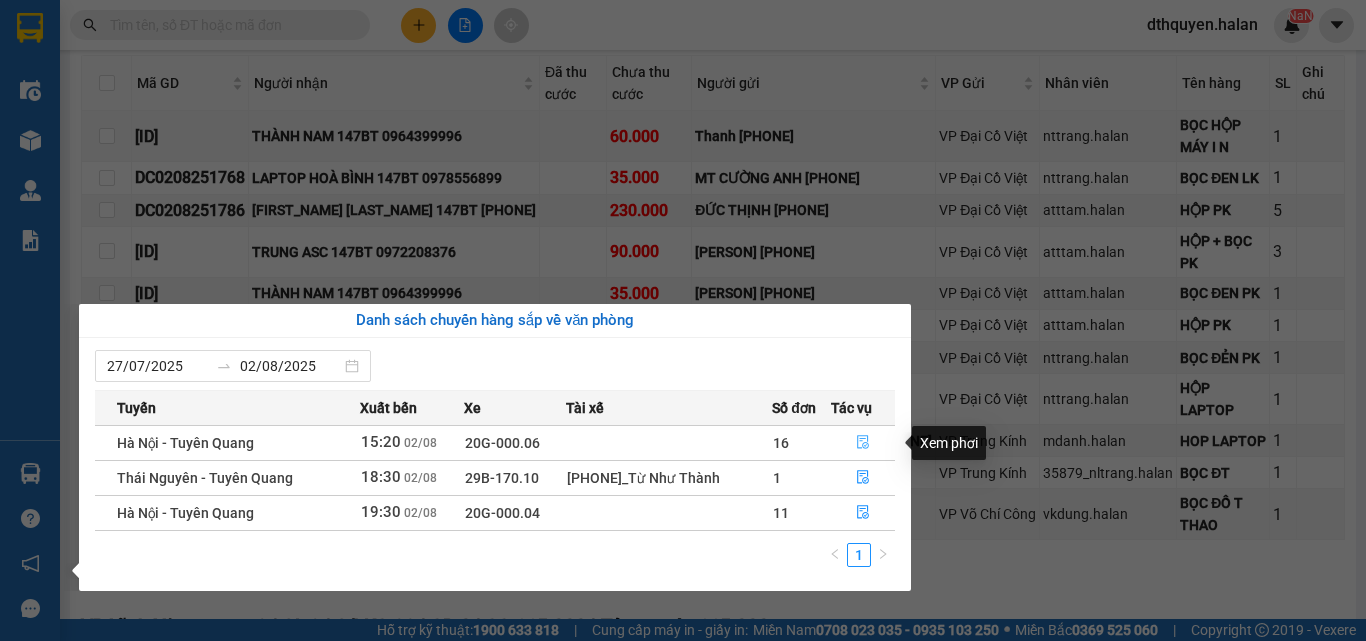 click 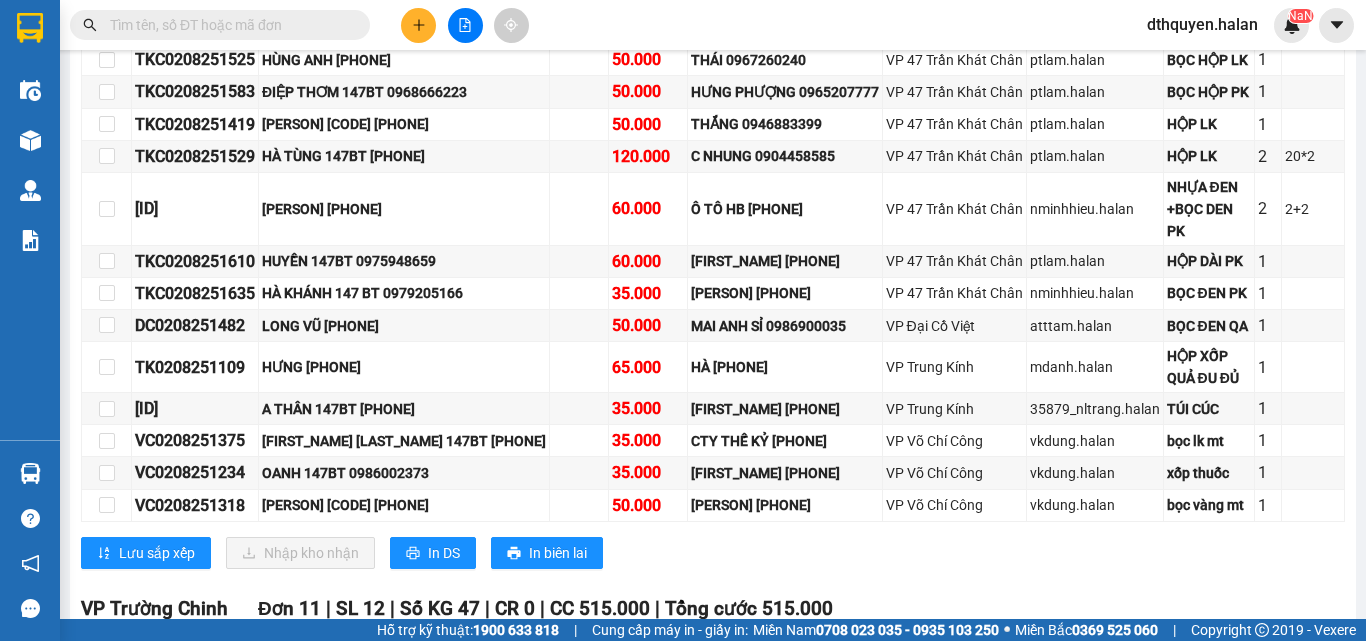 scroll, scrollTop: 1220, scrollLeft: 0, axis: vertical 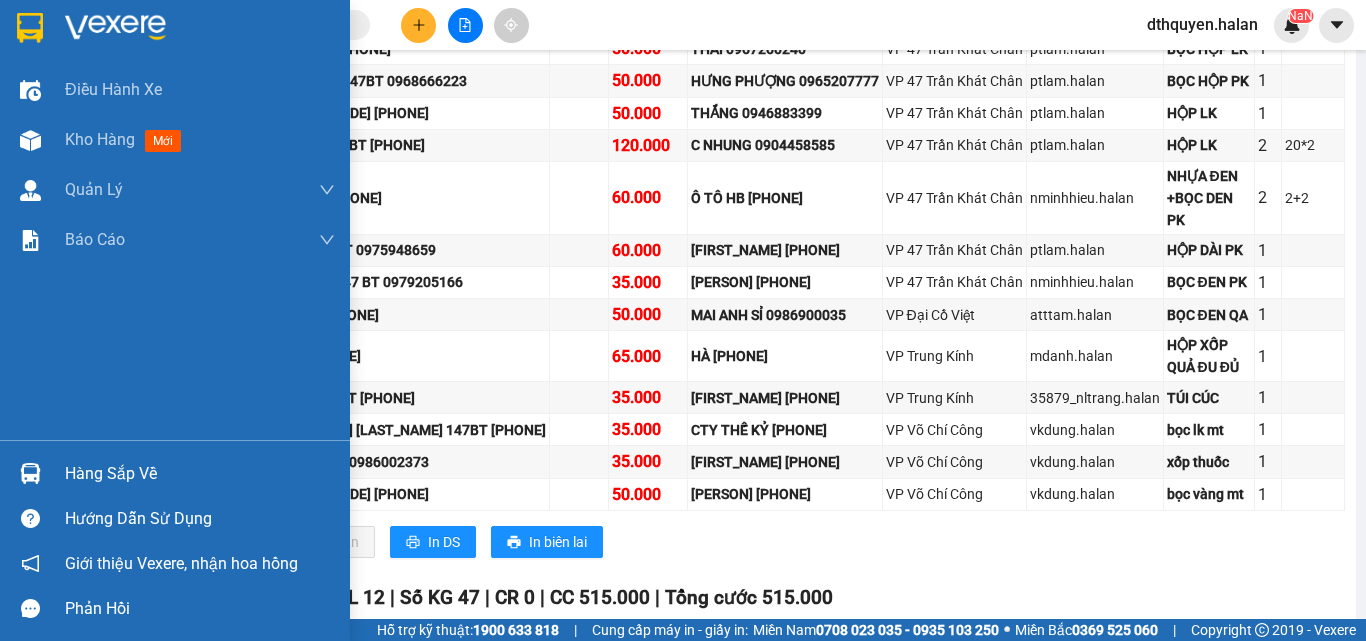 click on "Hàng sắp về" at bounding box center [200, 474] 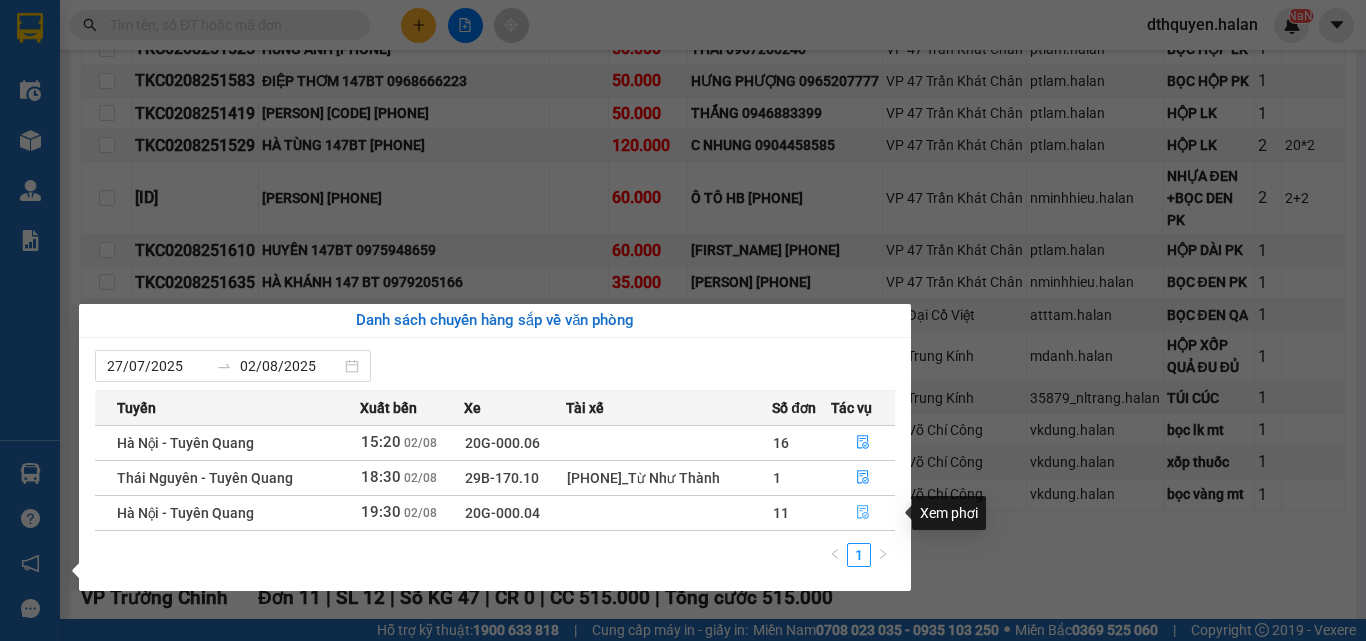 click 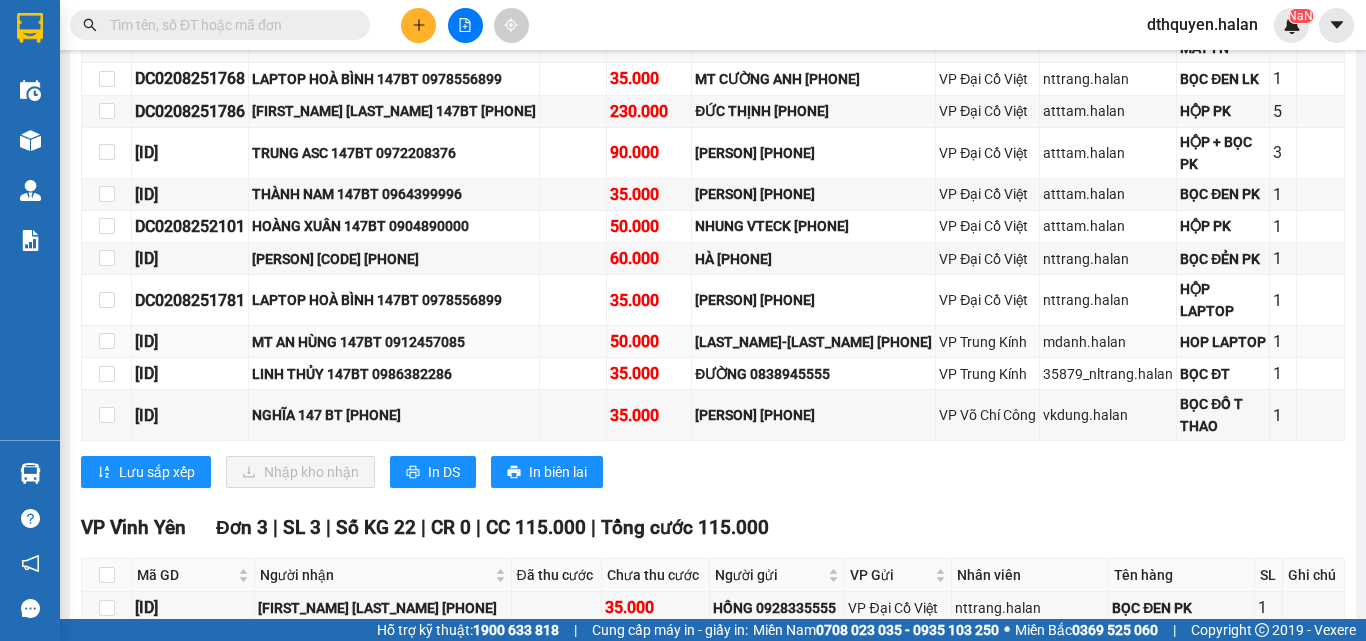 scroll, scrollTop: 599, scrollLeft: 0, axis: vertical 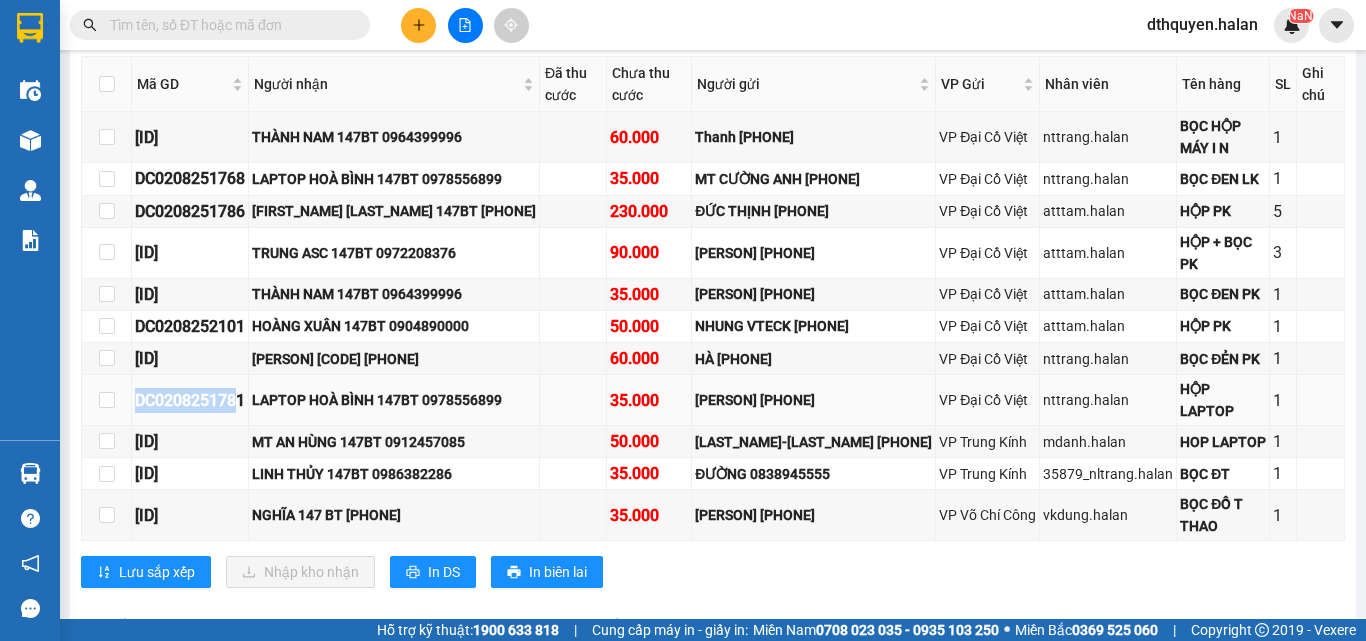 drag, startPoint x: 134, startPoint y: 395, endPoint x: 244, endPoint y: 395, distance: 110 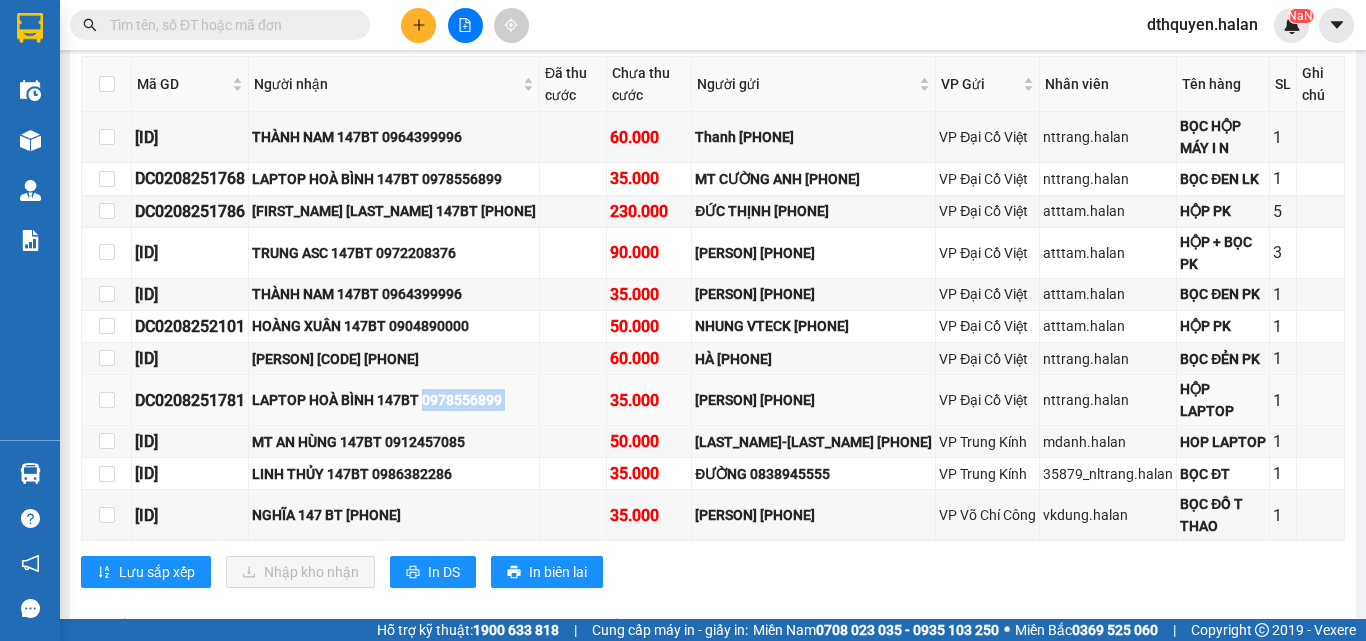 drag, startPoint x: 430, startPoint y: 394, endPoint x: 537, endPoint y: 395, distance: 107.00467 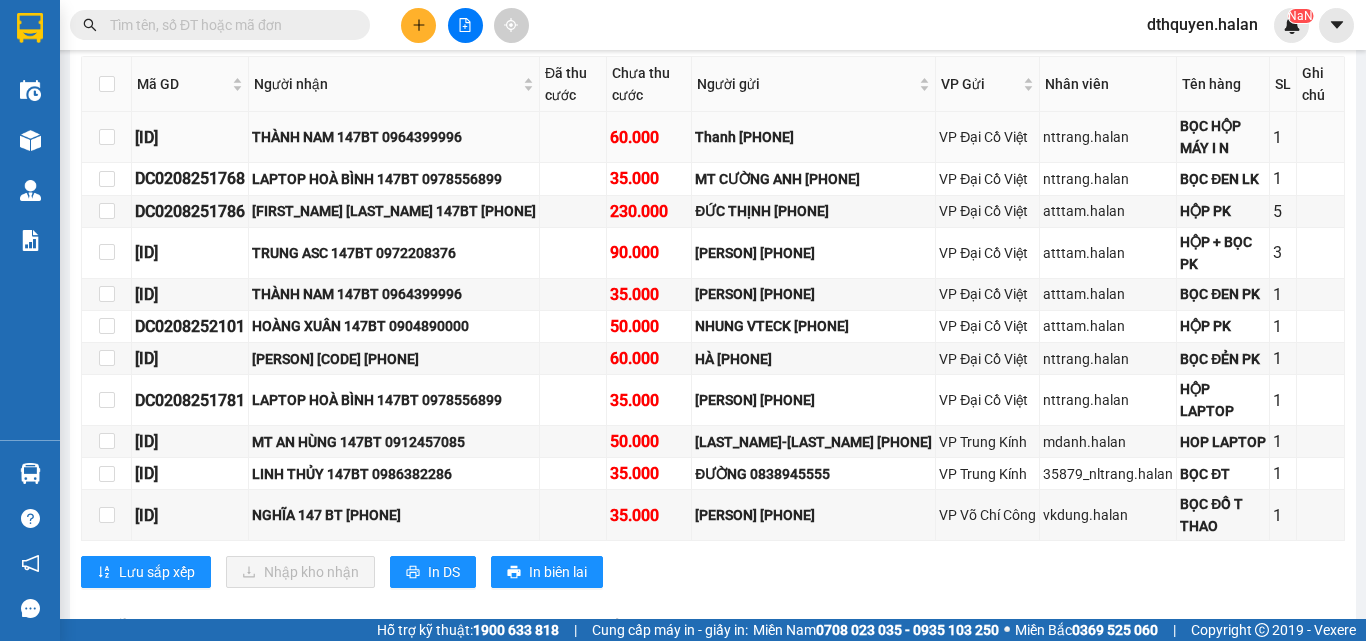 click at bounding box center [573, 137] 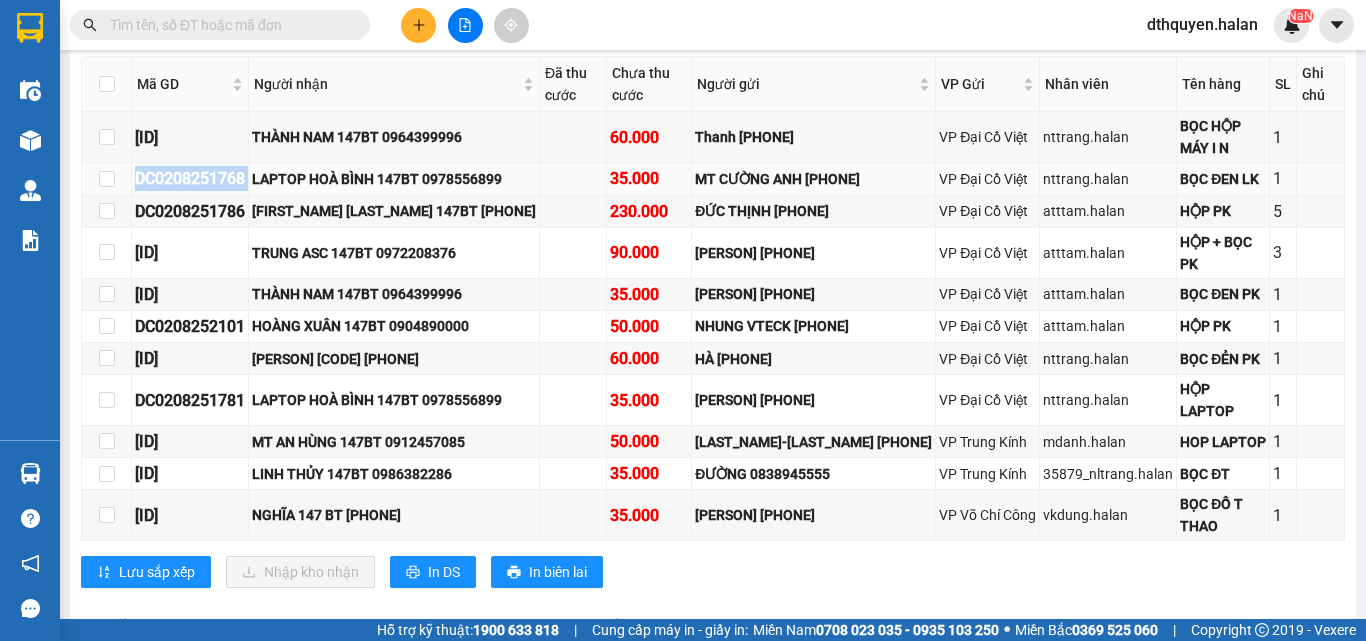 copy on "DC0208251768" 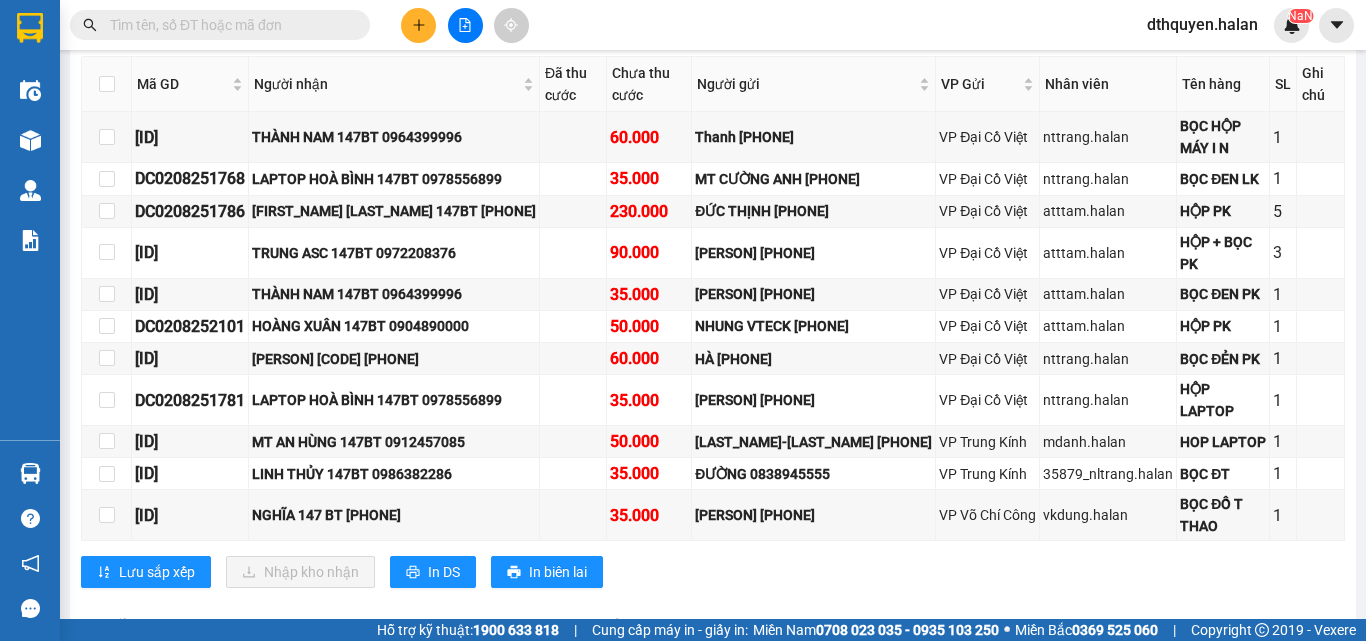 click at bounding box center (228, 25) 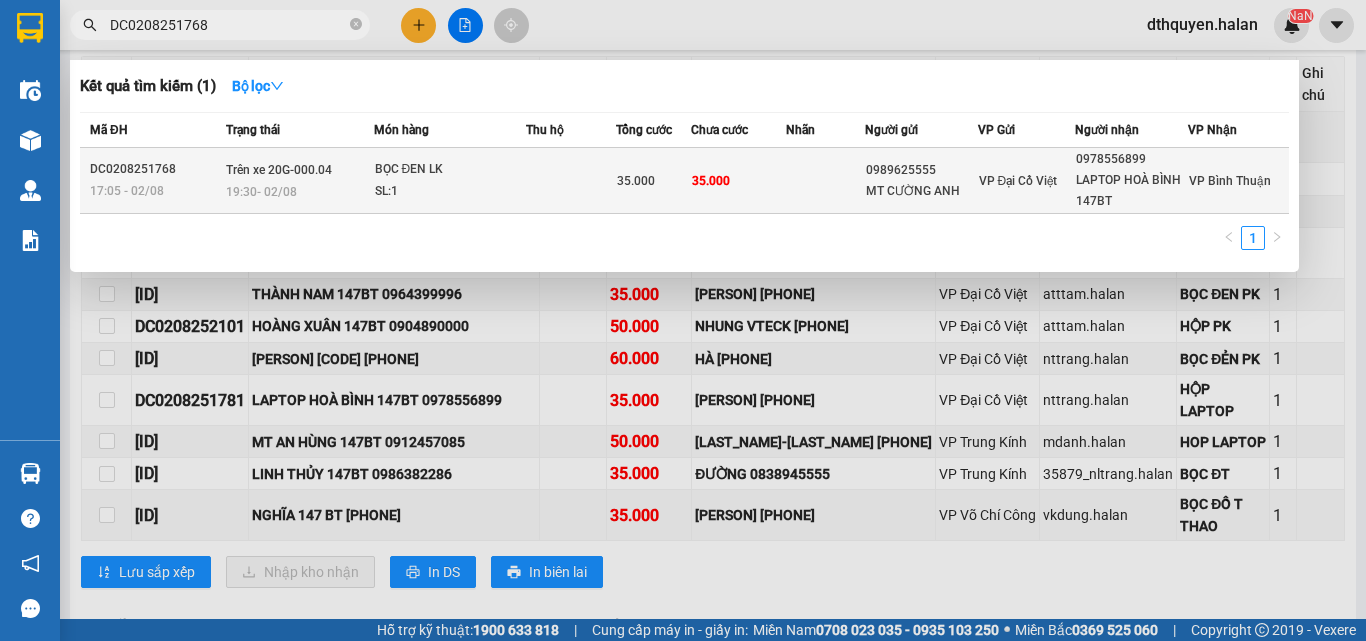 type on "DC0208251768" 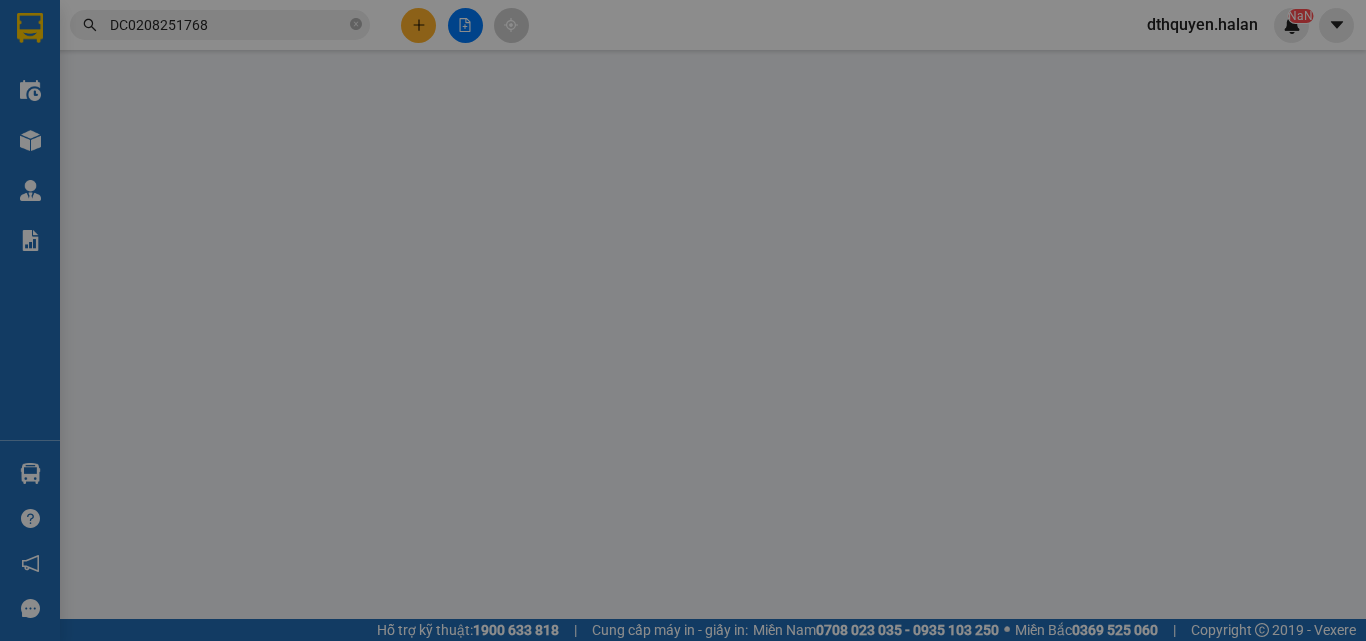 scroll, scrollTop: 0, scrollLeft: 0, axis: both 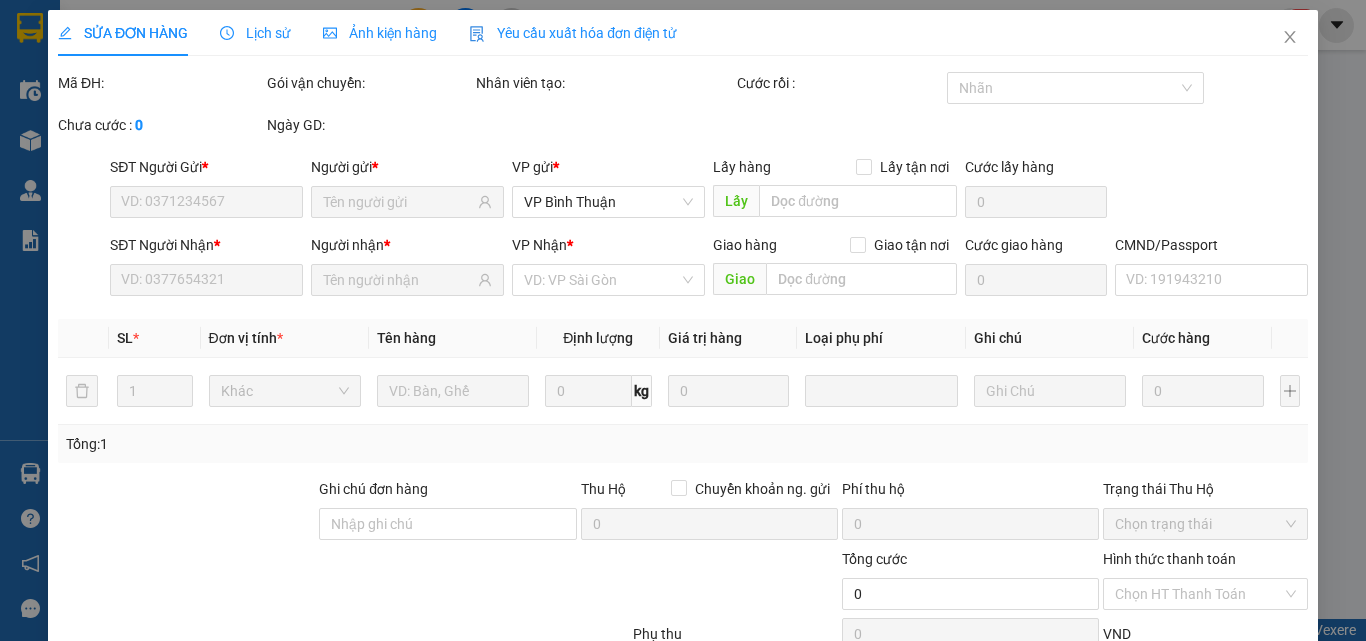 type on "0989625555" 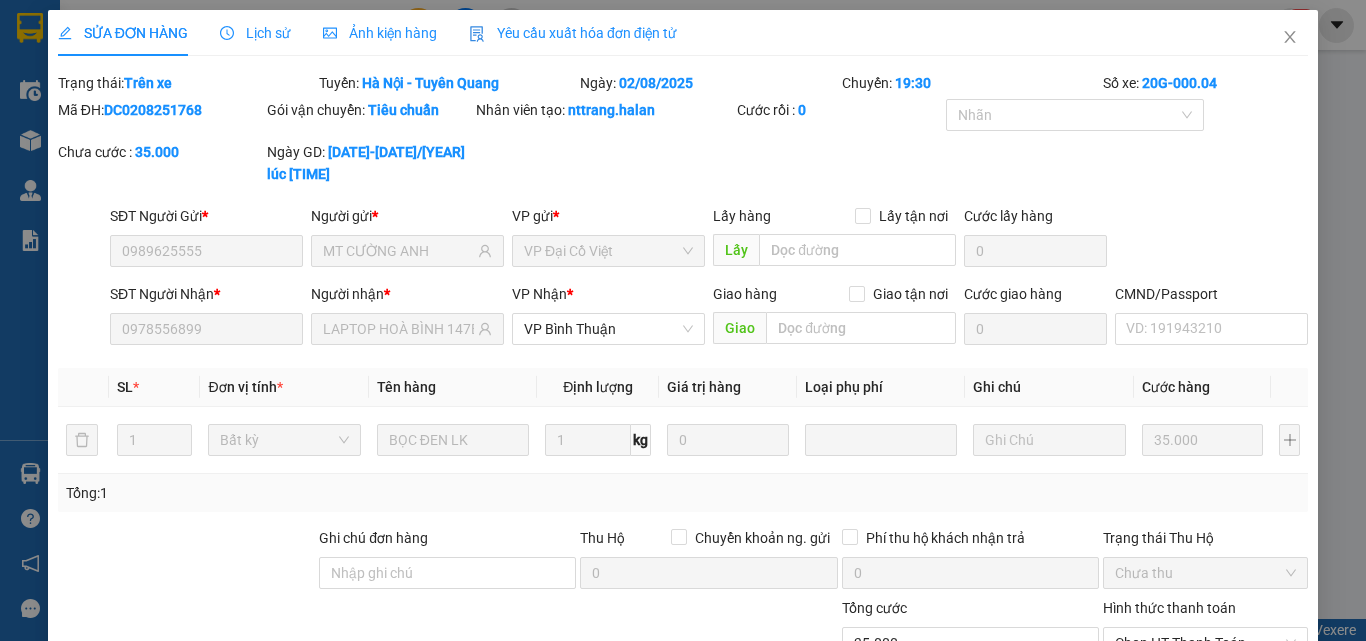 scroll, scrollTop: 170, scrollLeft: 0, axis: vertical 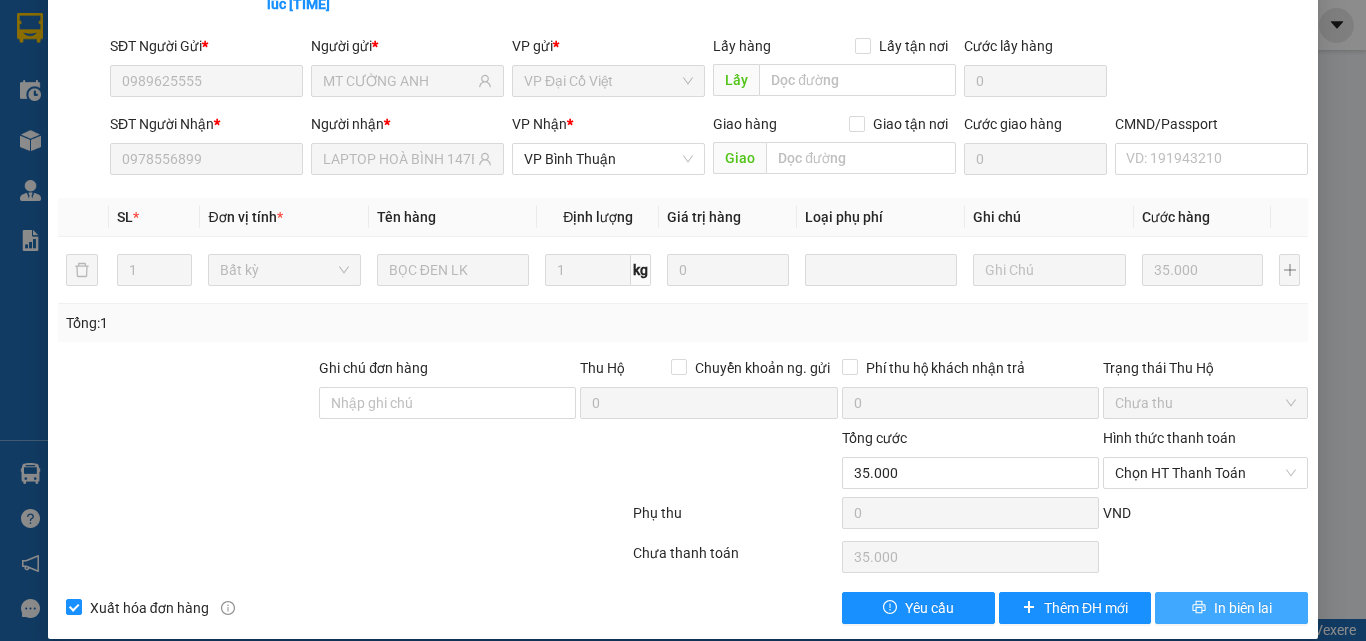 click on "In biên lai" at bounding box center [1243, 608] 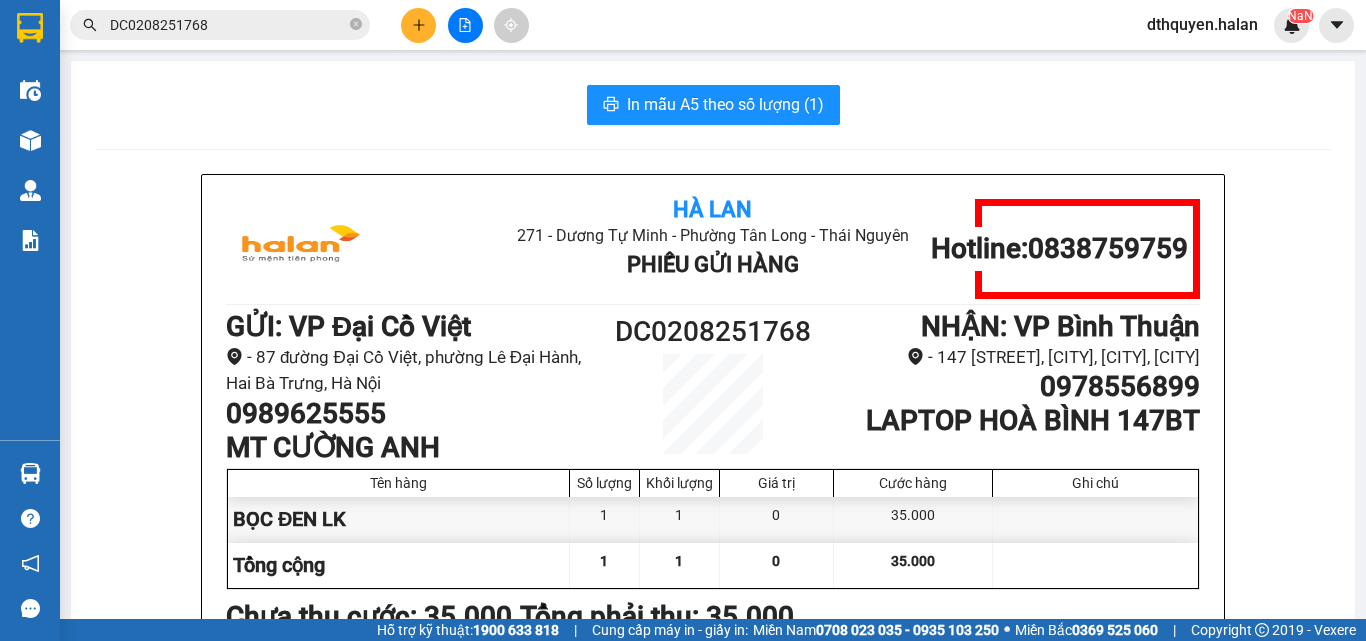 scroll, scrollTop: 100, scrollLeft: 0, axis: vertical 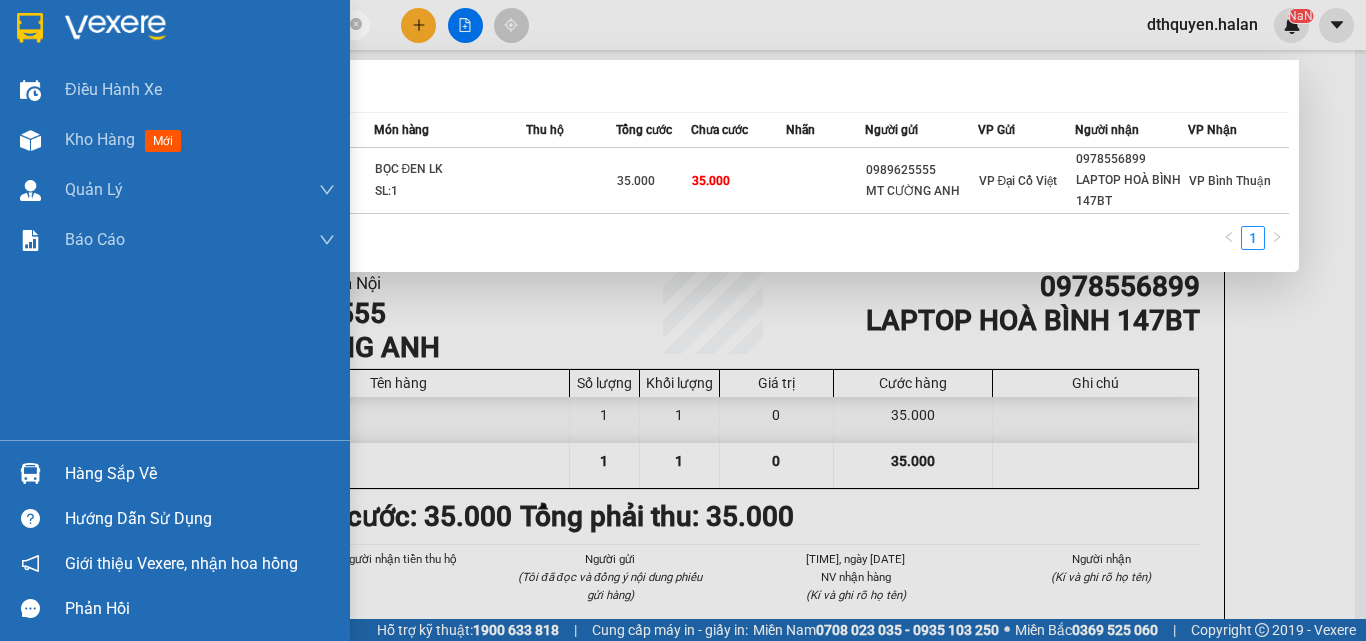 drag, startPoint x: 296, startPoint y: 30, endPoint x: 58, endPoint y: 43, distance: 238.35478 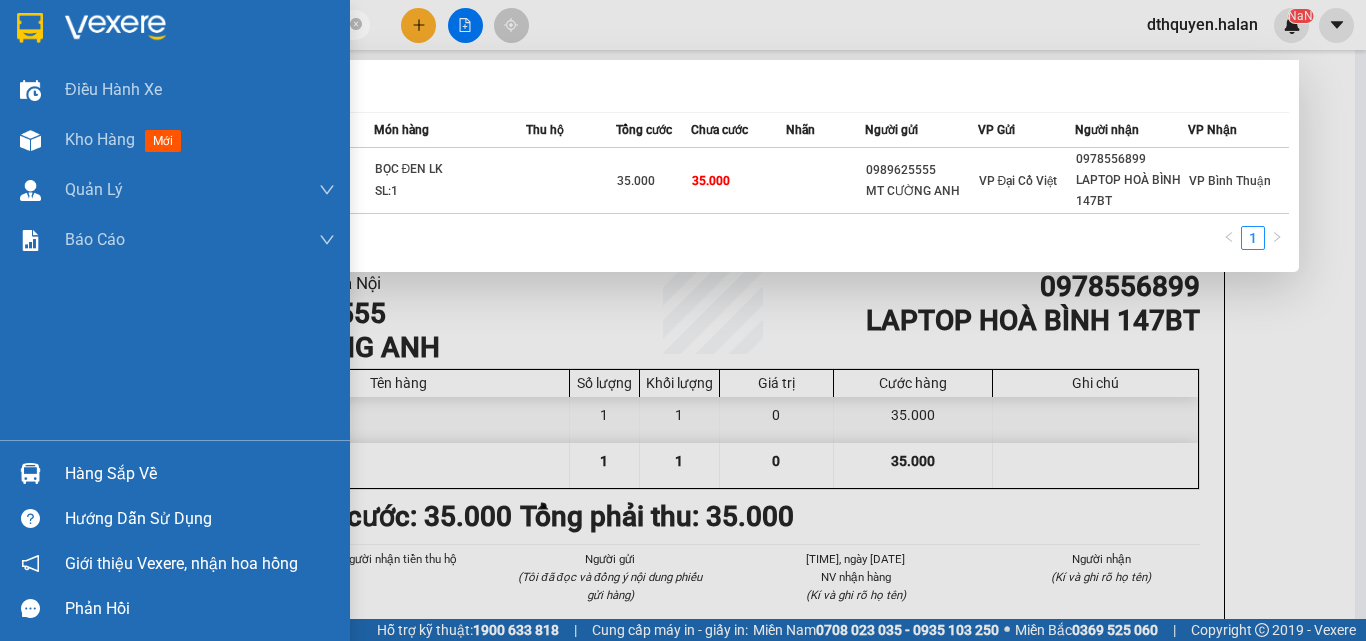 click on "Kết quả tìm kiếm ( 1 )  Bộ lọc  Mã ĐH Trạng thái Món hàng Thu hộ Tổng cước Chưa cước Nhãn Người gửi VP Gửi Người nhận VP Nhận [ID] [TIME] - [DATE] Trên xe   [VEHICLE_ID] [TIME]  -   [DATE] BỌC ĐEN LK SL:  1 35.000 35.000 [PHONE] MT [PERSON] VP [LOCATION] [PHONE] [PERSON] [LOCATION] 1 [ID] dthquyen.halan NaN     Điều hành xe     Kho hàng mới     Quản Lý Quản lý chuyến Quản lý kiểm kho     Báo cáo 12. Thống kê đơn đối tác 2. Doanh thu thực tế theo từng văn phòng 4. Thống kê đơn hàng theo văn phòng Hàng sắp về Hướng dẫn sử dụng Giới thiệu Vexere, nhận hoa hồng Phản hồi Phần mềm hỗ trợ bạn tốt chứ?  In mẫu A5 theo số lượng
(1) [PERSON] - [ADDRESS] [POSTAL_CODE] [LOCATION] Phiếu Gửi Hàng Hotline:  [PHONE] GỬI :   VP [LOCATION]   [PHONE] MT [PERSON] [ID] NHẬN :" at bounding box center (683, 320) 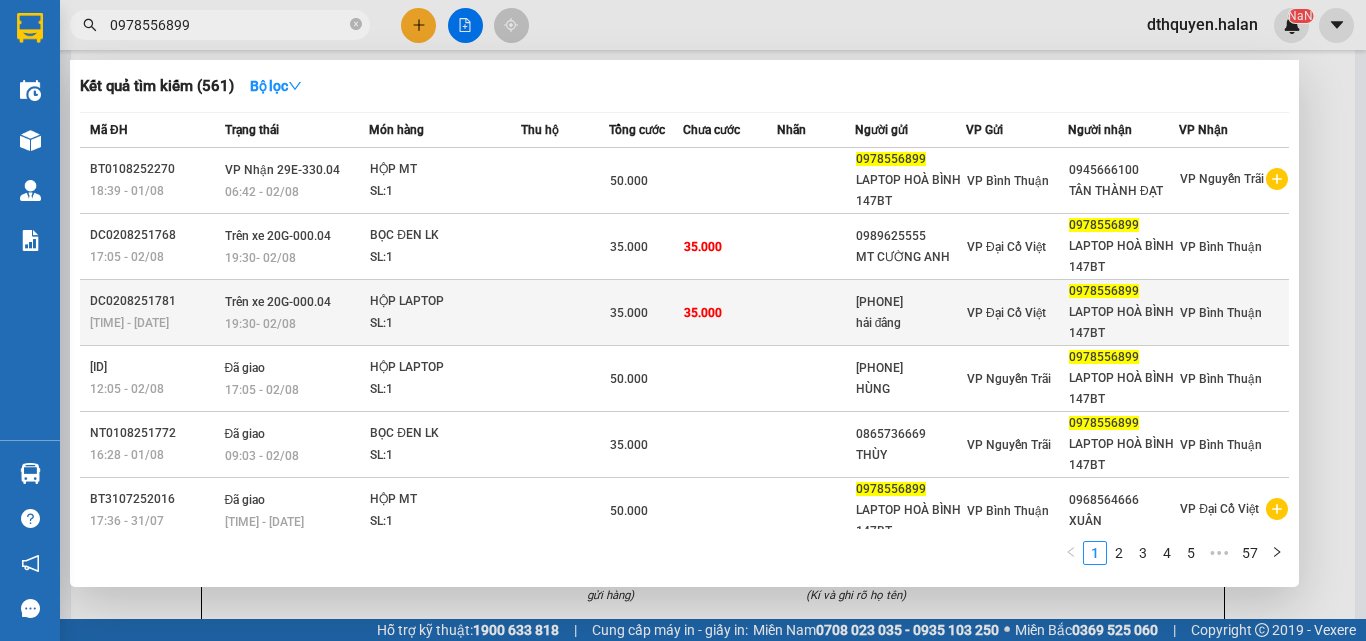type on "0978556899" 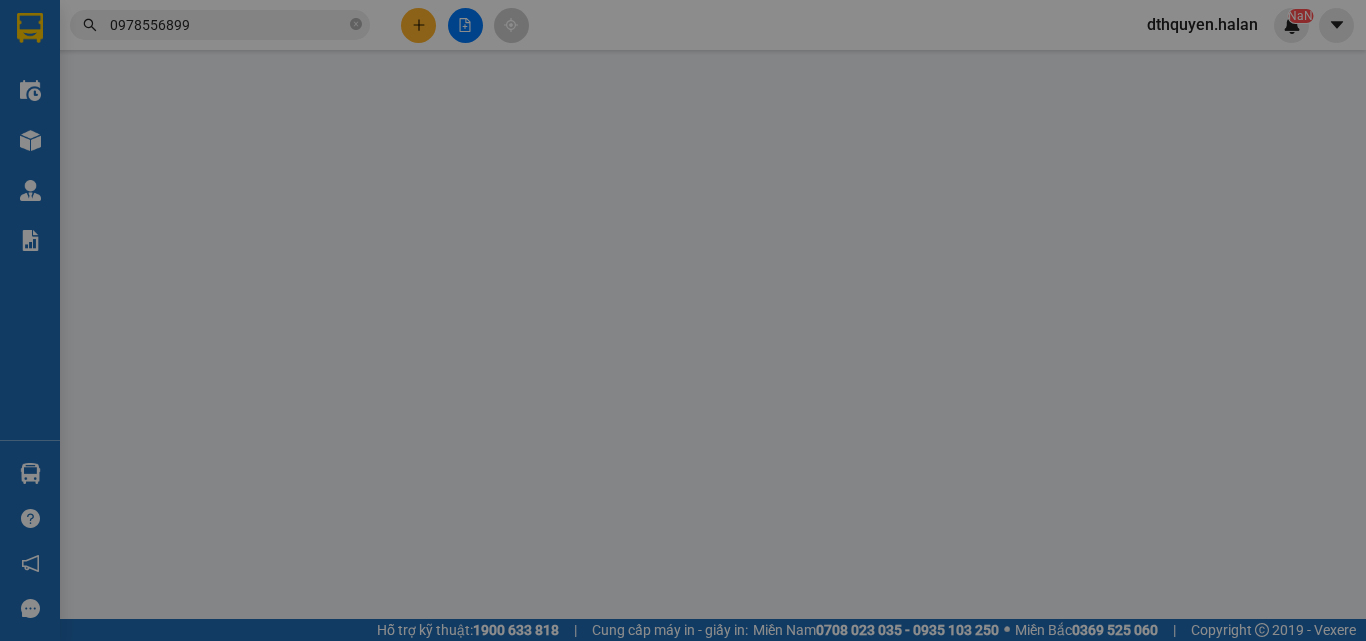 scroll, scrollTop: 0, scrollLeft: 0, axis: both 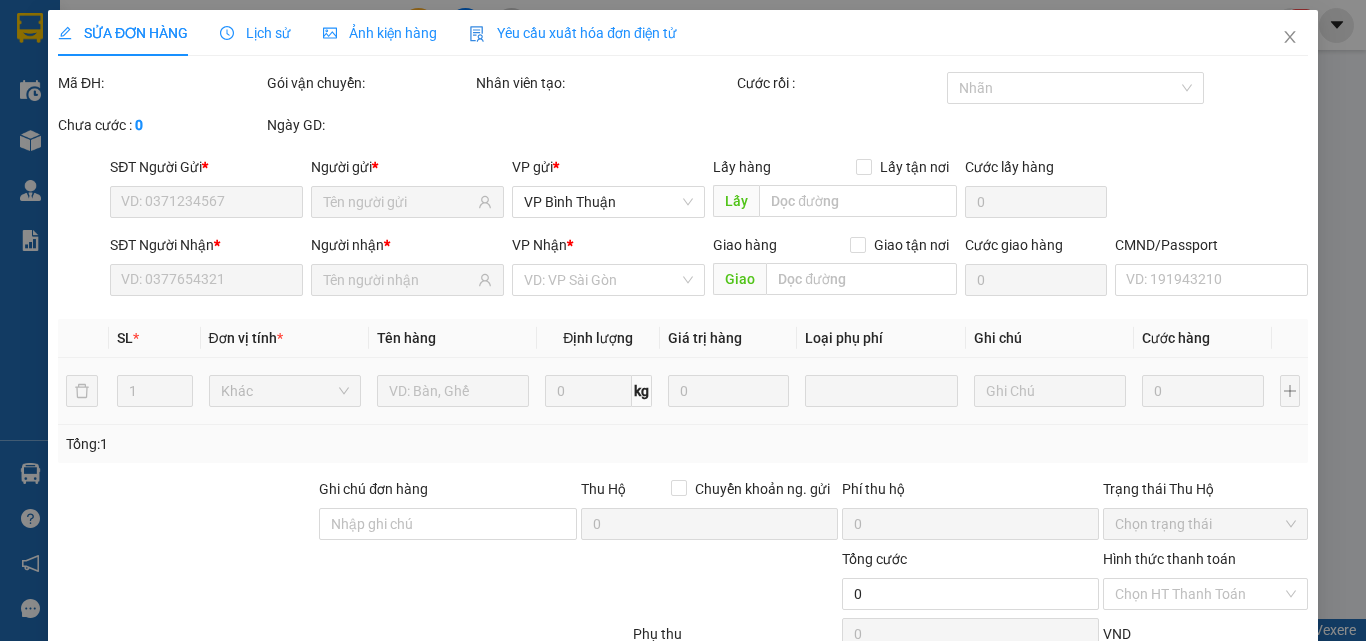 type on "[PHONE]" 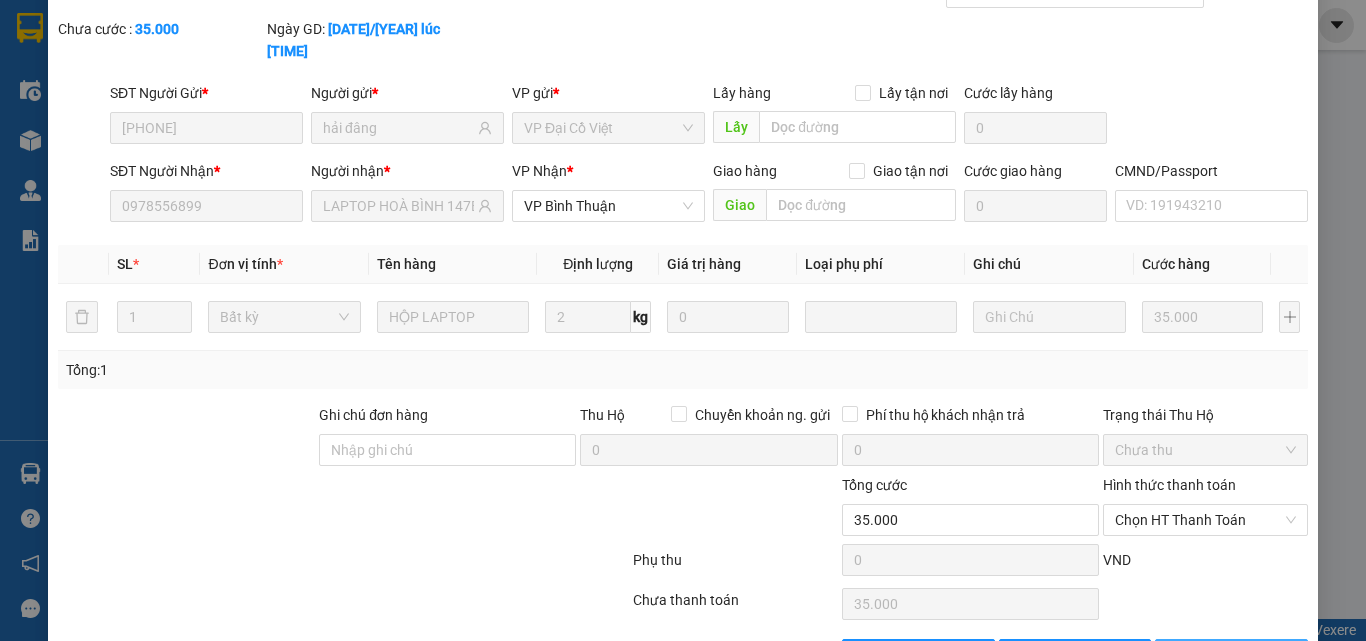 scroll, scrollTop: 170, scrollLeft: 0, axis: vertical 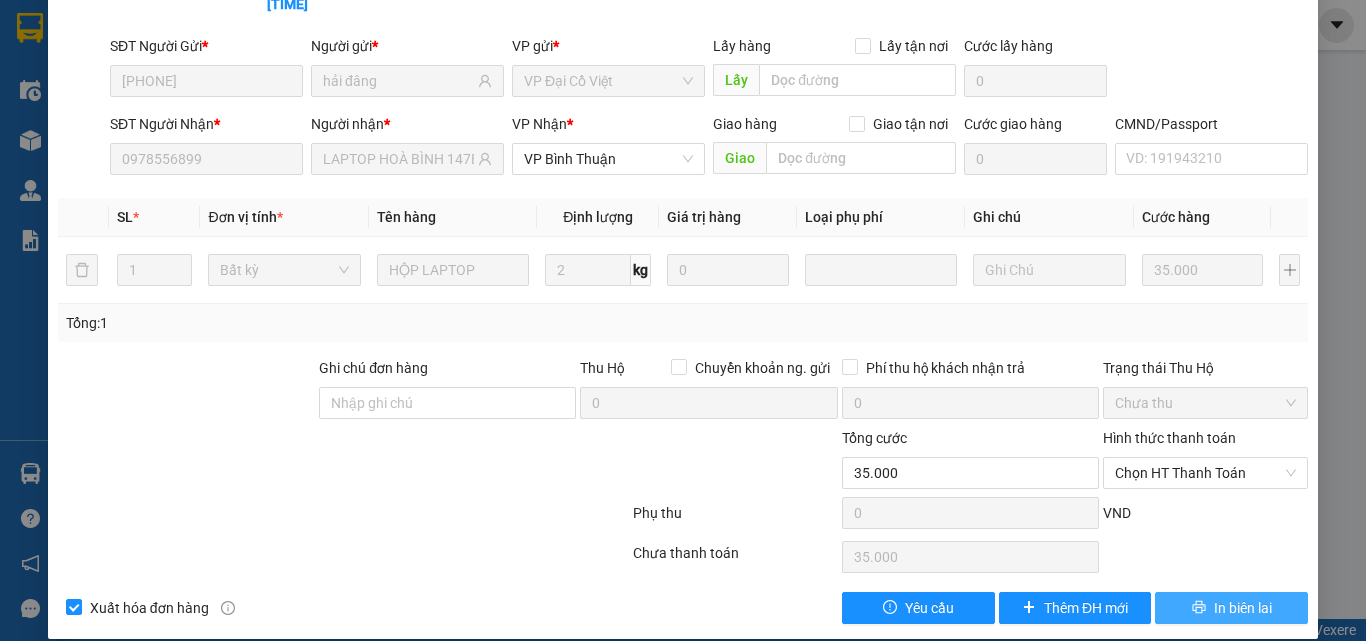 click on "In biên lai" at bounding box center (1231, 608) 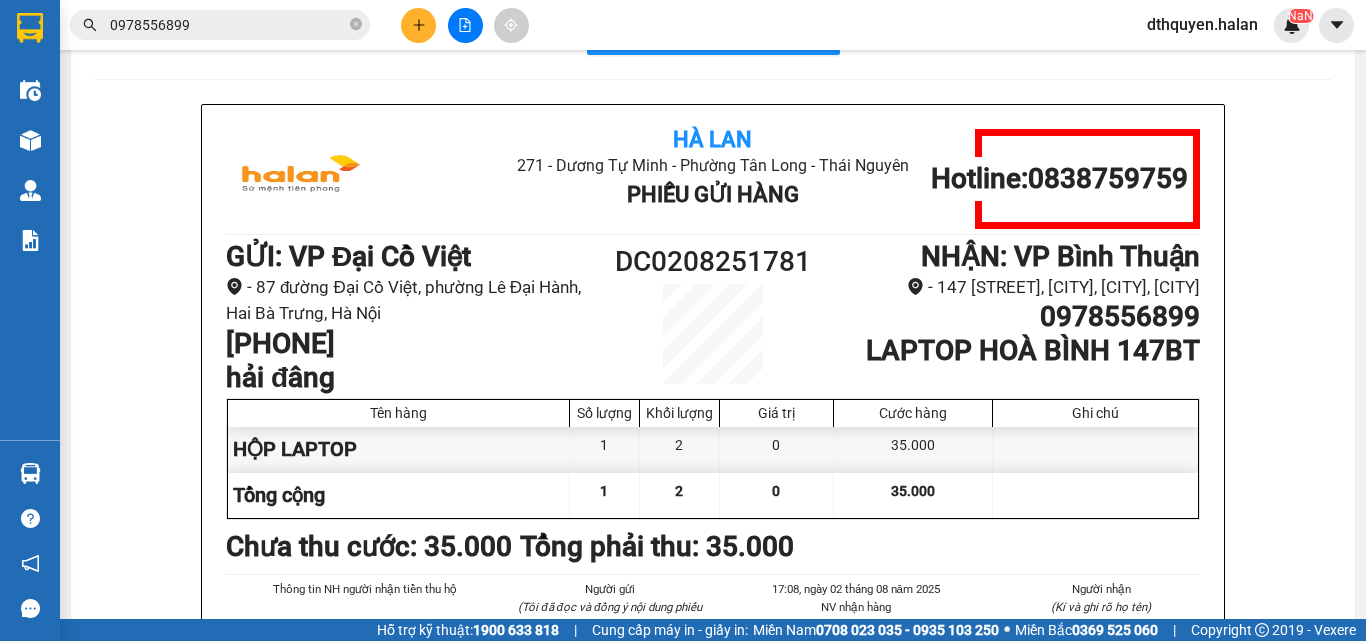 scroll, scrollTop: 100, scrollLeft: 0, axis: vertical 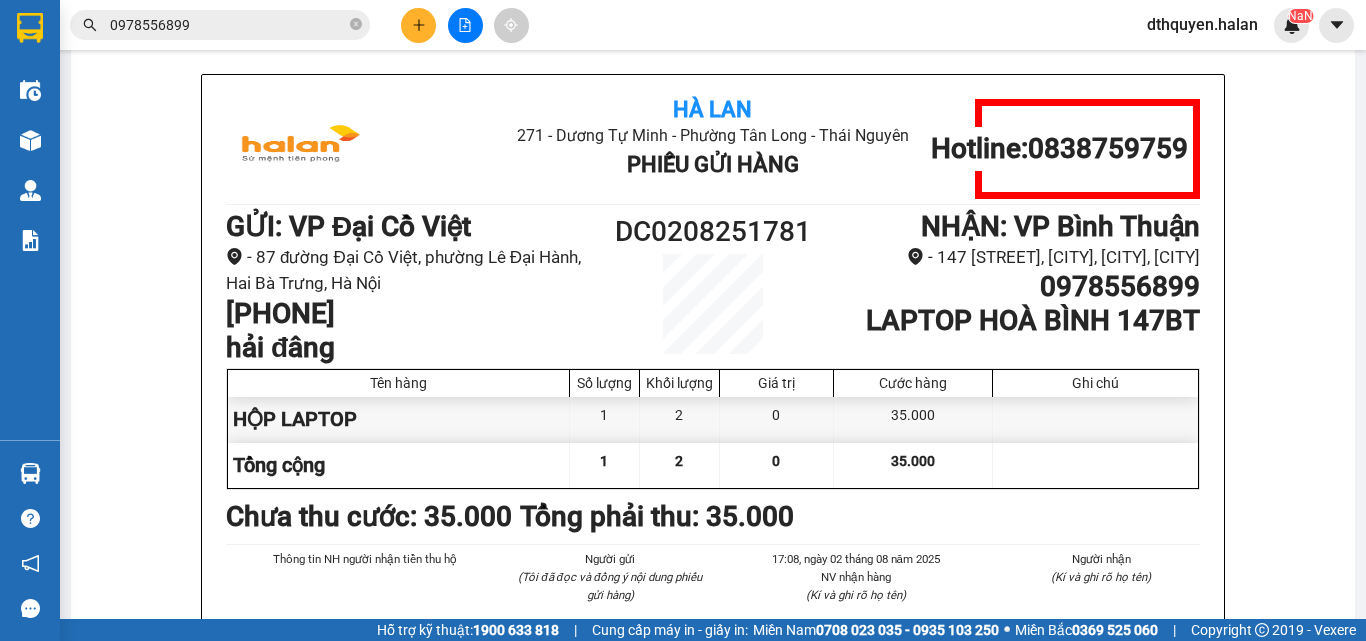click on "0978556899" at bounding box center [195, 25] 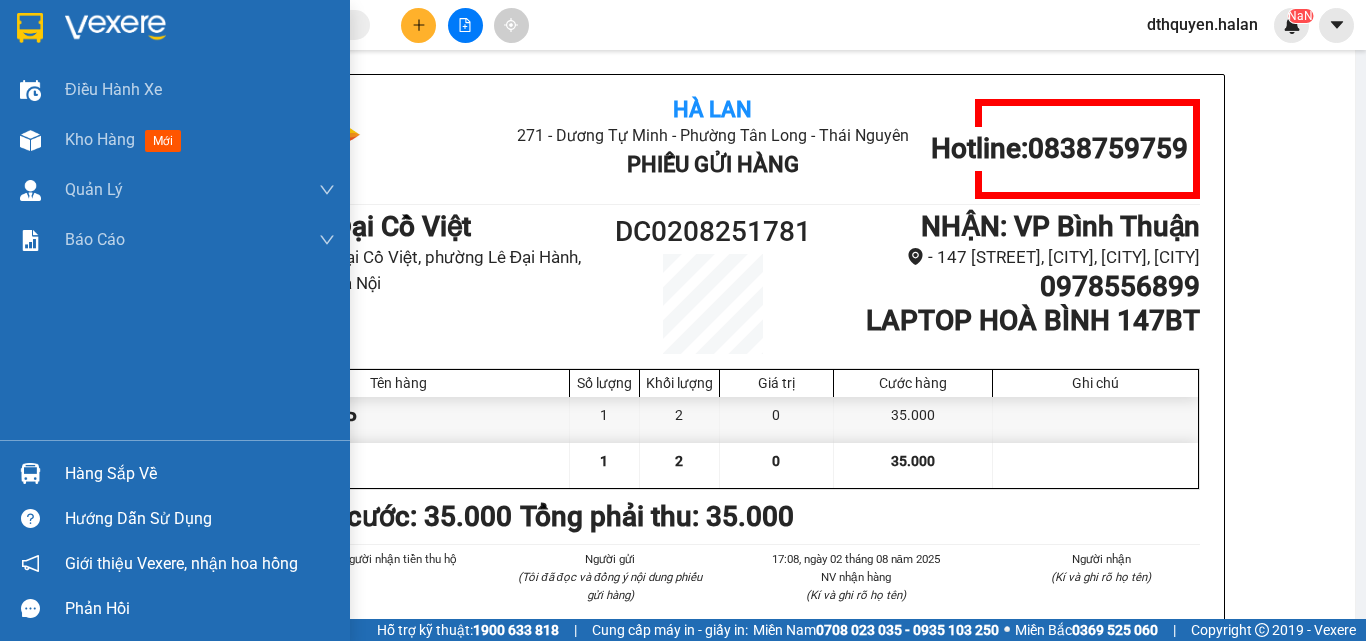 click on "Hàng sắp về" at bounding box center (200, 474) 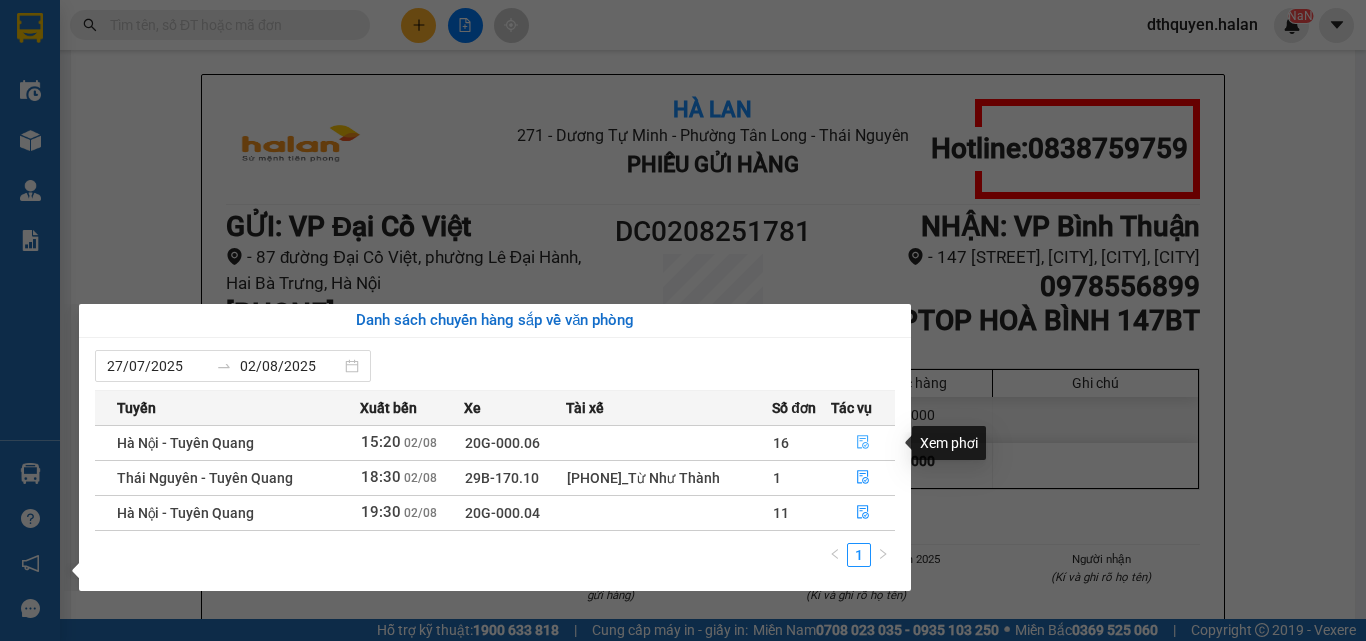 click 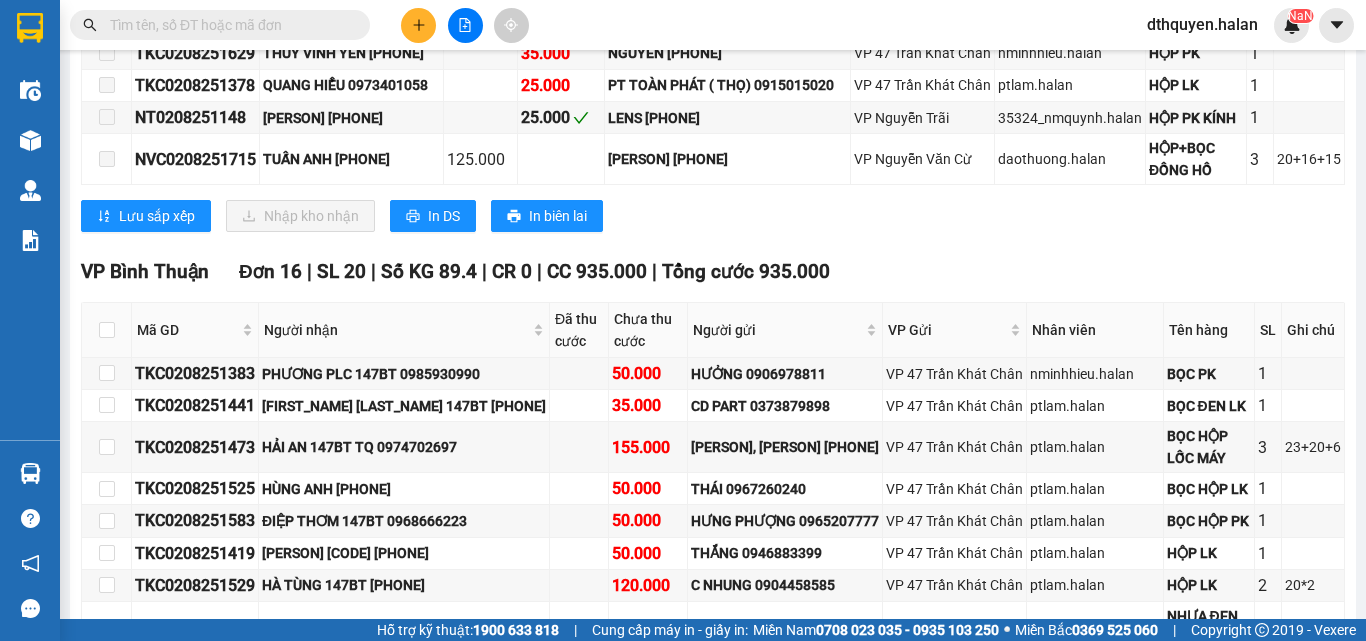 scroll, scrollTop: 1100, scrollLeft: 0, axis: vertical 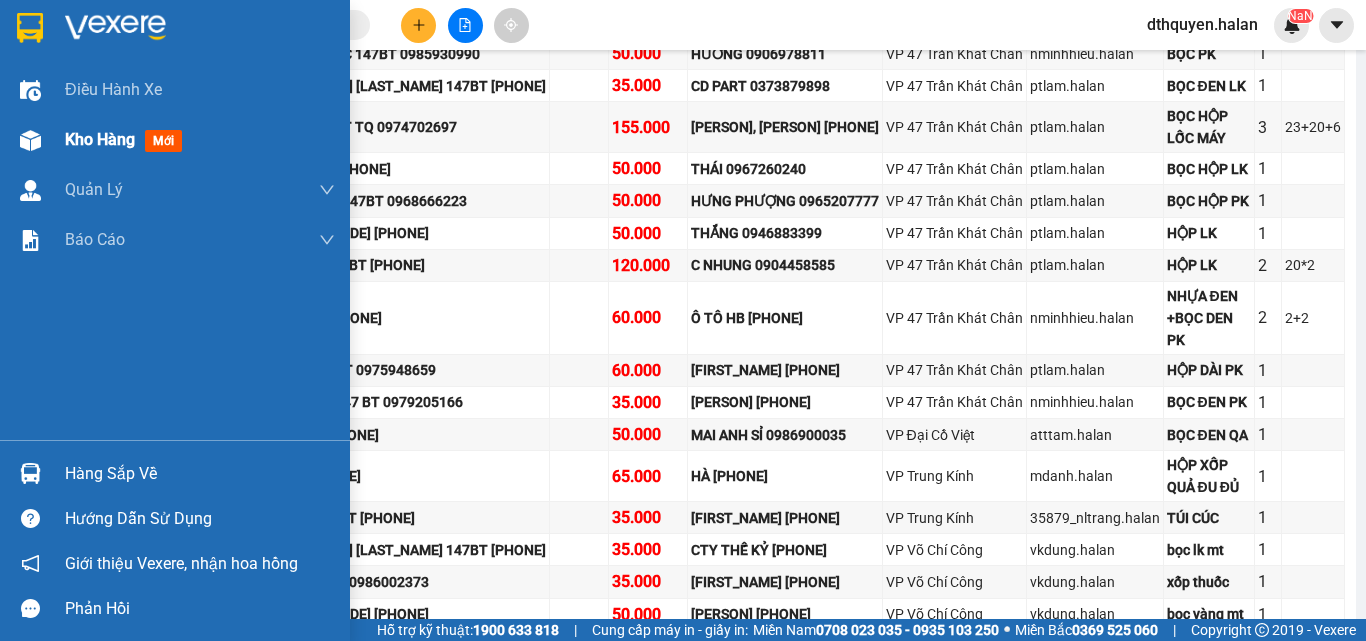 click on "Kho hàng" at bounding box center [100, 139] 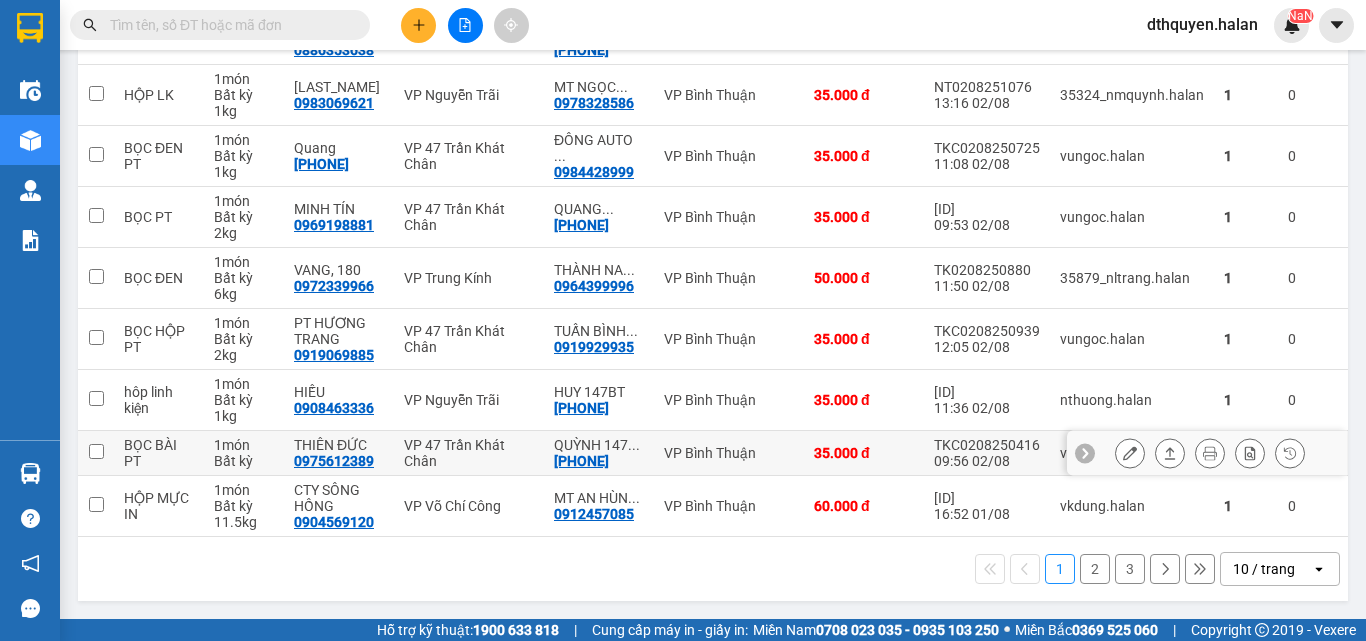 scroll, scrollTop: 300, scrollLeft: 0, axis: vertical 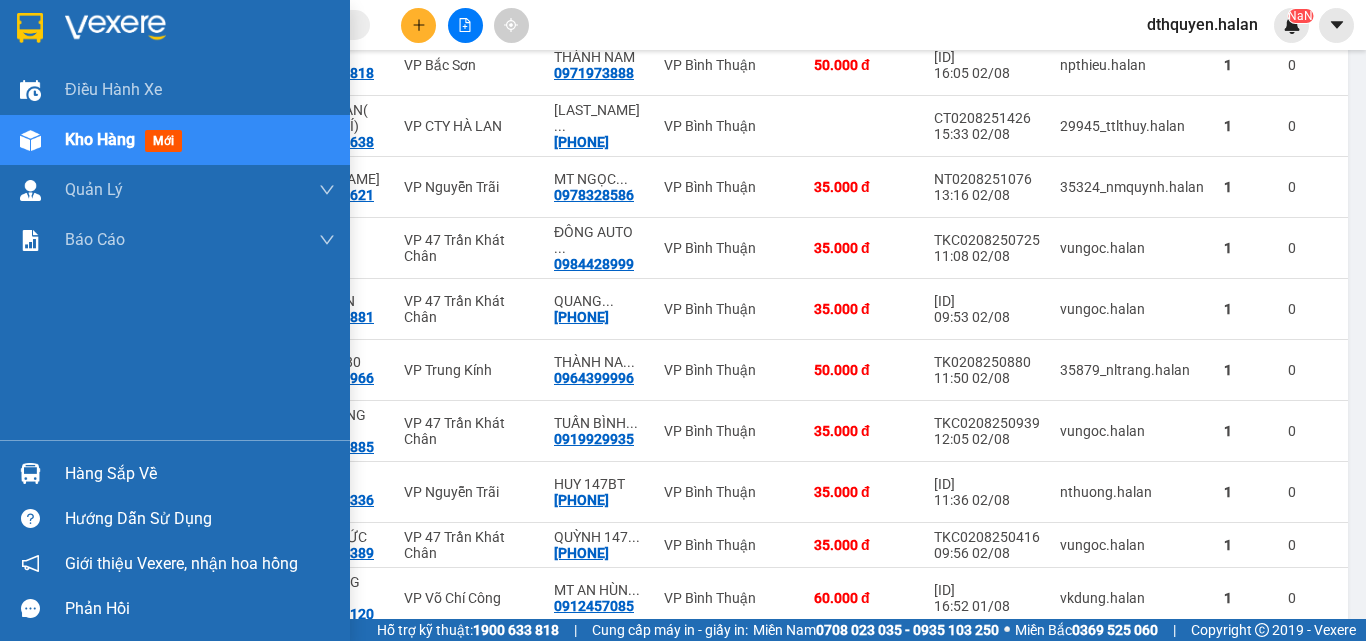 click on "Hàng sắp về" at bounding box center (200, 474) 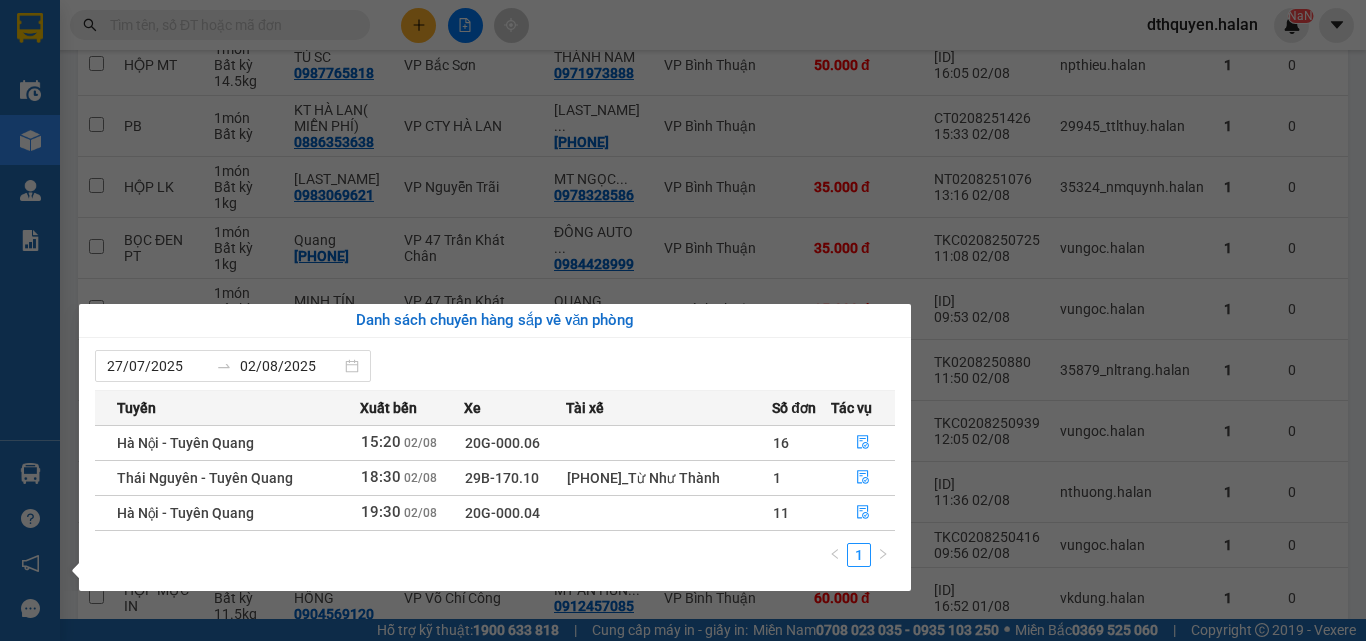 click on "Kết quả tìm kiếm ( 561 )  Bộ lọc  Mã ĐH Trạng thái Món hàng Thu hộ Tổng cước Chưa cước Nhãn Người gửi VP Gửi Người nhận VP Nhận BT0108252270 18:39 - 01/08 VP Nhận   29E-330.04 06:42 - 02/08 HỘP MT SL:  1 50.000 [PHONE] LAPTOP HOÀ BÌNH 147BT VP Bình Thuận [PHONE] TÂN THÀNH ĐẠT VP Nguyễn Trãi DC0208251768 17:05 - 02/08 Trên xe   20G-000.04 19:30  -   02/08 BỌC ĐEN LK SL:  1 35.000 35.000 [PHONE] MT CƯỜNG ANH VP Đại Cồ Việt [PHONE] LAPTOP HOÀ BÌNH 147BT VP Bình Thuận DC0208251781 17:08 - 02/08 Trên xe   20G-000.04 19:30  -   02/08 HỘP LAPTOP SL:  1 35.000 35.000 [PHONE] hải đâng VP Đại Cồ Việt [PHONE] LAPTOP HOÀ BÌNH 147BT VP Bình Thuận NT0208250943 12:05 - 02/08 Đã giao   17:05 - 02/08 HỘP LAPTOP SL:  1 50.000 [PHONE] HÙNG VP Nguyễn Trãi [PHONE] LAPTOP HOÀ BÌNH 147BT VP Bình Thuận NT0108251772 16:28 - 01/08 Đã giao   09:03 - 02/08 BỌC ĐEN LK SL:  1 35.000 [PHONE] THÙY" at bounding box center [683, 320] 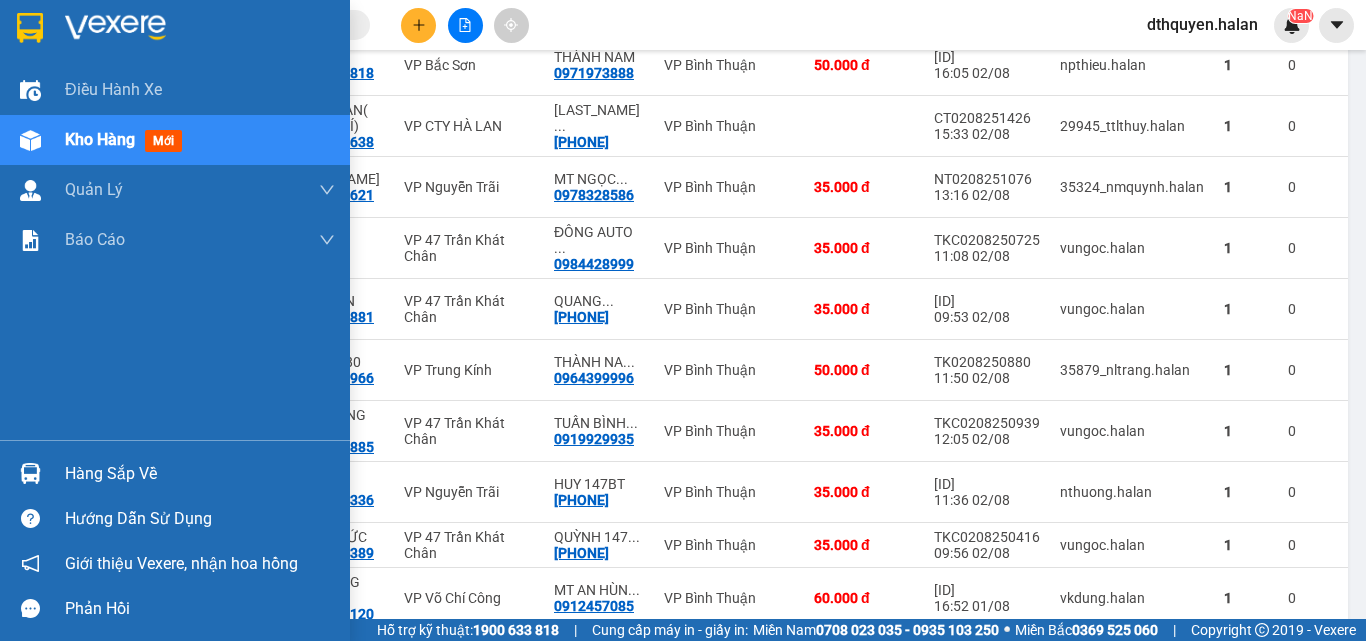 click on "Hàng sắp về" at bounding box center (200, 474) 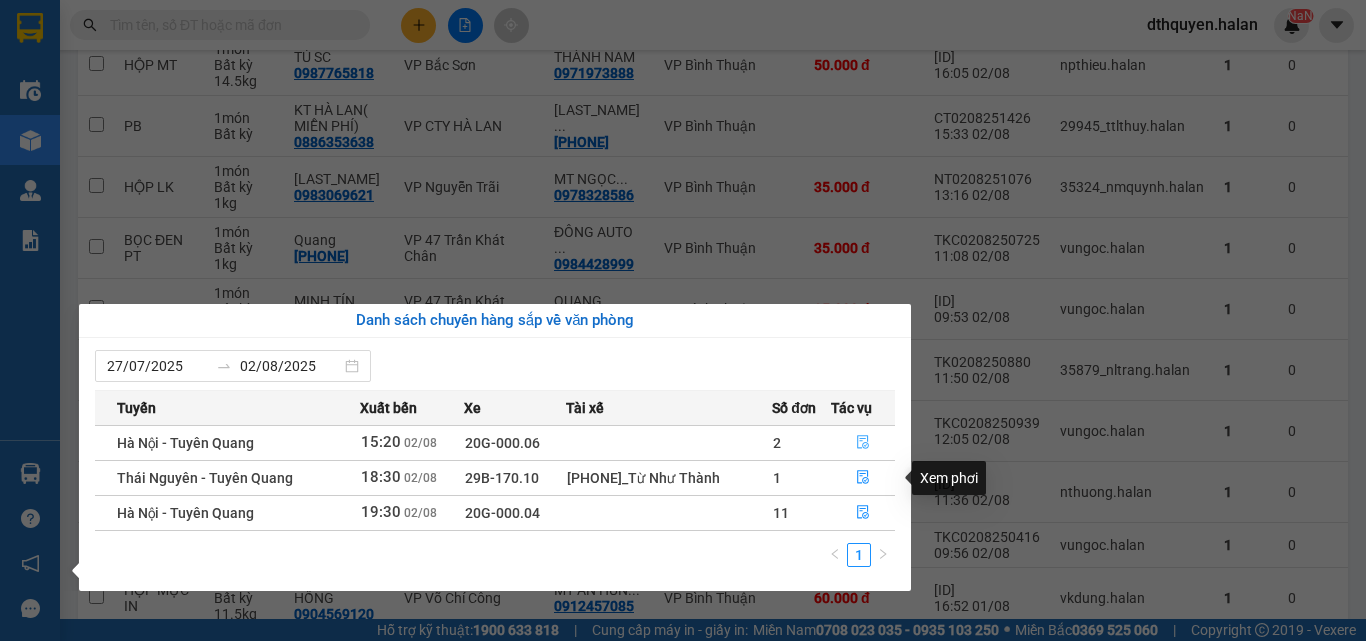 click 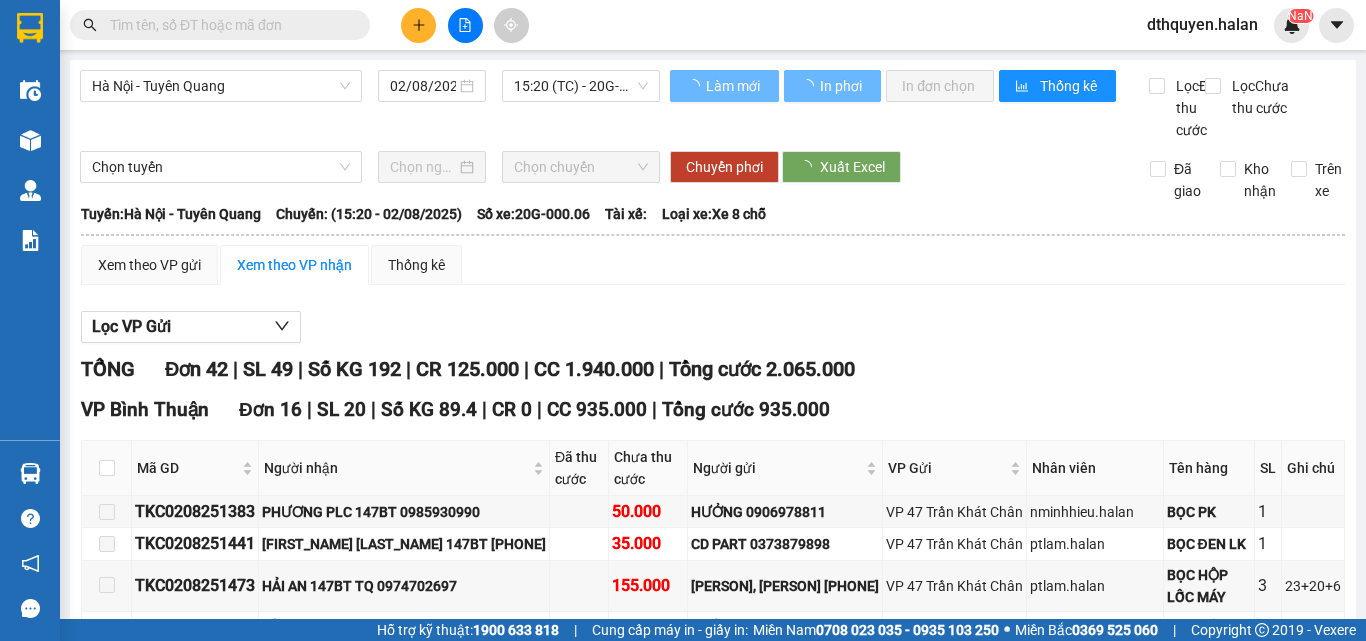 scroll, scrollTop: 300, scrollLeft: 0, axis: vertical 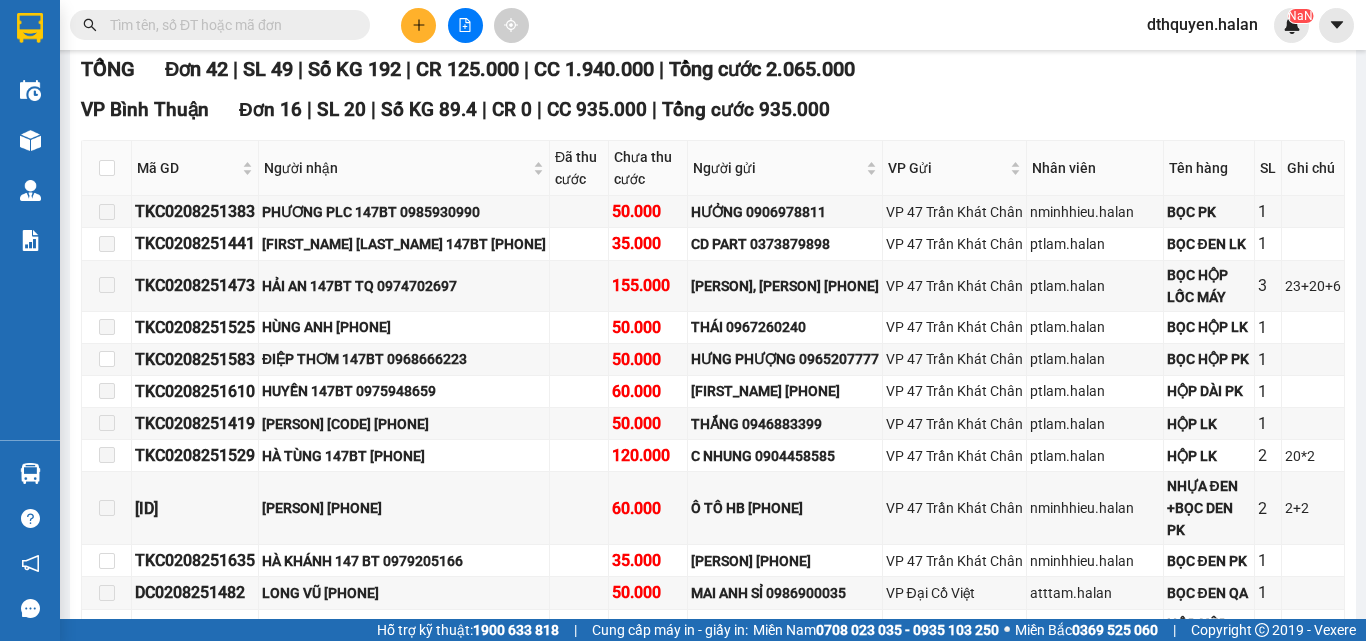 click at bounding box center (107, 168) 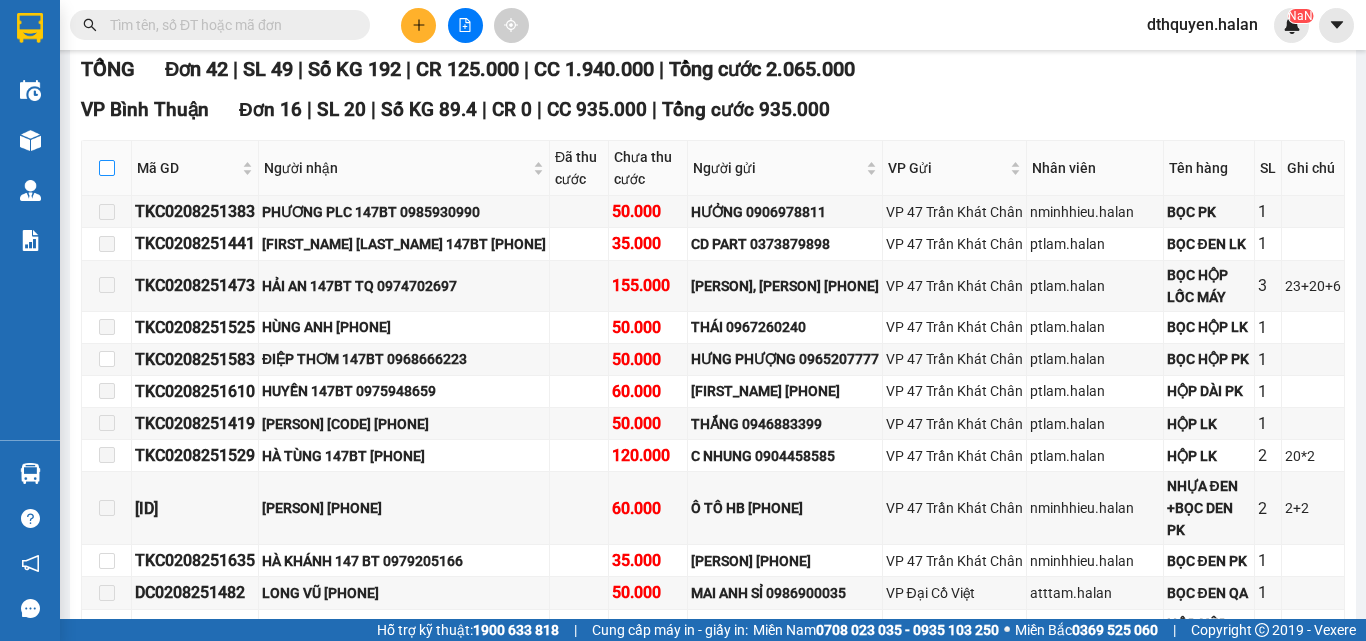 click at bounding box center [107, 168] 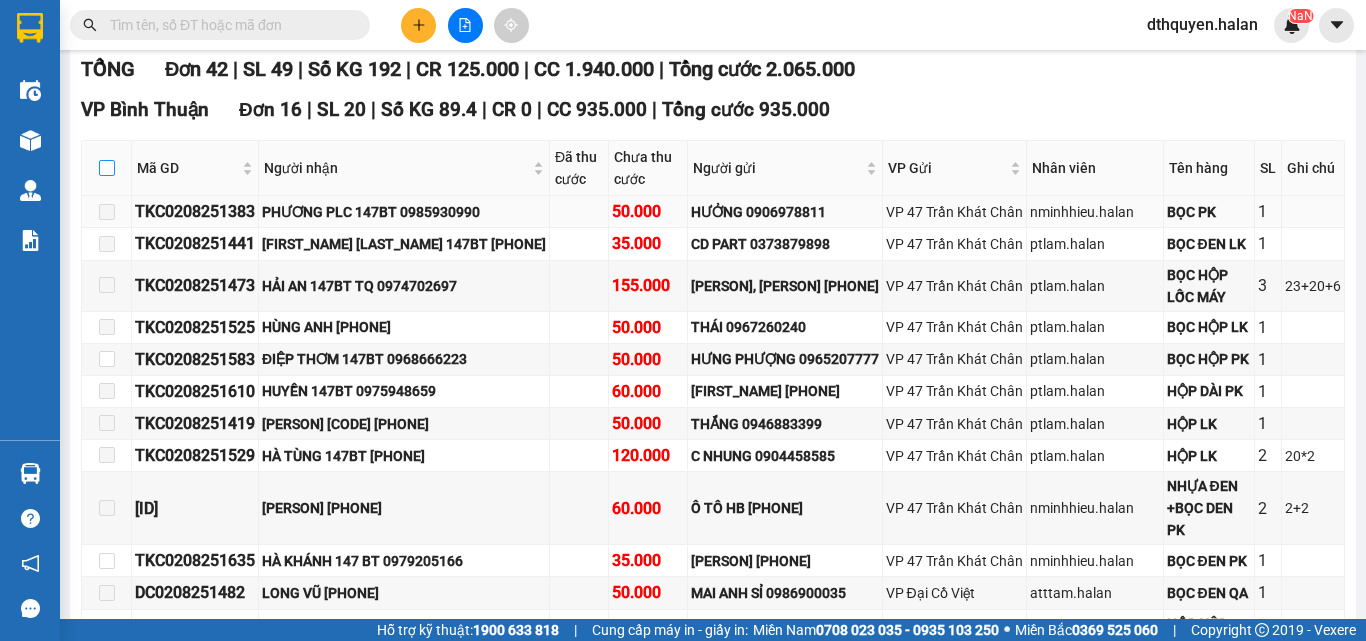 checkbox on "true" 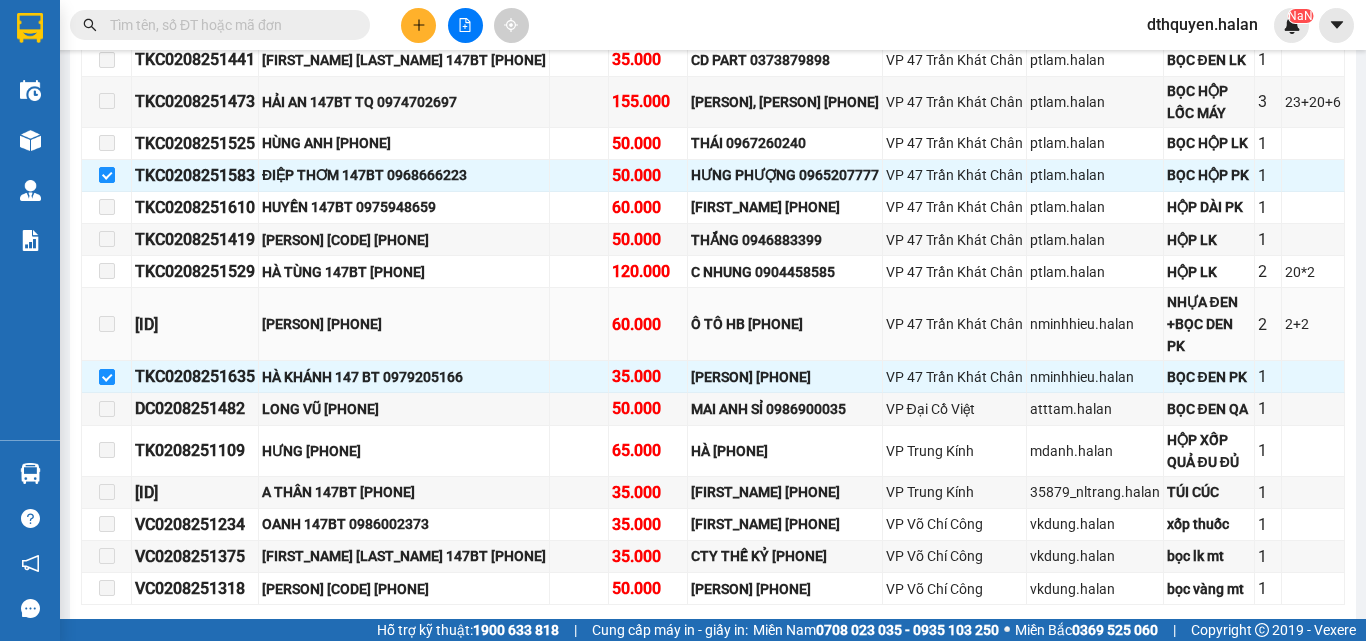 scroll, scrollTop: 500, scrollLeft: 0, axis: vertical 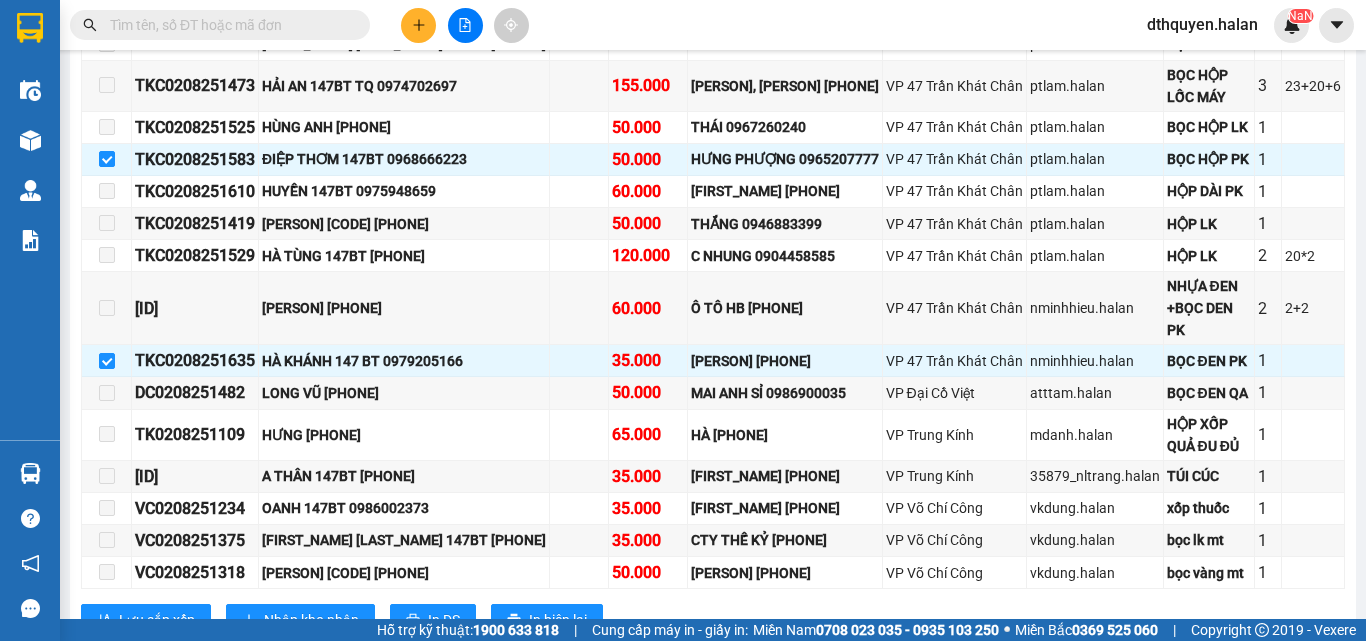 click at bounding box center [228, 25] 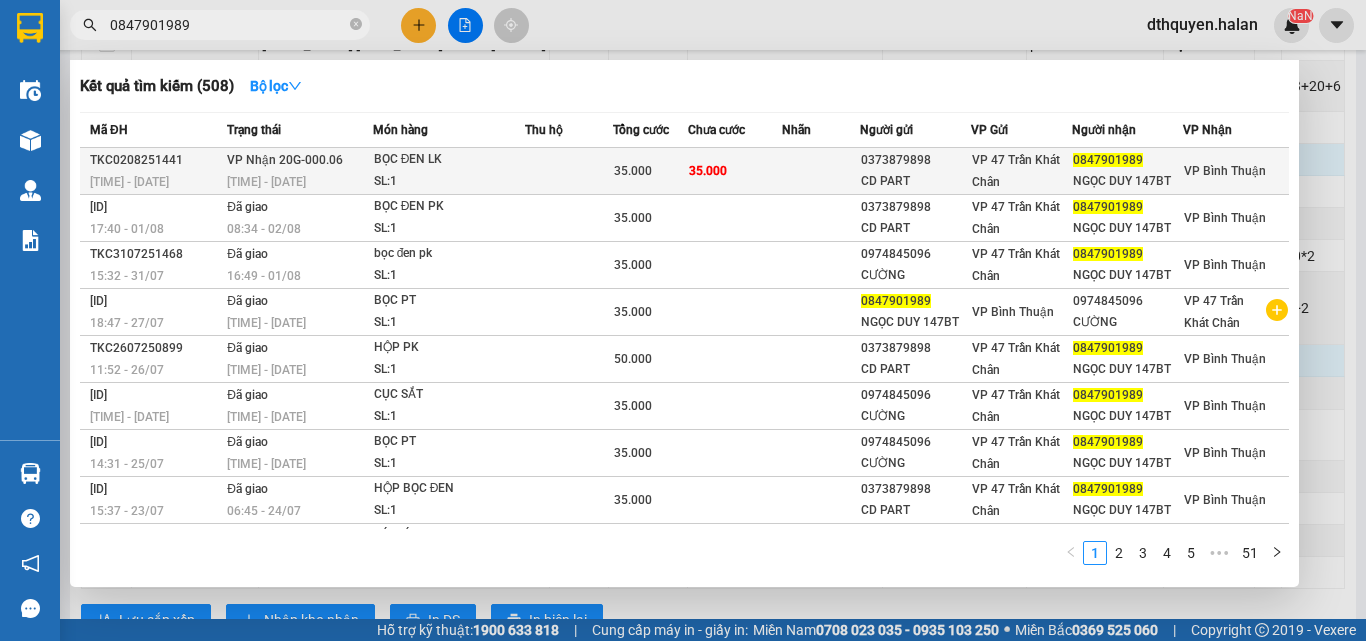 type on "0847901989" 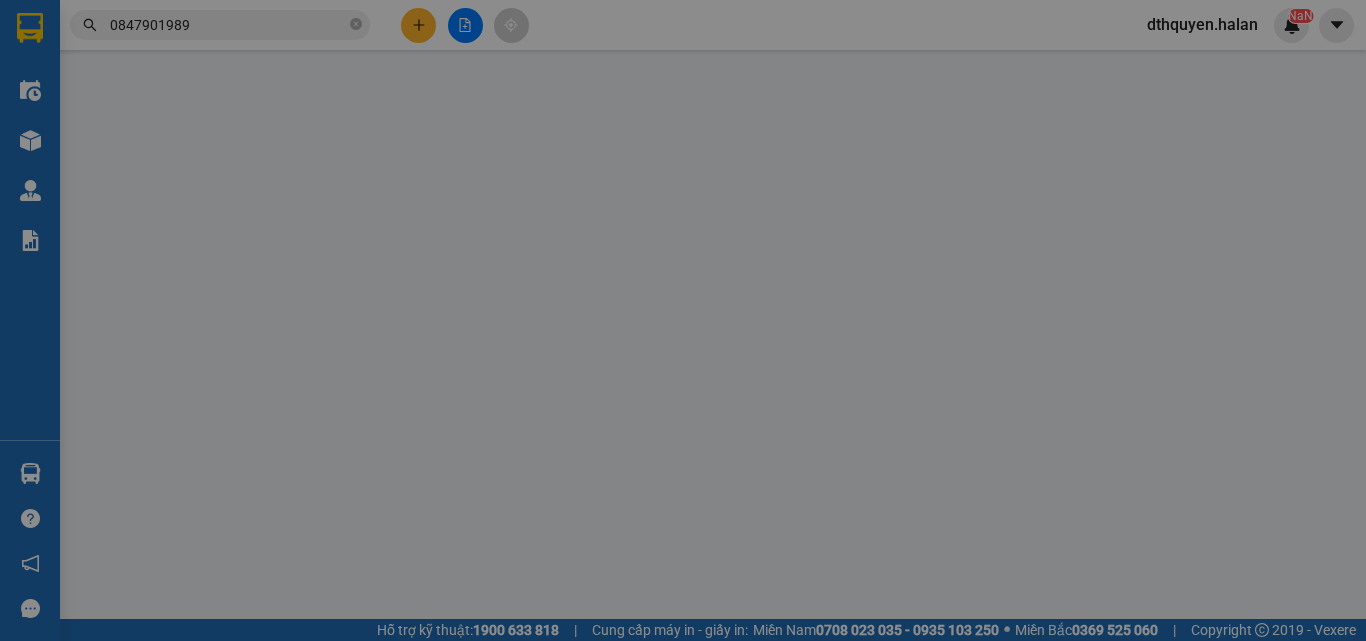 scroll, scrollTop: 0, scrollLeft: 0, axis: both 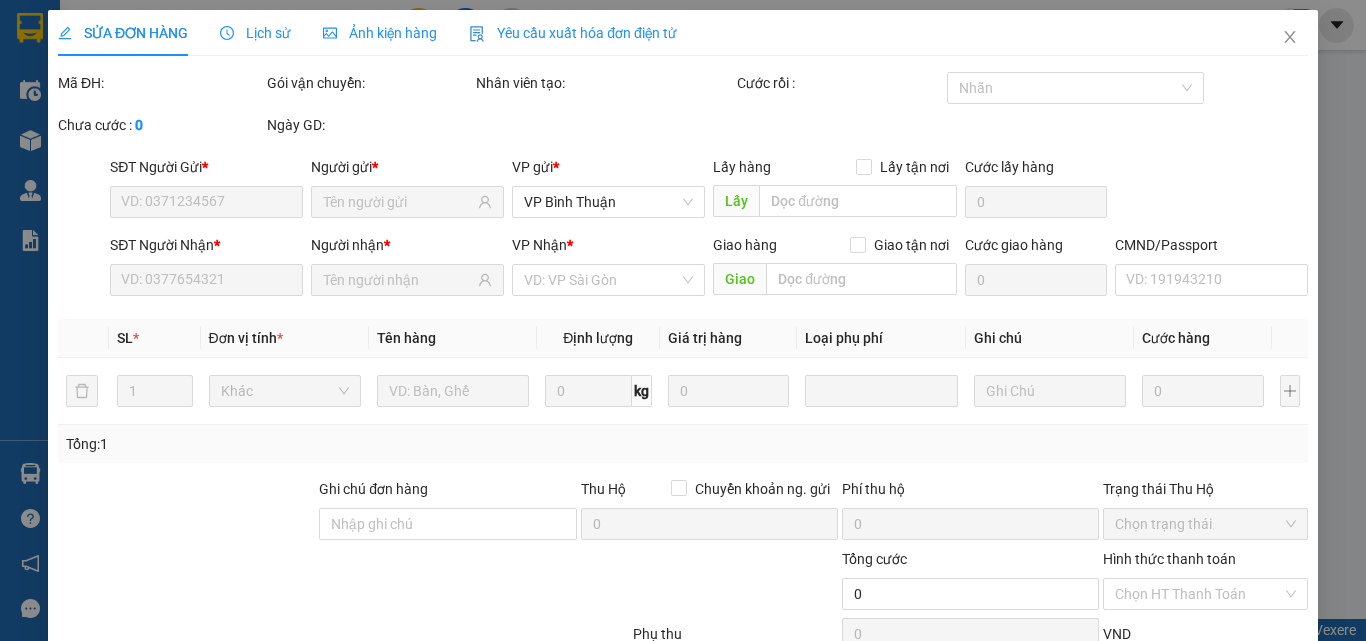 type on "0373879898" 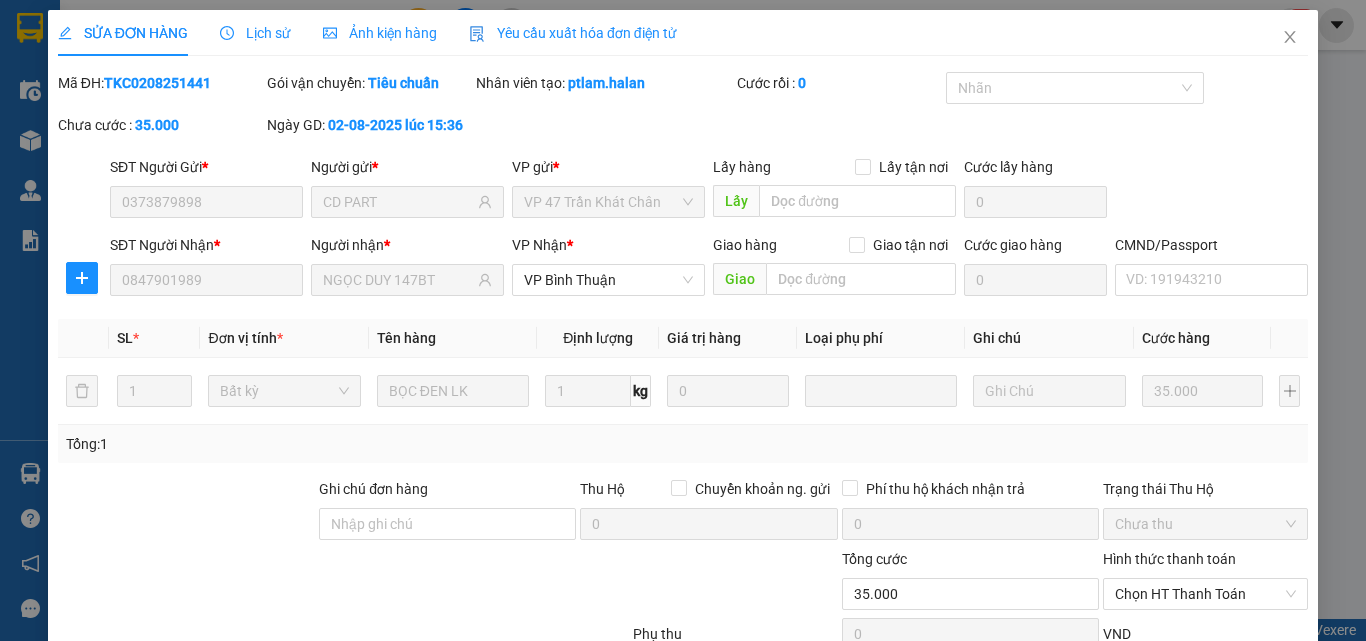 scroll, scrollTop: 143, scrollLeft: 0, axis: vertical 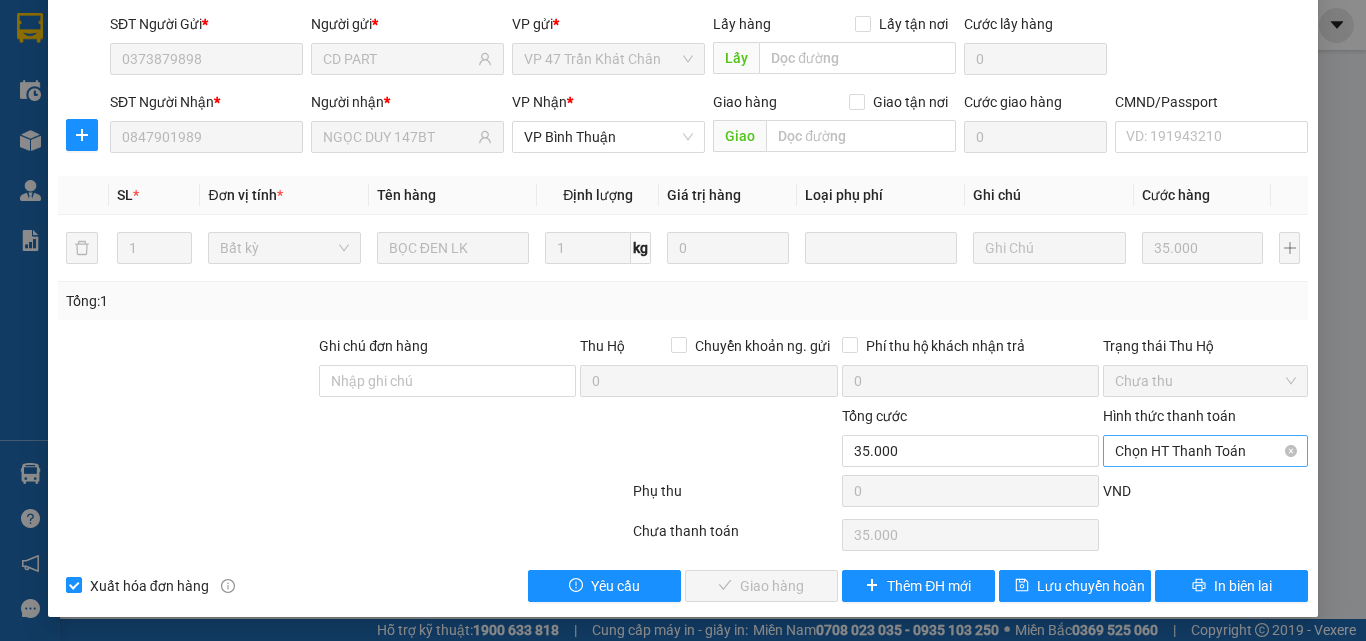 click on "Chọn HT Thanh Toán" at bounding box center (1205, 451) 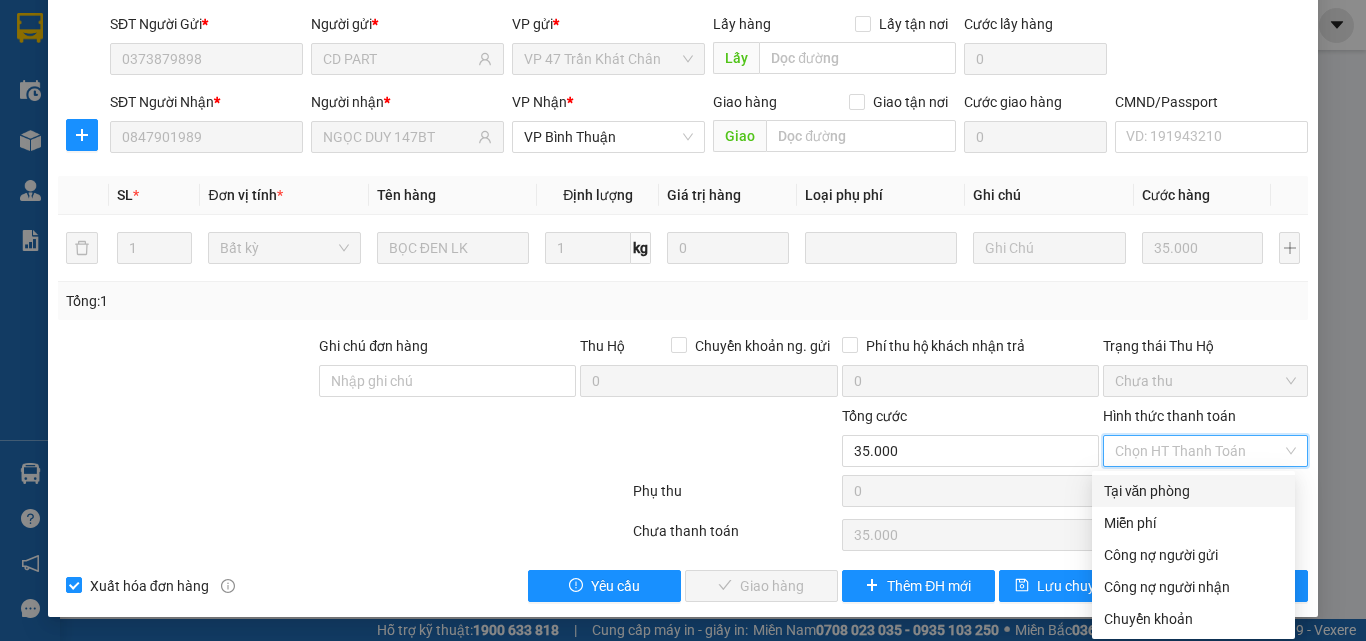 click on "Tại văn phòng" at bounding box center (1193, 491) 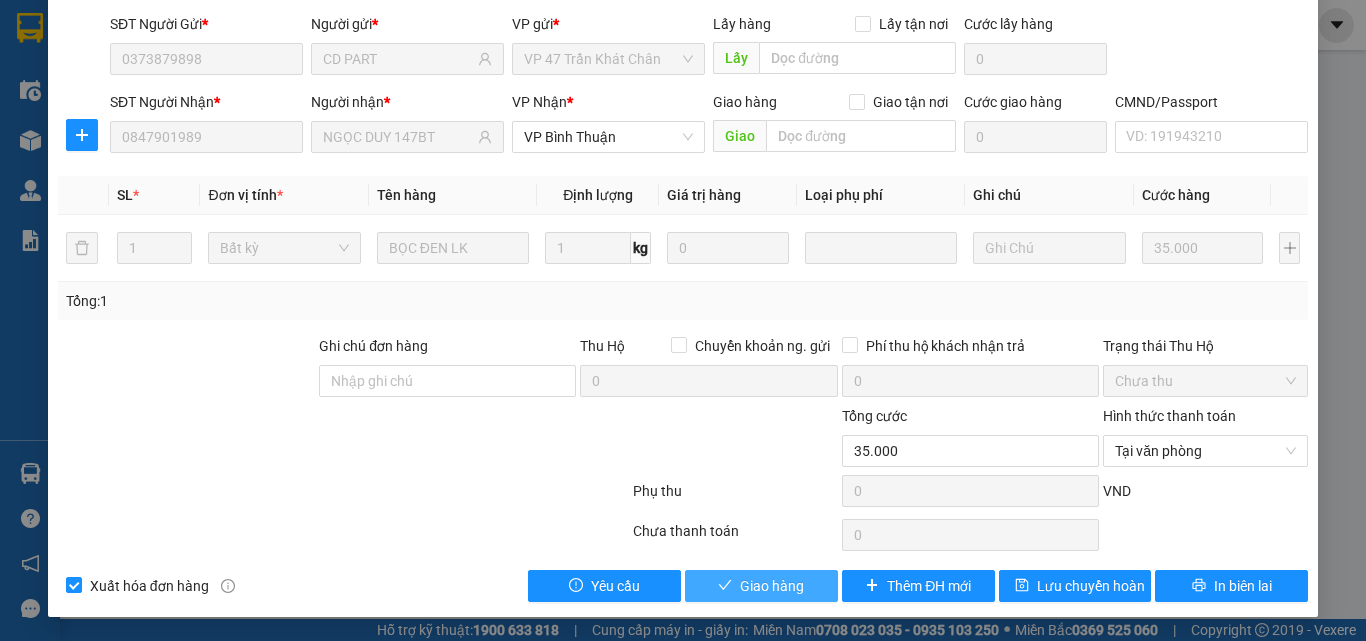 click on "Giao hàng" at bounding box center [772, 586] 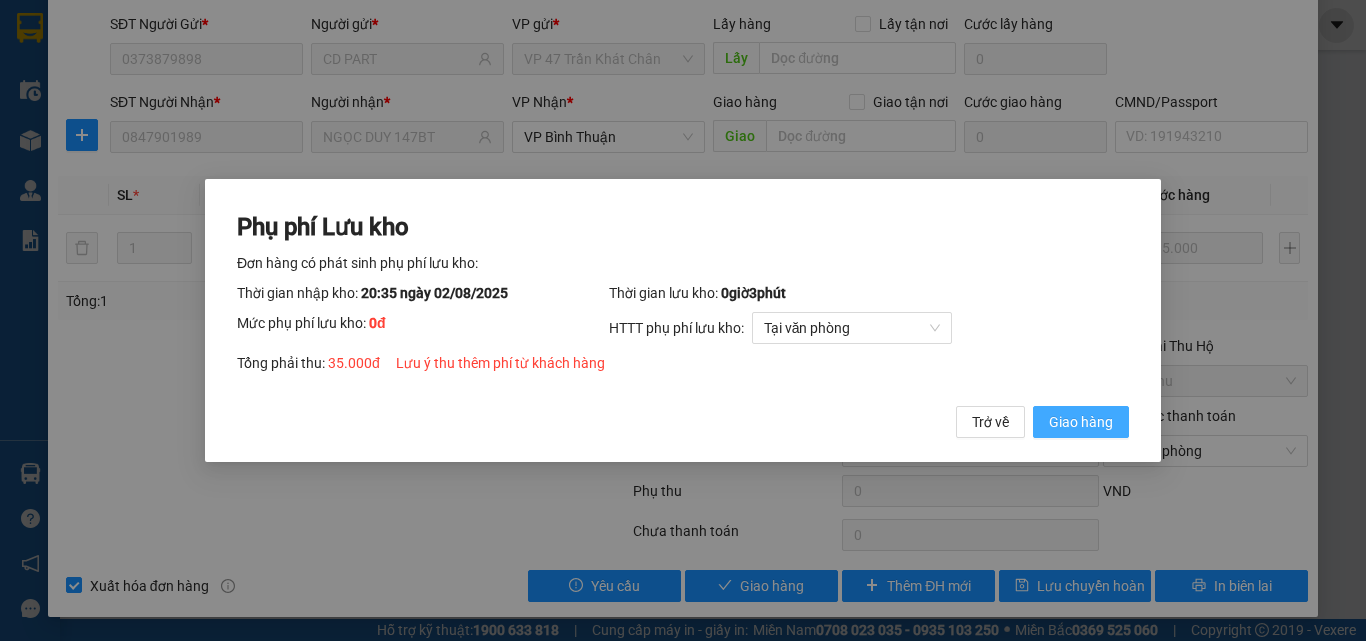 click on "Giao hàng" at bounding box center [1081, 422] 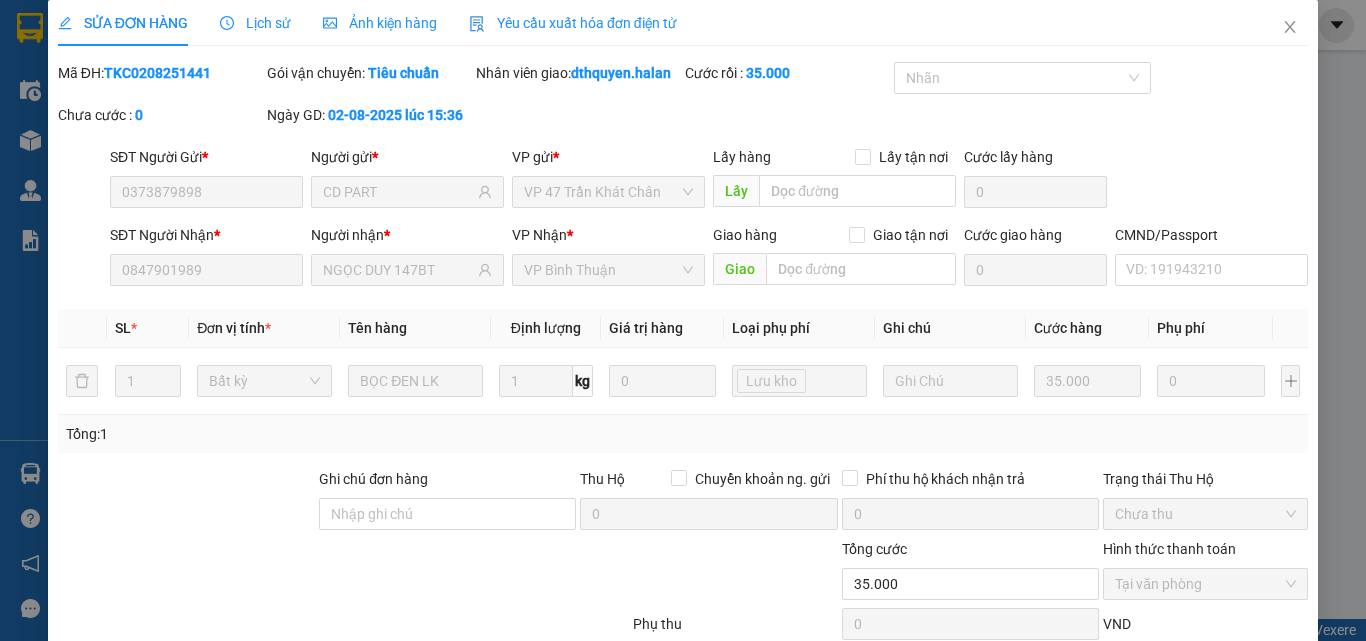 scroll, scrollTop: 0, scrollLeft: 0, axis: both 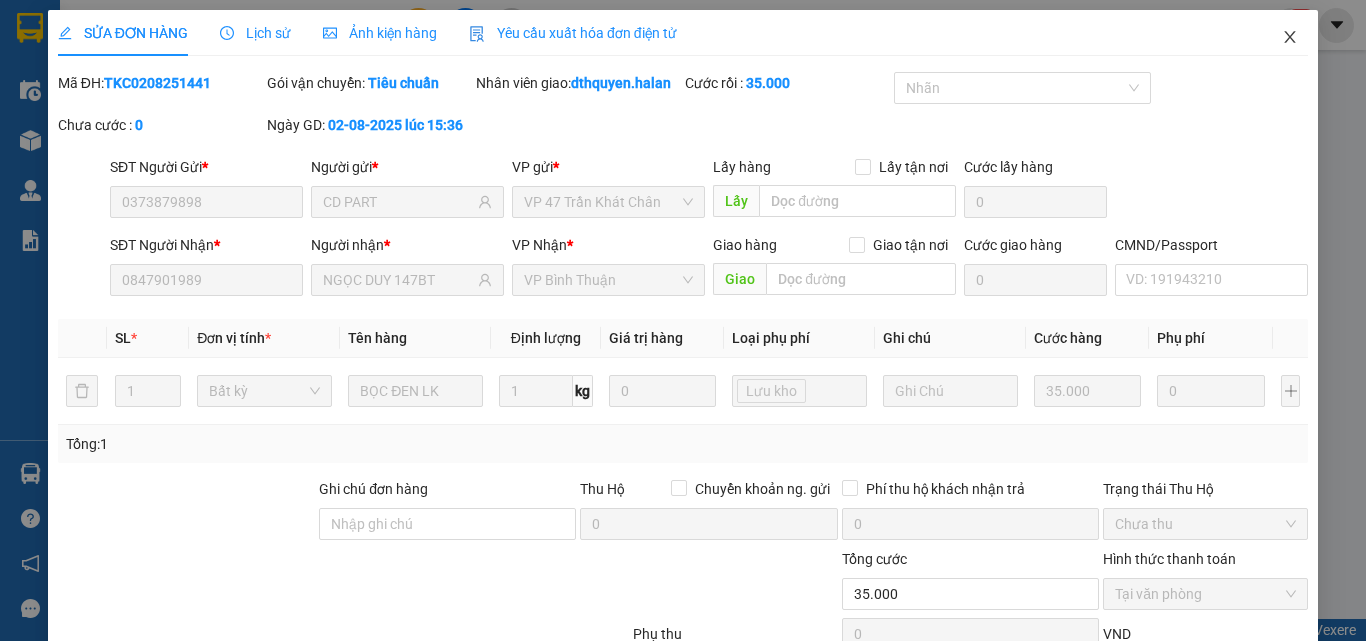 click 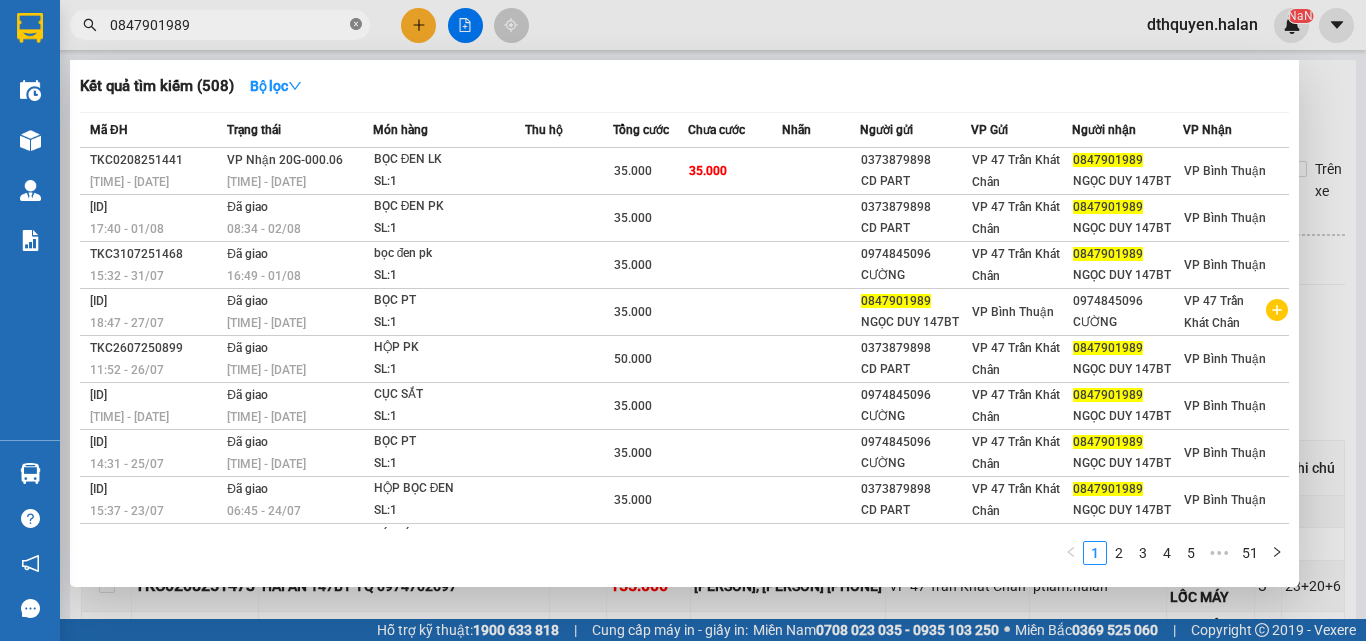 click 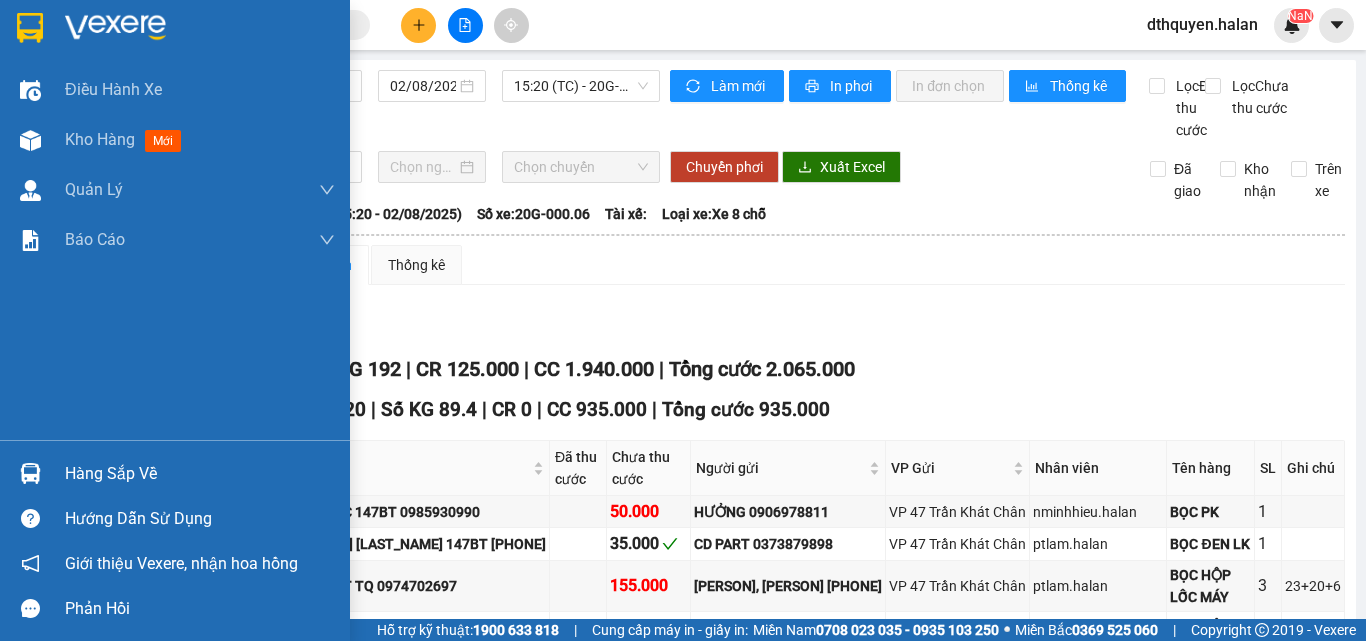 click on "Hàng sắp về" at bounding box center [200, 474] 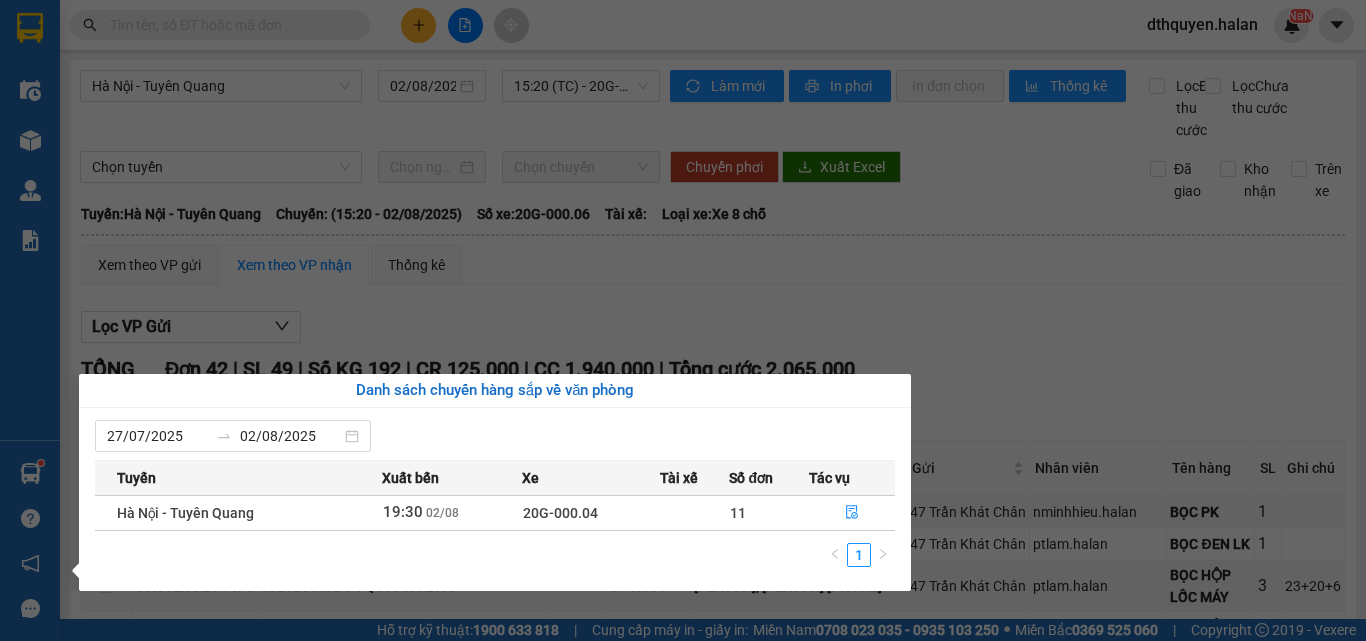click on "Kết quả tìm kiếm ( 508 )  Bộ lọc  Mã ĐH Trạng thái Món hàng Thu hộ Tổng cước Chưa cước Nhãn Người gửi VP Gửi Người nhận VP Nhận [ID] [TIME] - [DATE] VP Nhận   [VEHICLE_ID] [TIME] - [DATE] BỌC ĐEN LK SL:  1 35.000 35.000 [PHONE] CD PART  VP [LOCATION] [PHONE] [PERSON] [CODE] VP [LOCATION] [ID] [TIME] - [DATE] Đã giao   [TIME] - [DATE] BỌC ĐEN PK SL:  1 35.000 [PHONE] CD PART VP [LOCATION] [PHONE] [PERSON] [CODE] VP [LOCATION] [ID] [TIME] - [DATE] Đã giao   [TIME] - [DATE] bọc đen pk SL:  1 35.000 [PHONE] [PERSON] VP [LOCATION] [PHONE] [PERSON] [CODE] VP [LOCATION] [ID] [TIME] - [DATE] Đã giao   [TIME] - [DATE] BỌC PT SL:  1 35.000 [PHONE] [PERSON] [CODE] VP [LOCATION] [ID] [TIME] - [DATE] Đã giao   [TIME] - [DATE] HỘP  PK SL:  1 50.000 [PHONE] CD PART VP [LOCATION] [PHONE] [PERSON] [CODE] VP [LOCATION]   1" at bounding box center [683, 320] 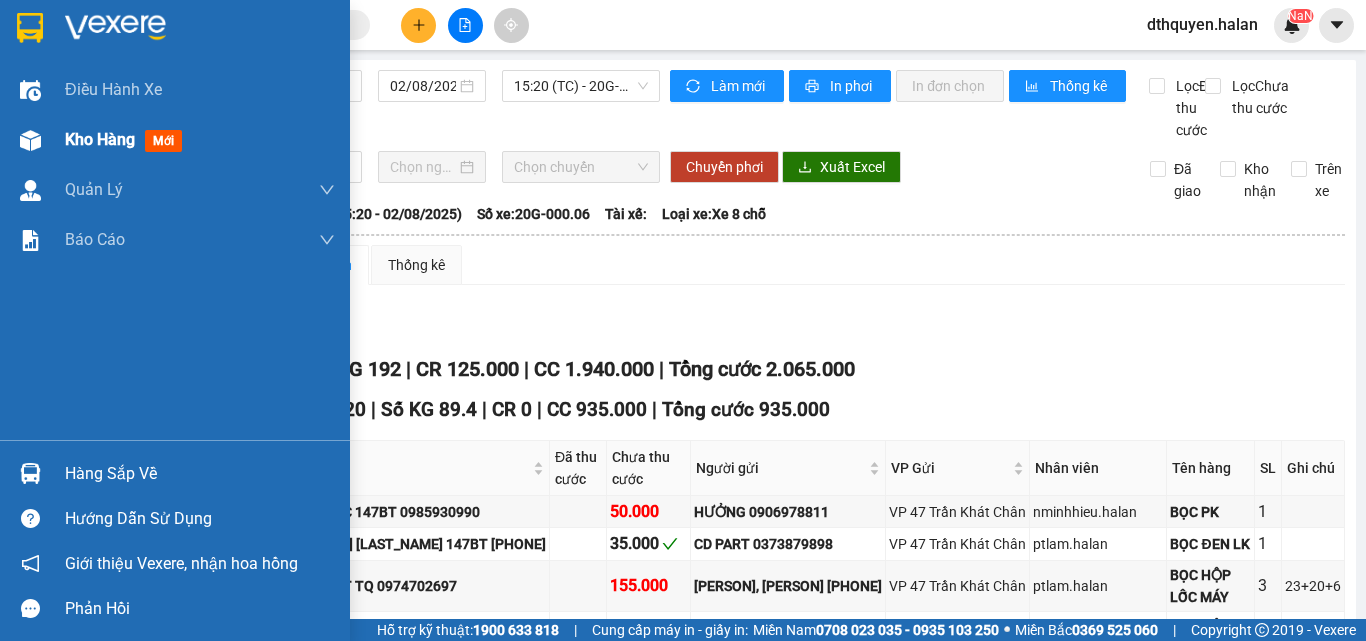 click on "Kho hàng" at bounding box center [100, 139] 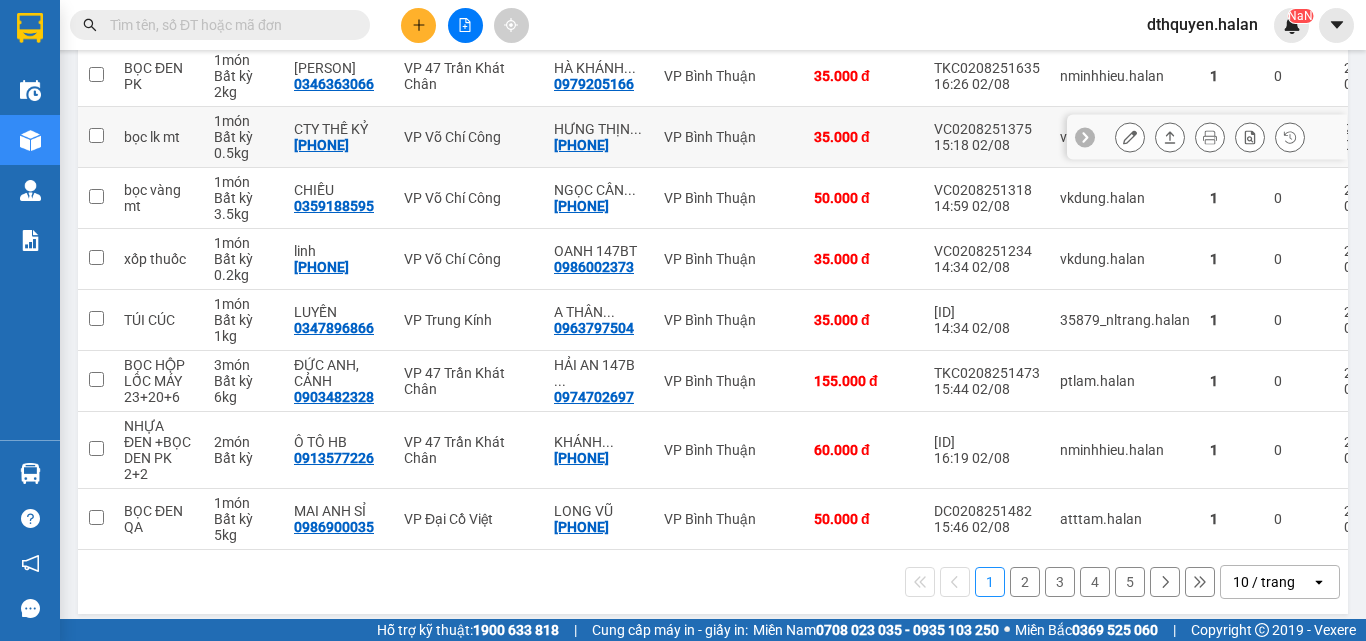 scroll, scrollTop: 432, scrollLeft: 0, axis: vertical 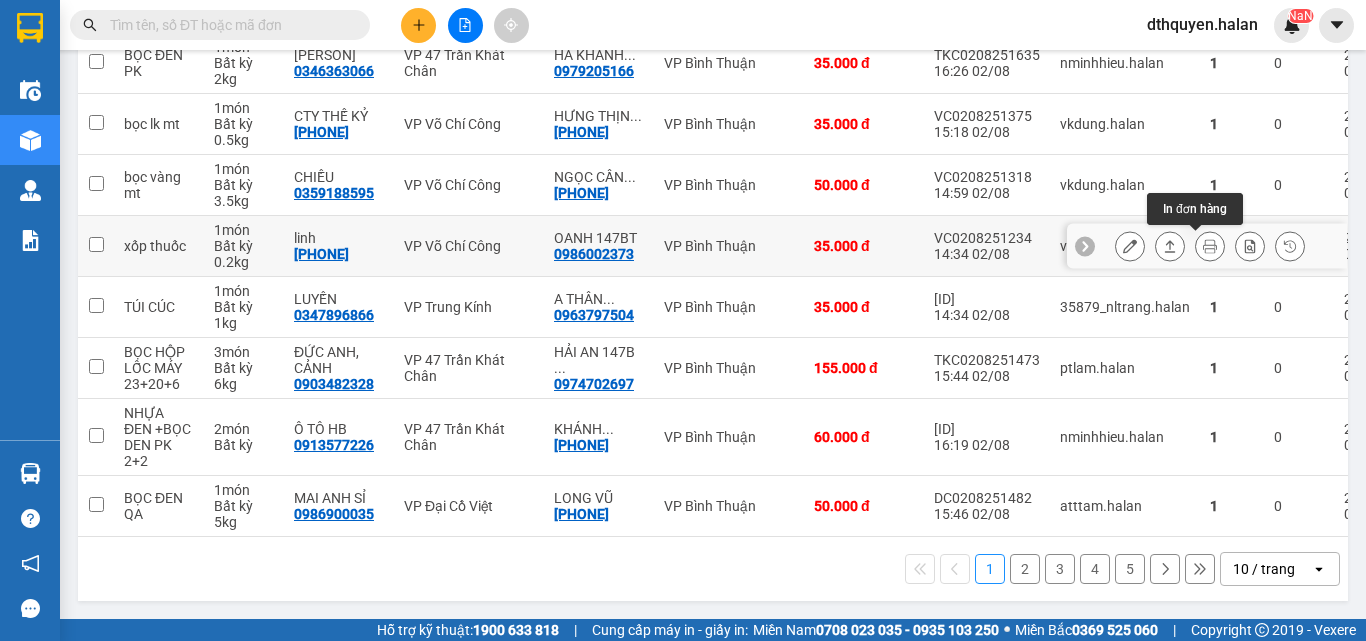 click 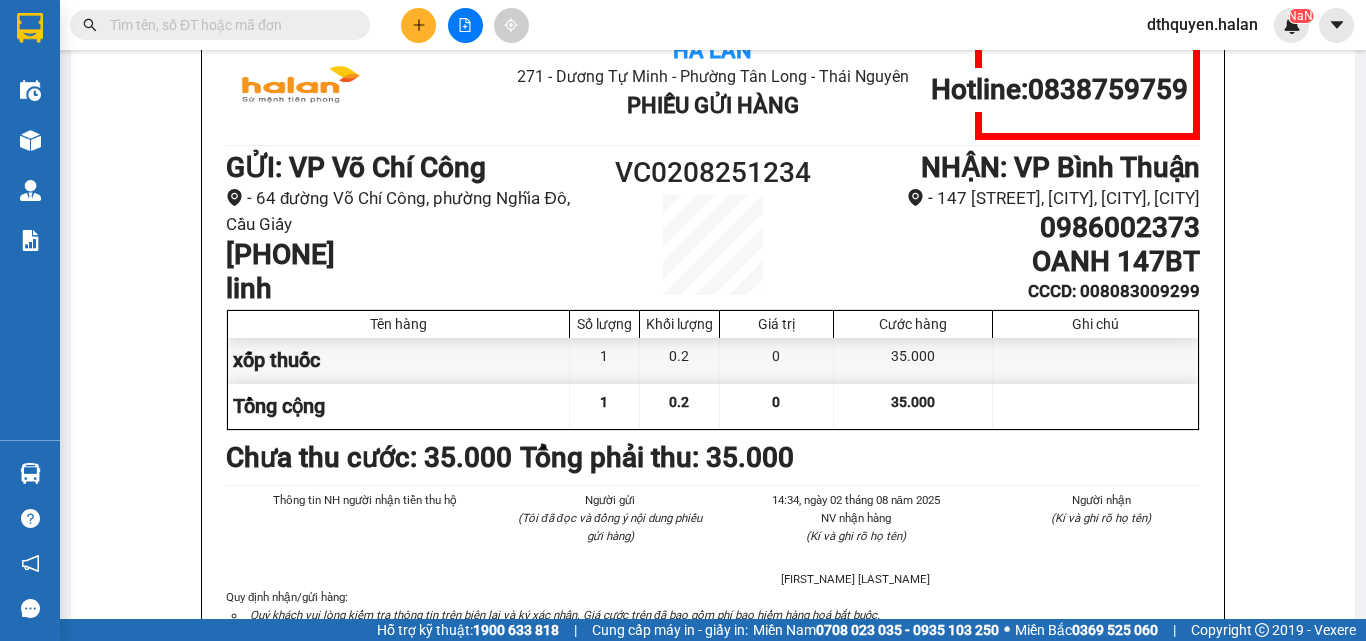 scroll, scrollTop: 0, scrollLeft: 0, axis: both 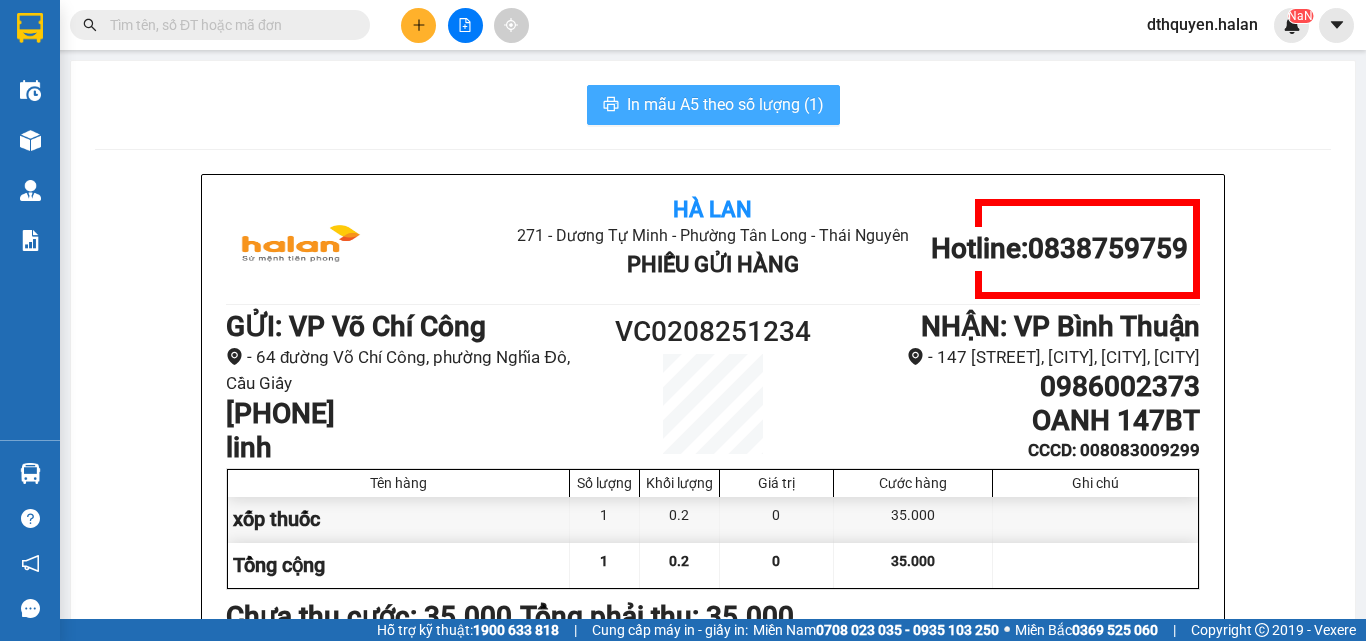 click on "In mẫu A5 theo số lượng
(1)" at bounding box center (725, 104) 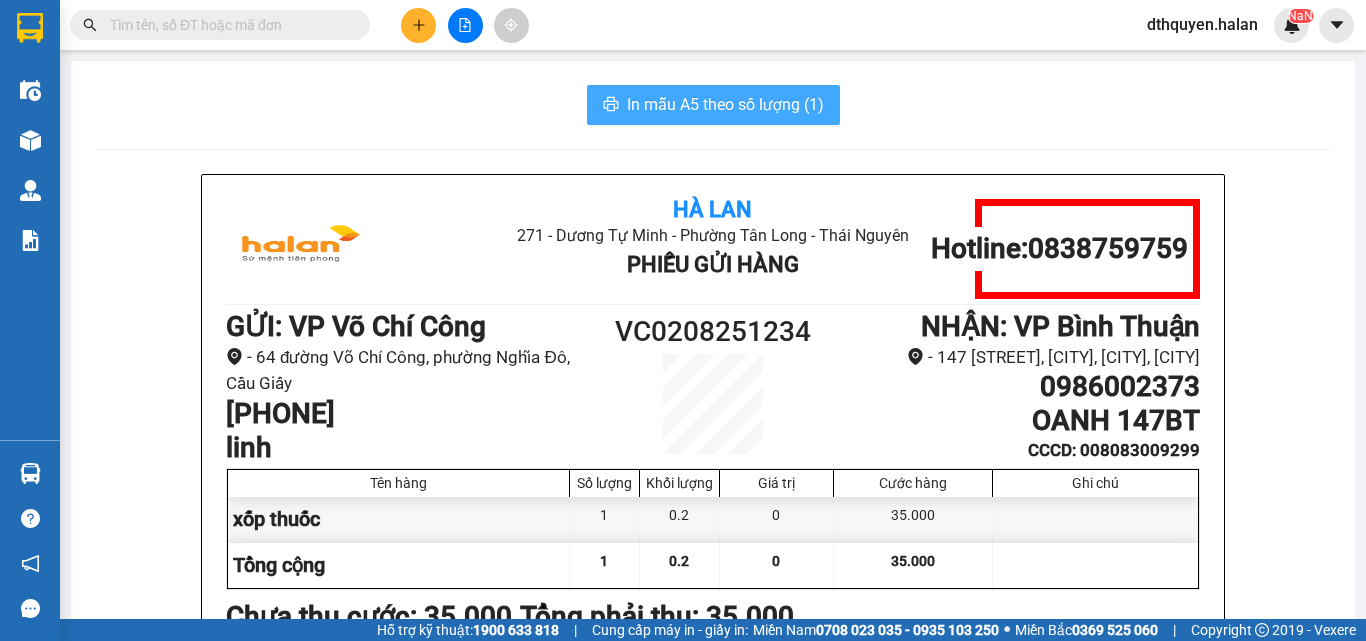 scroll, scrollTop: 0, scrollLeft: 0, axis: both 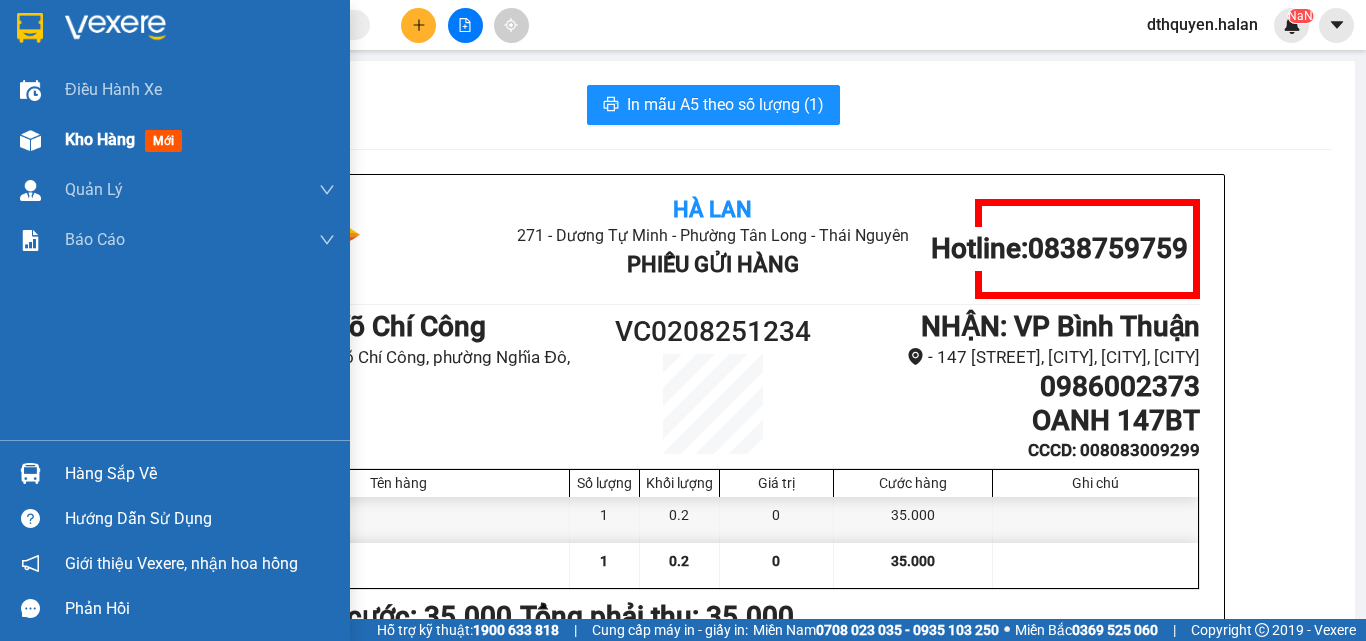 click on "Kho hàng" at bounding box center [100, 139] 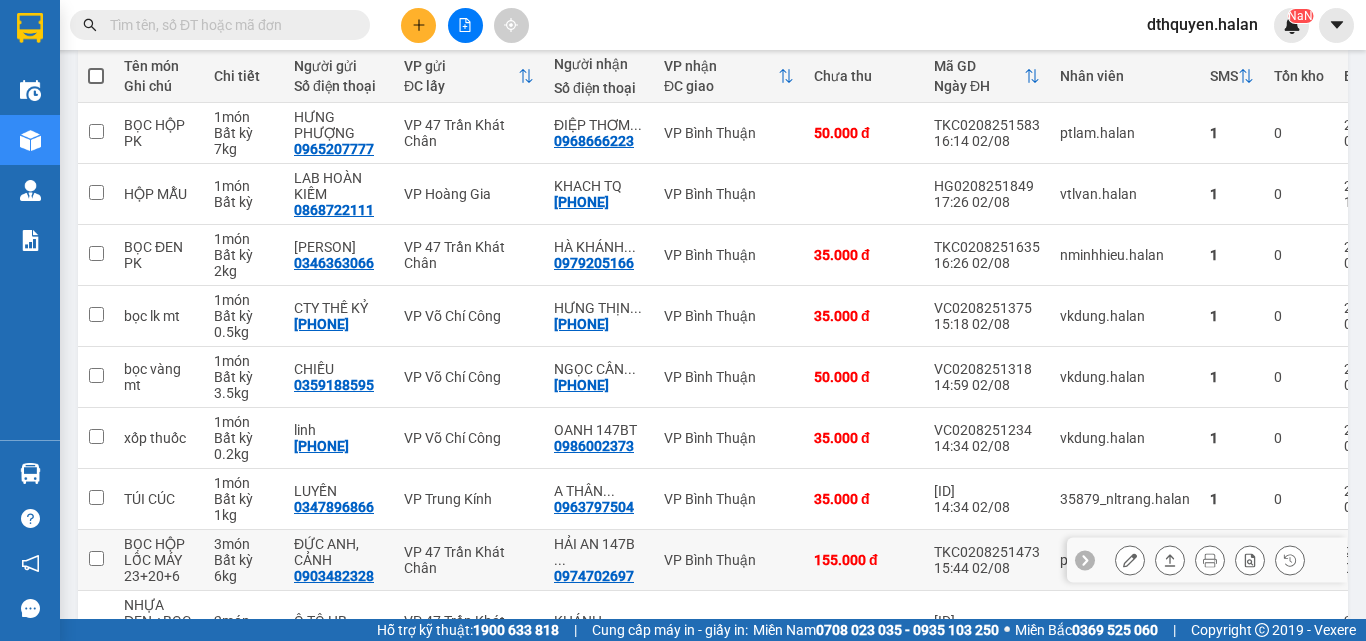 scroll, scrollTop: 432, scrollLeft: 0, axis: vertical 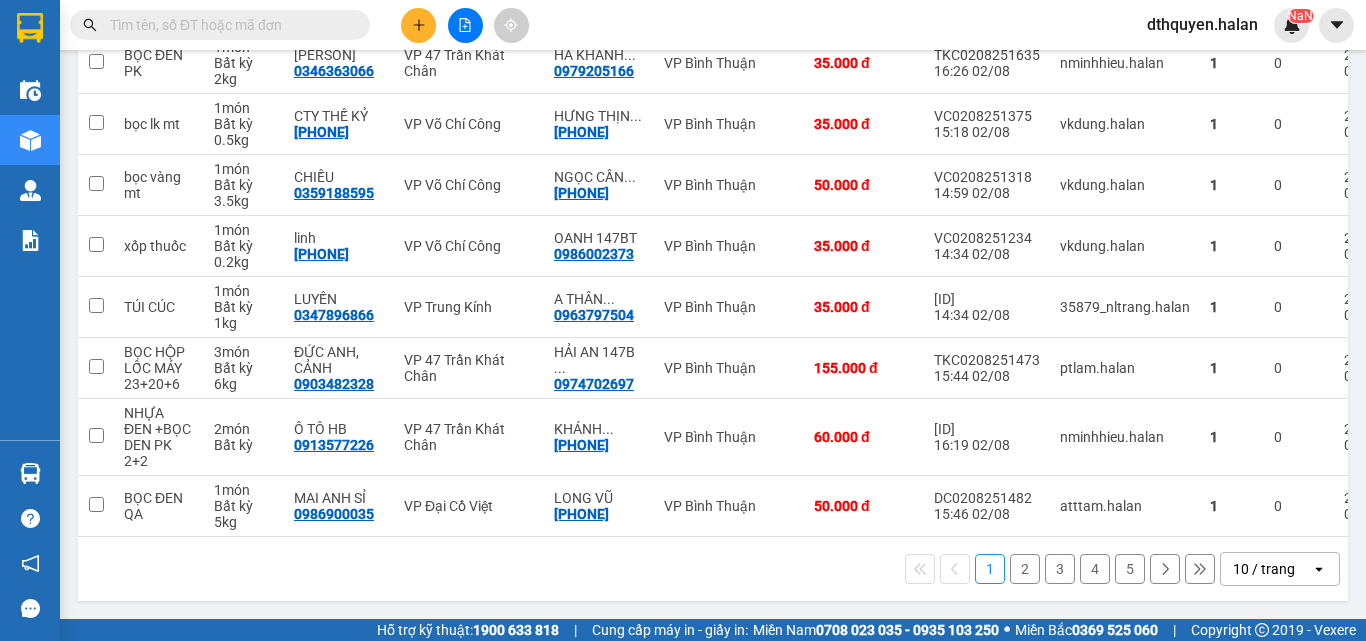 click on "2" at bounding box center [1025, 569] 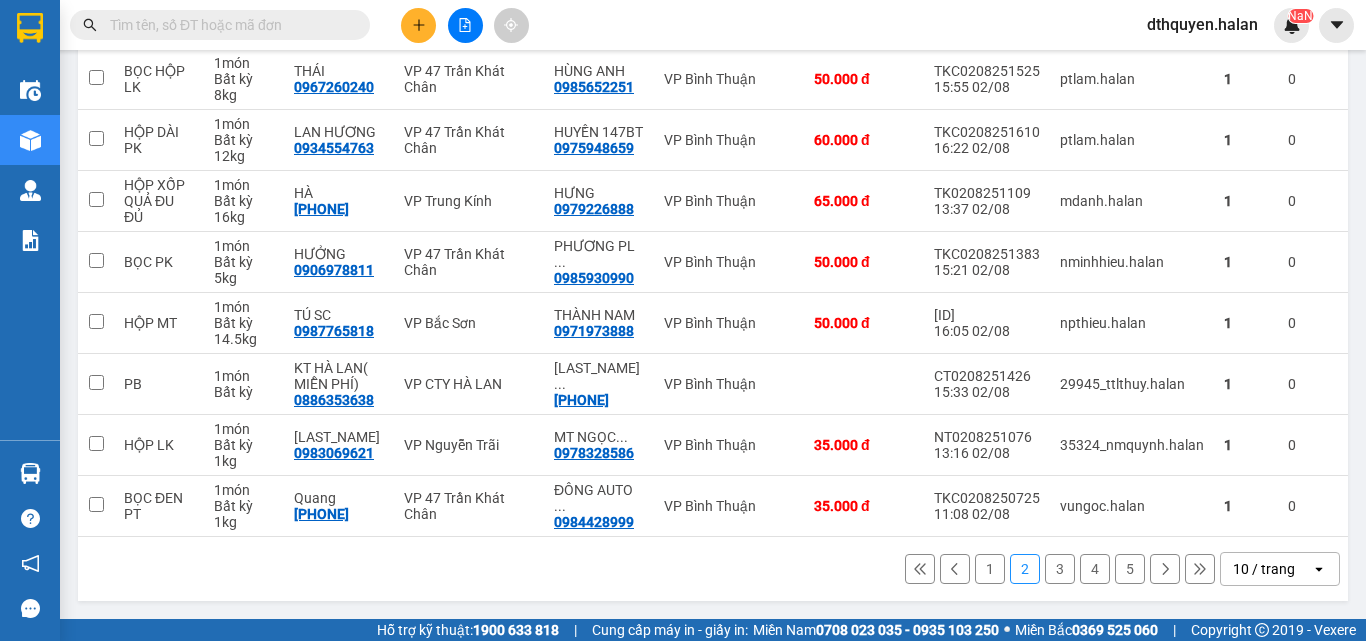 scroll, scrollTop: 416, scrollLeft: 0, axis: vertical 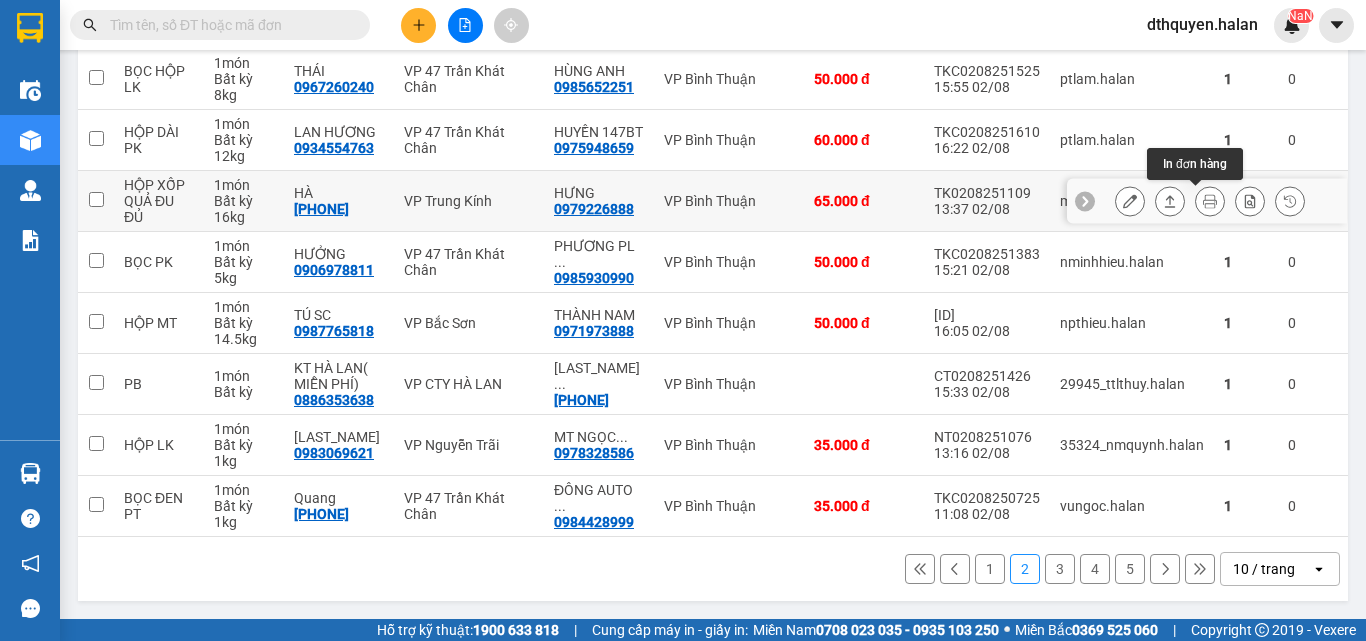 click at bounding box center (1210, 201) 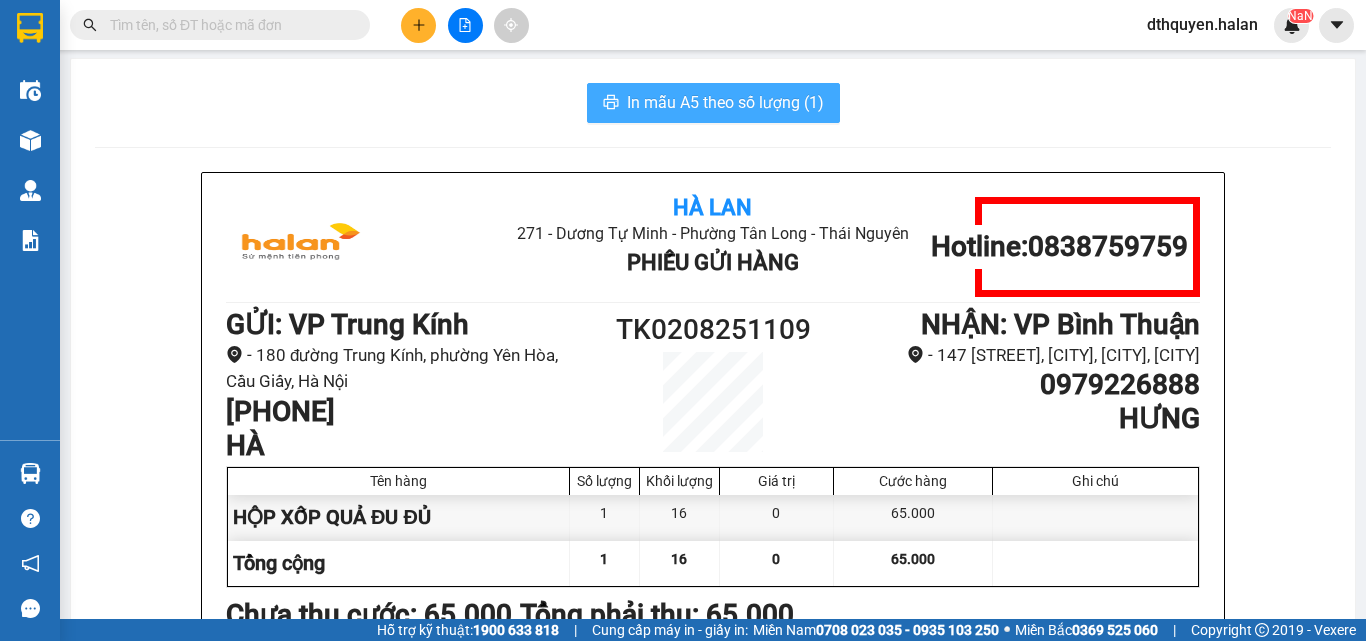 scroll, scrollTop: 0, scrollLeft: 0, axis: both 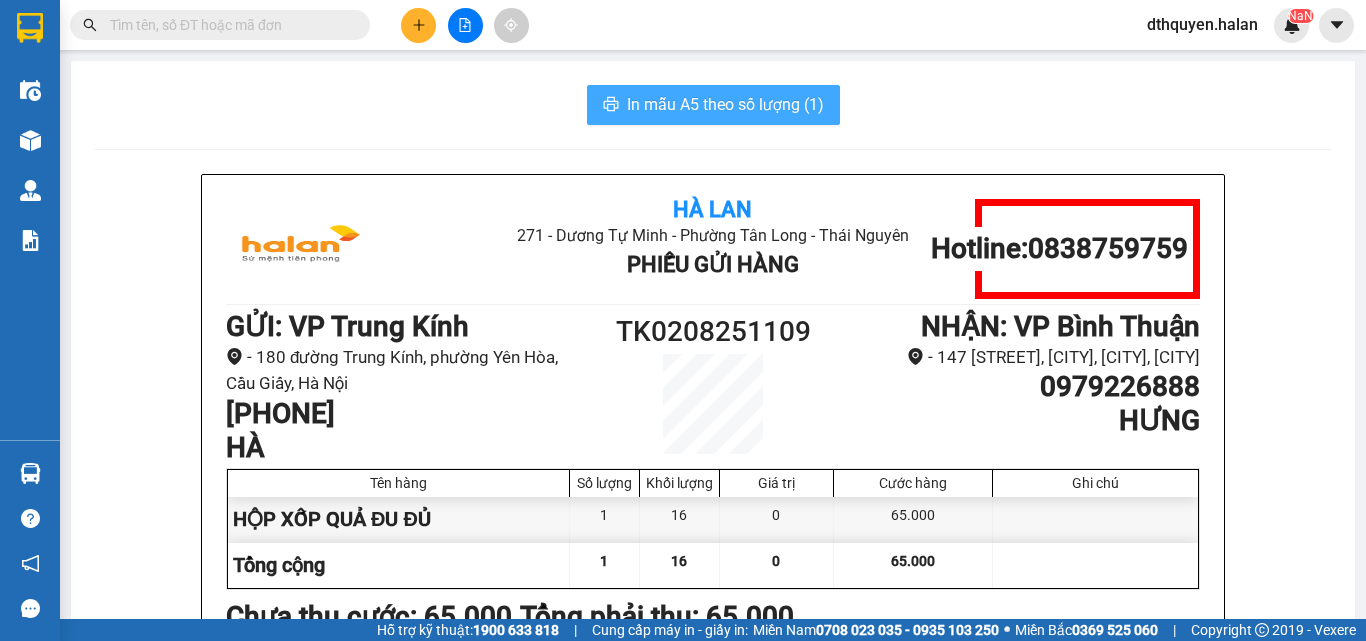 click on "In mẫu A5 theo số lượng
(1)" at bounding box center (713, 105) 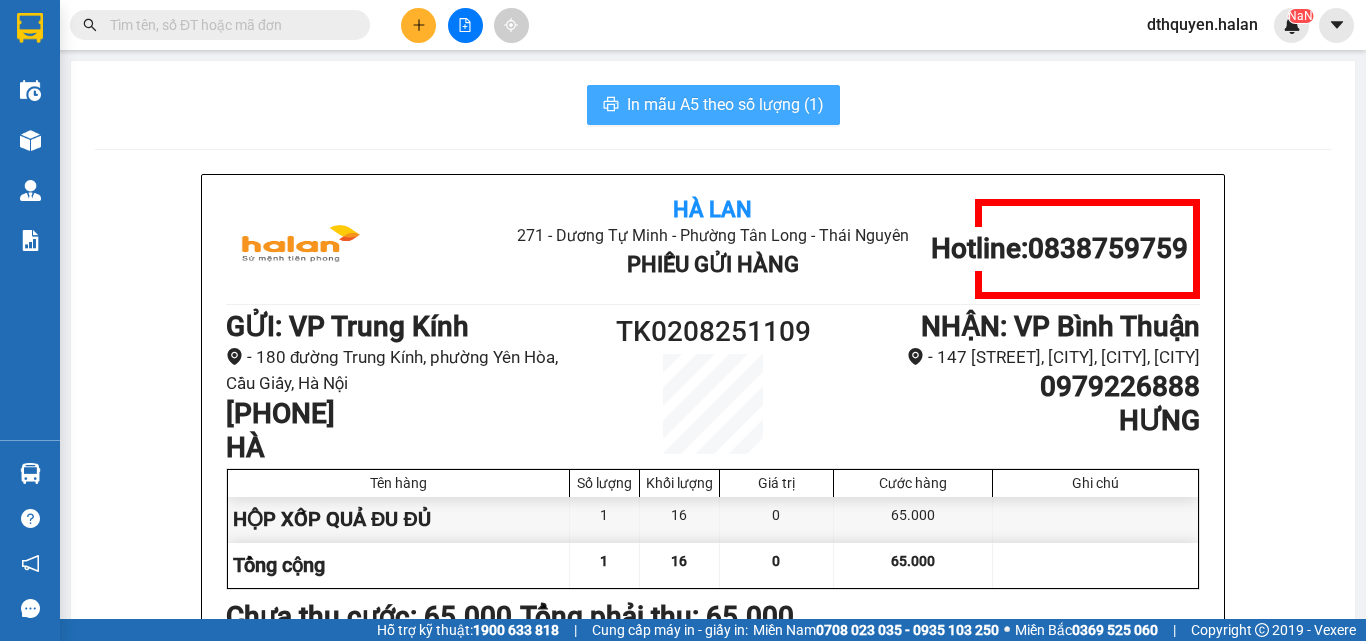 scroll, scrollTop: 0, scrollLeft: 0, axis: both 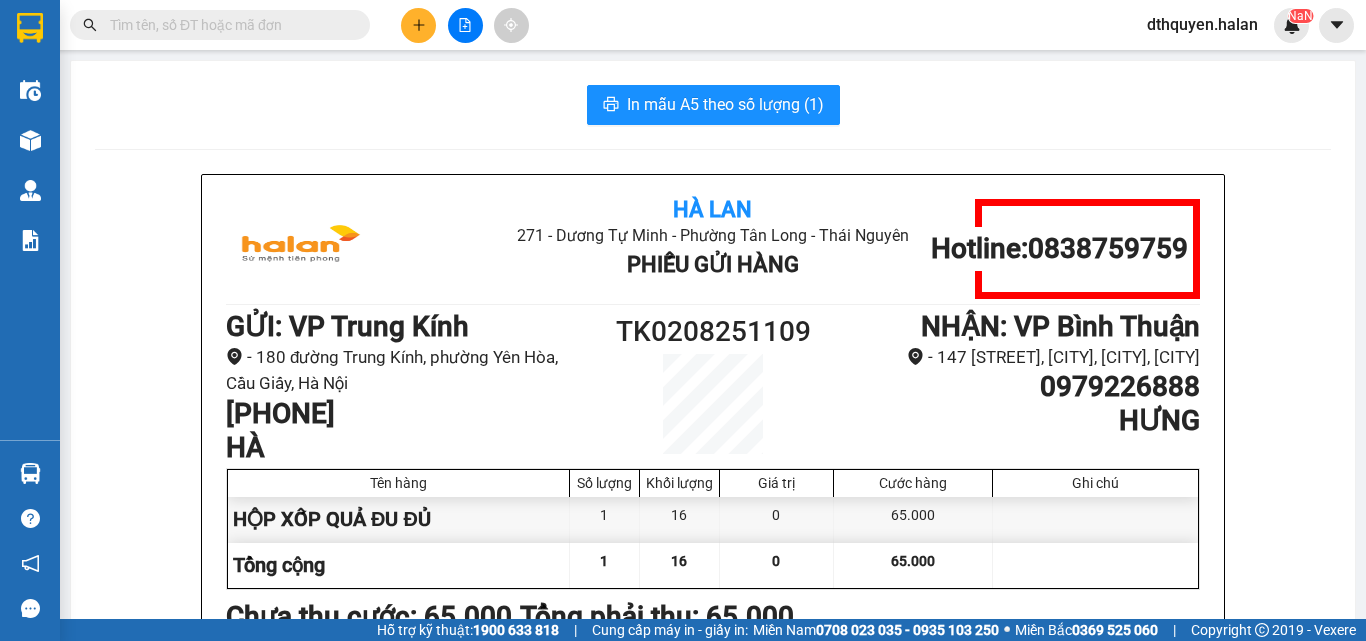 click at bounding box center (228, 25) 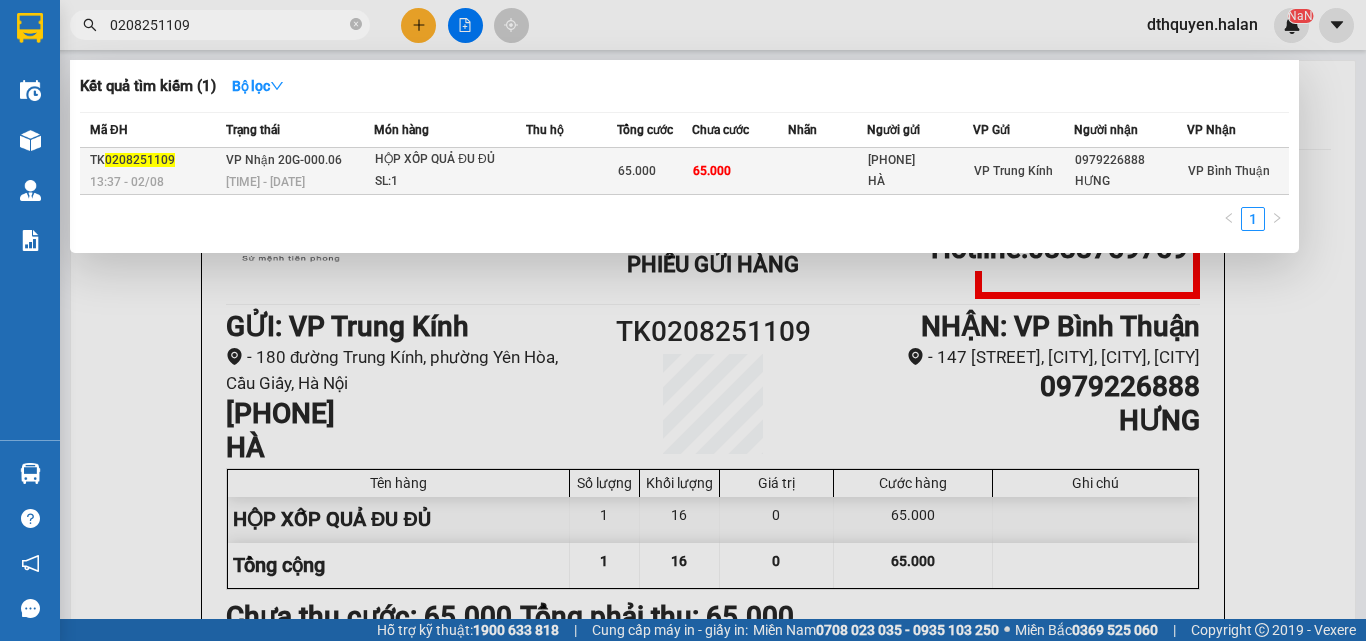type on "0208251109" 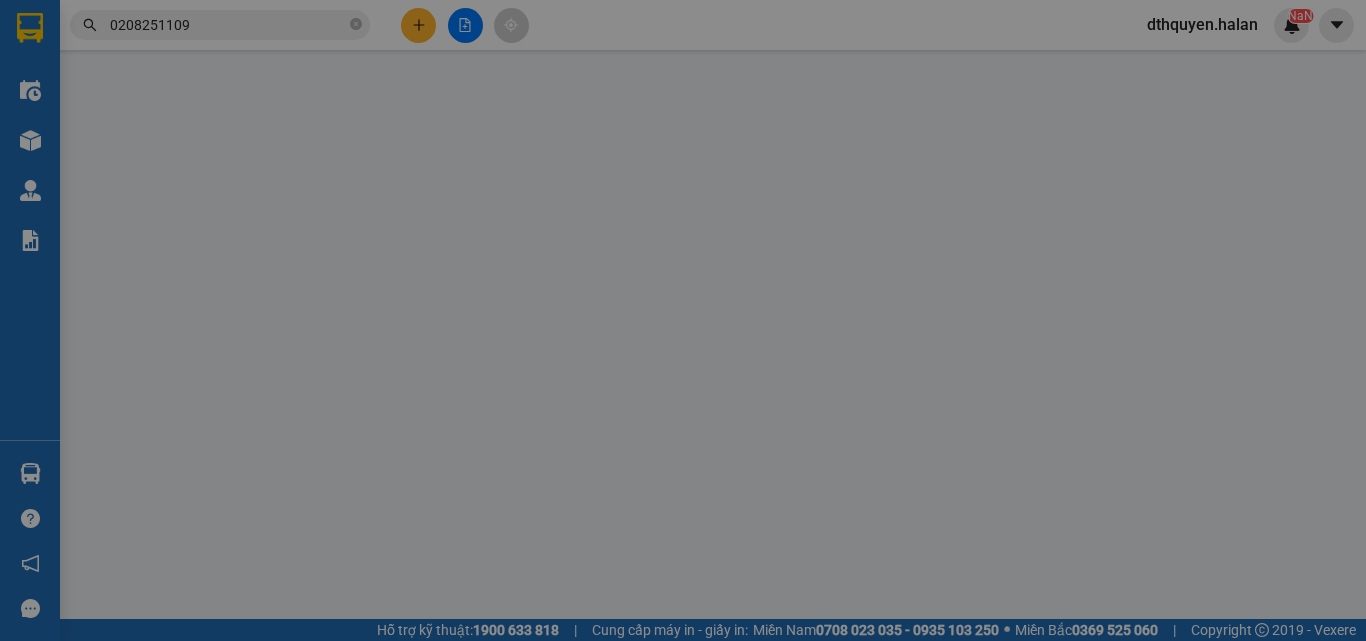 type on "[PHONE]" 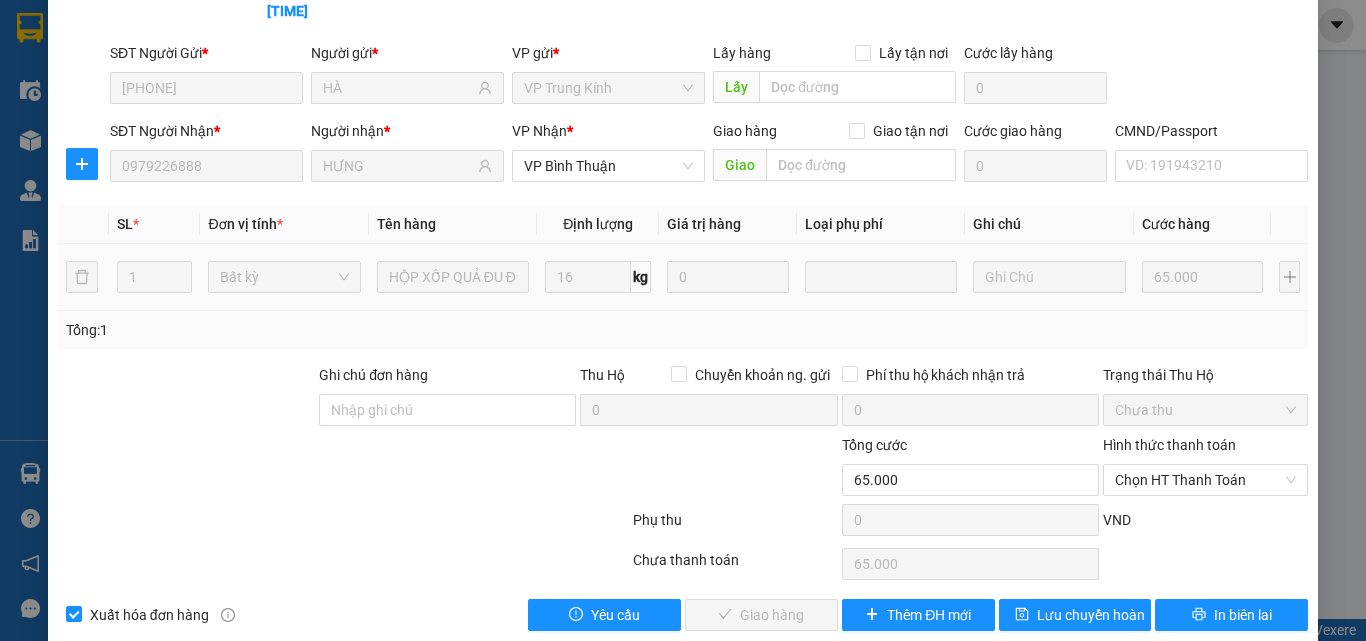 scroll, scrollTop: 143, scrollLeft: 0, axis: vertical 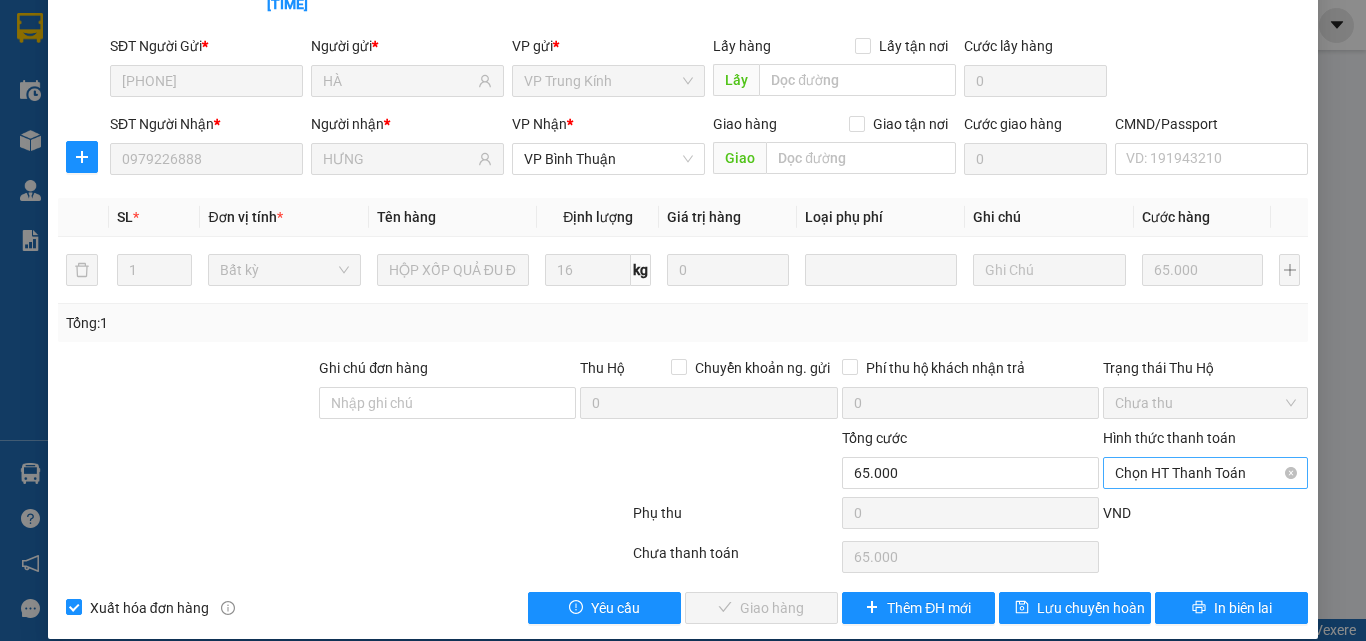 click on "Chọn HT Thanh Toán" at bounding box center [1205, 473] 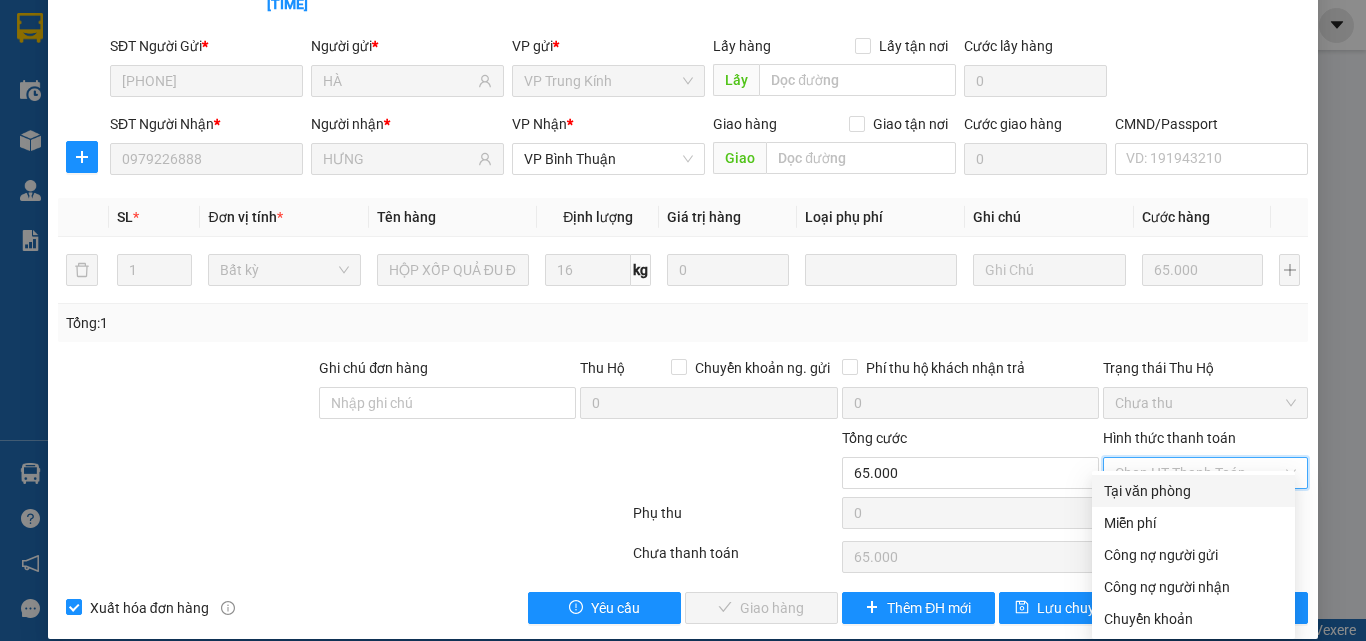 click on "Tại văn phòng" at bounding box center [1193, 491] 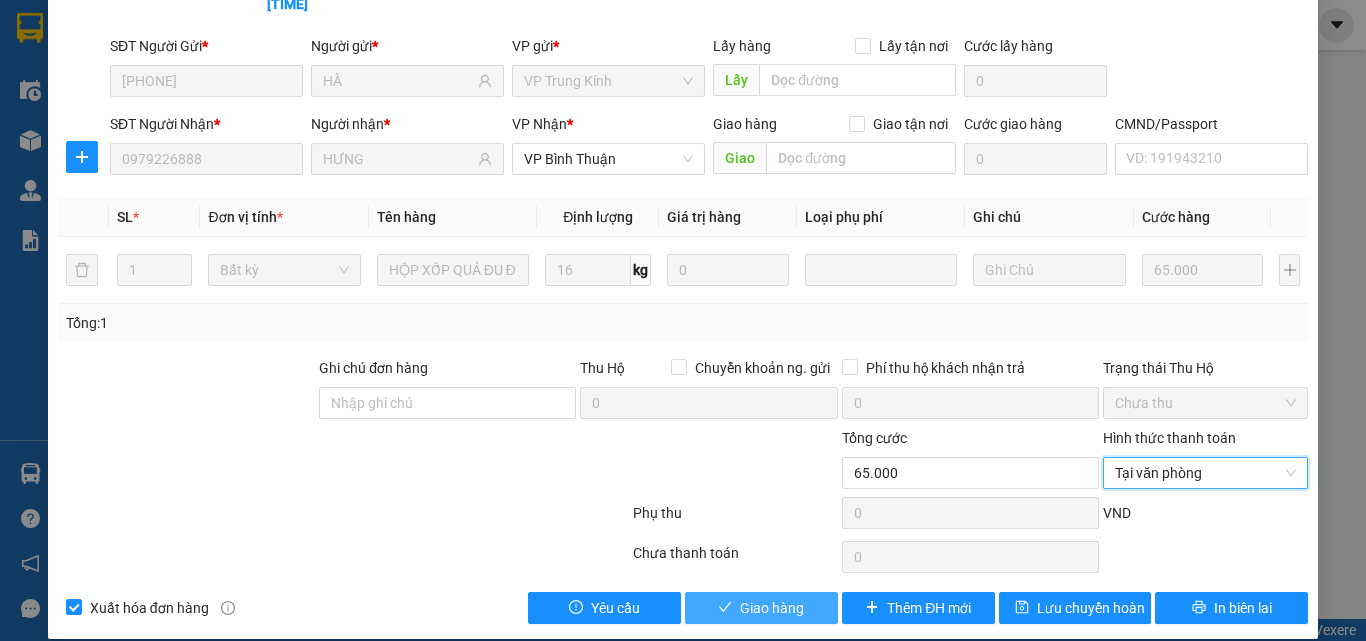 click on "Giao hàng" at bounding box center [772, 608] 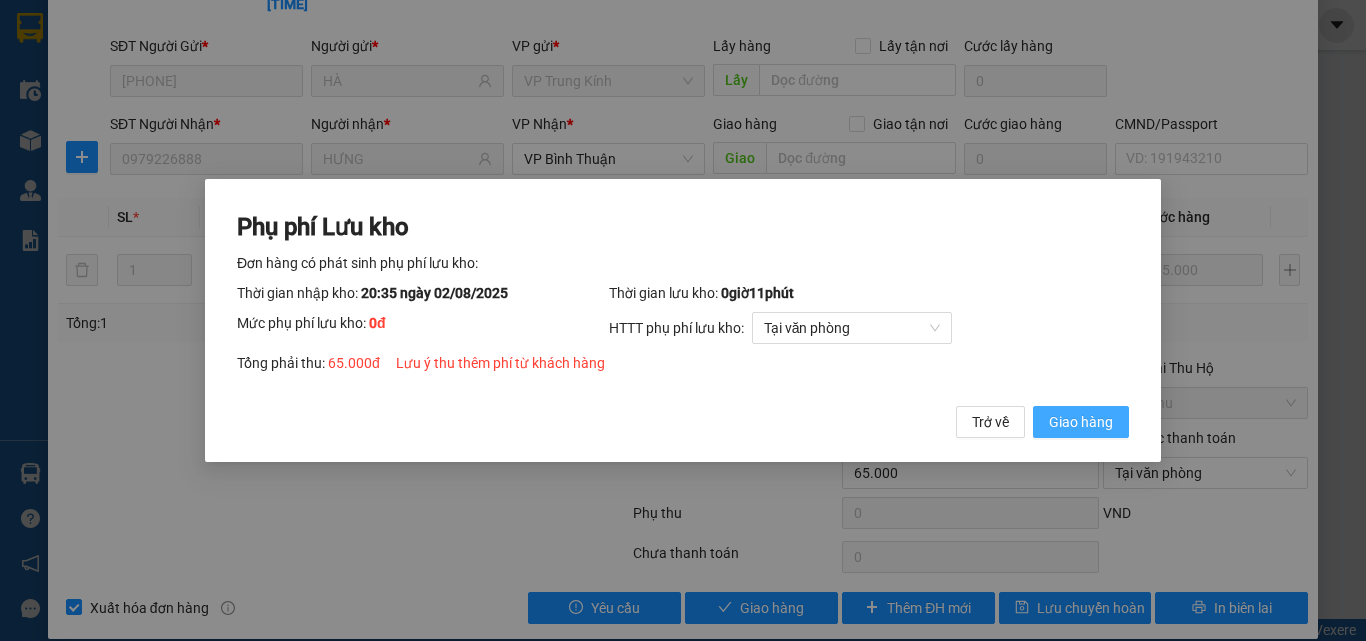 click on "Giao hàng" at bounding box center [1081, 422] 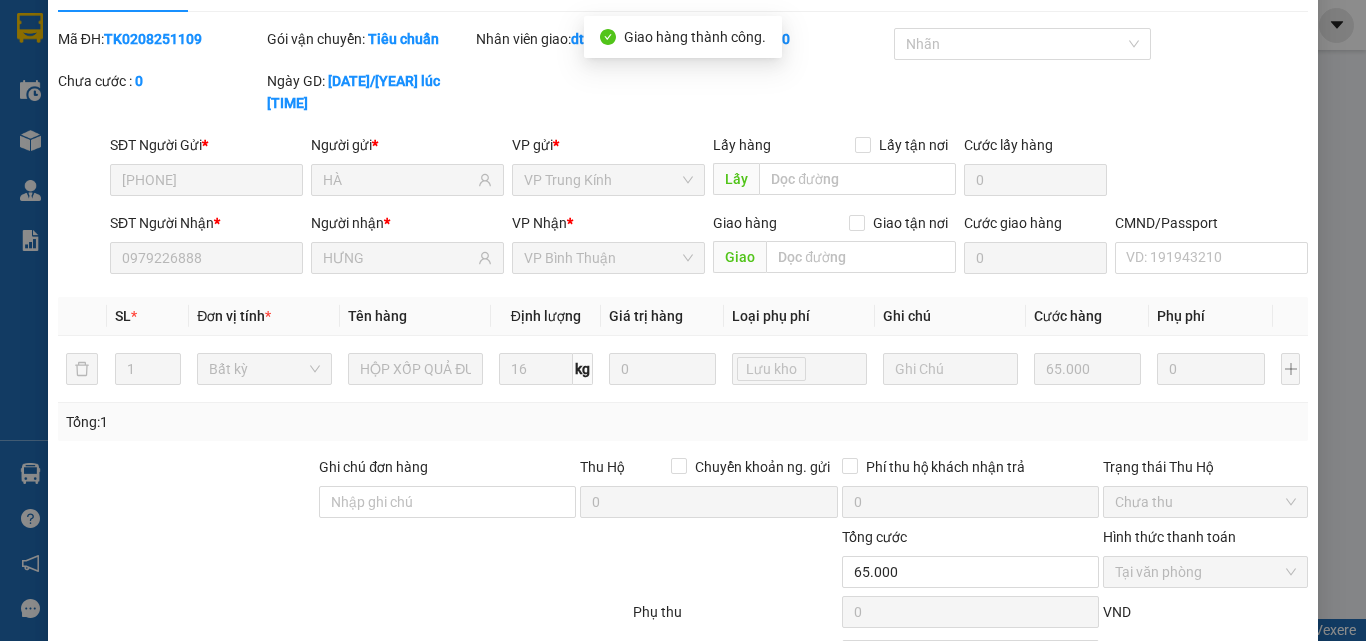 scroll, scrollTop: 0, scrollLeft: 0, axis: both 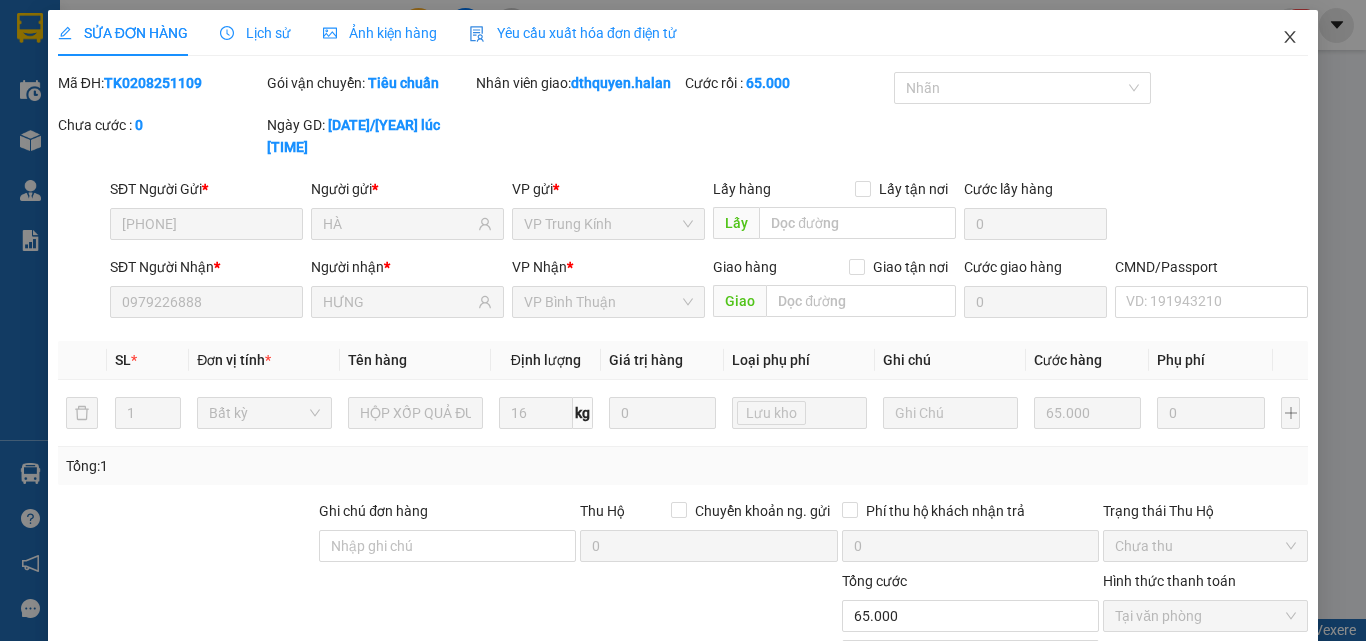 click 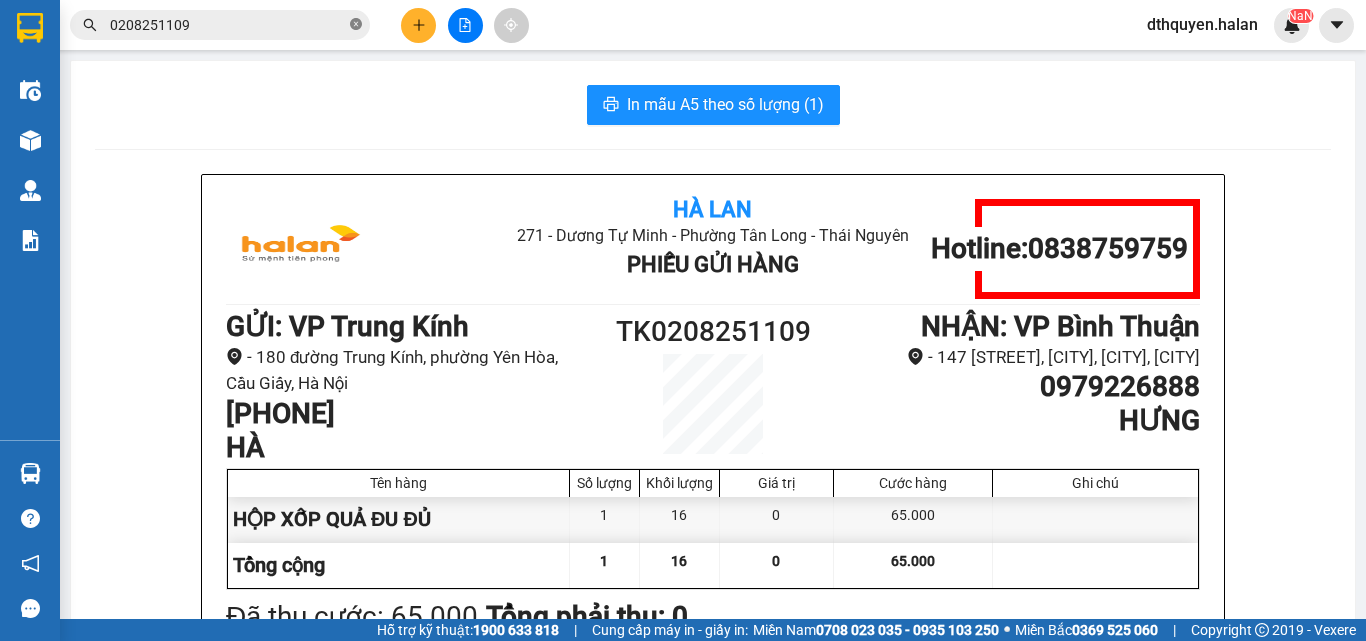 click 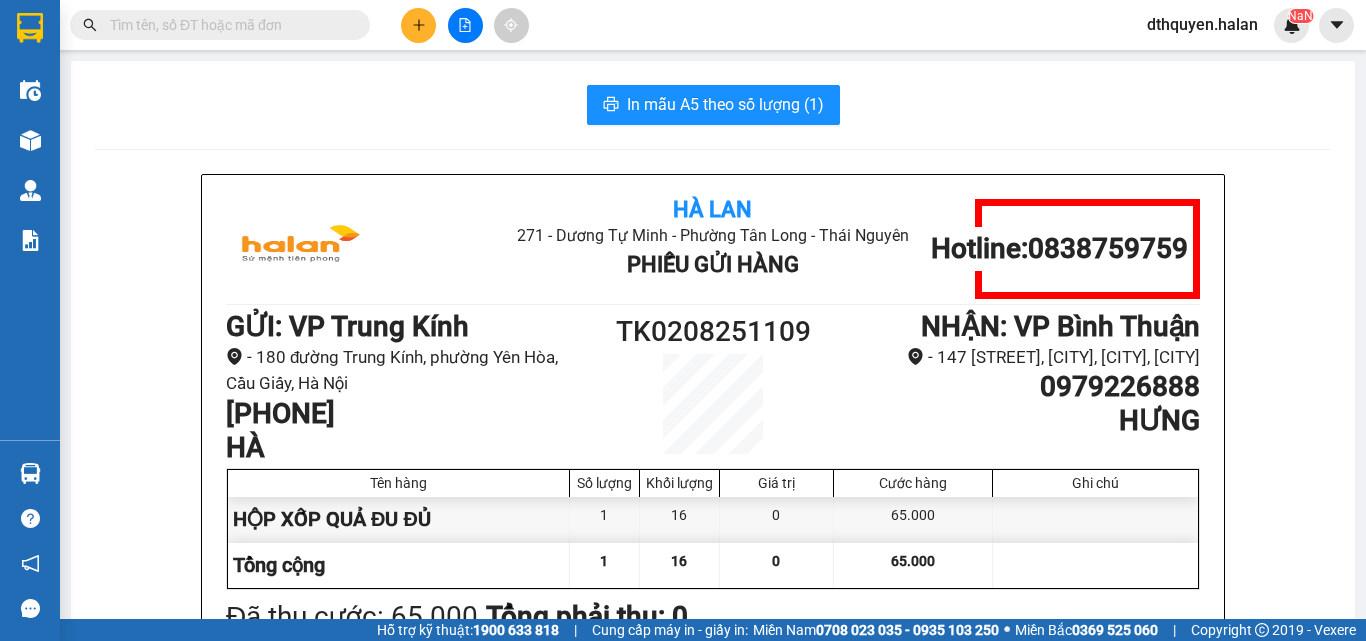 click at bounding box center (228, 25) 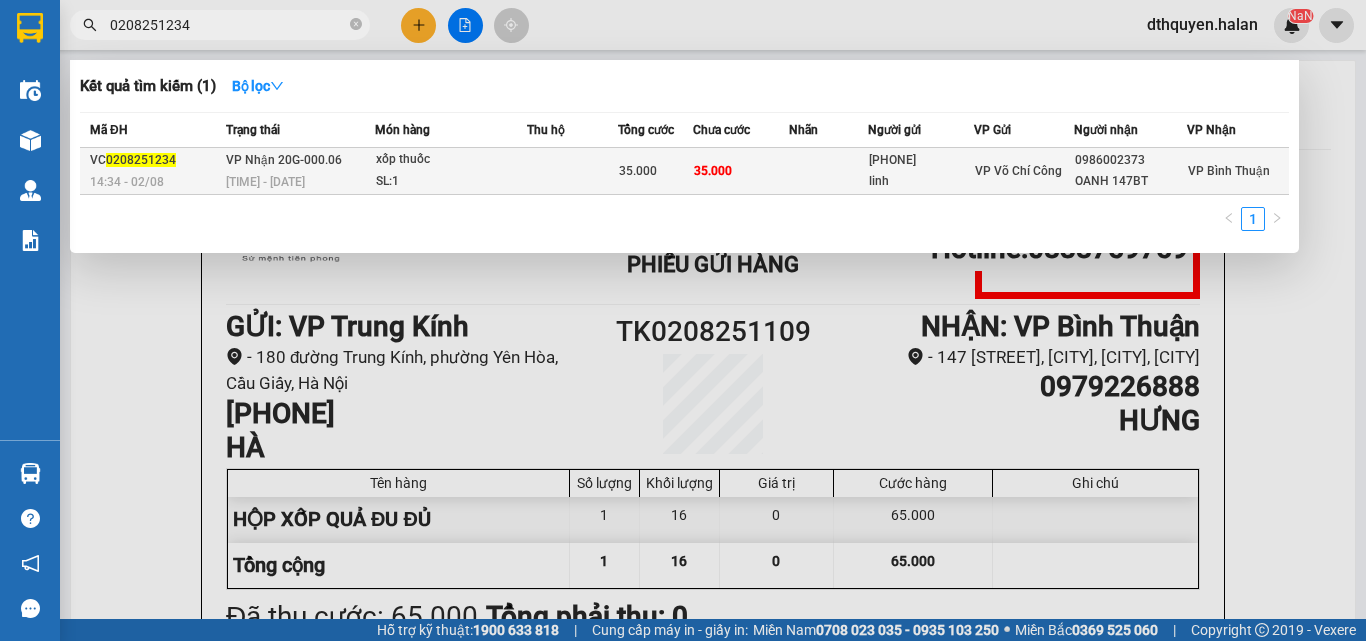 type on "0208251234" 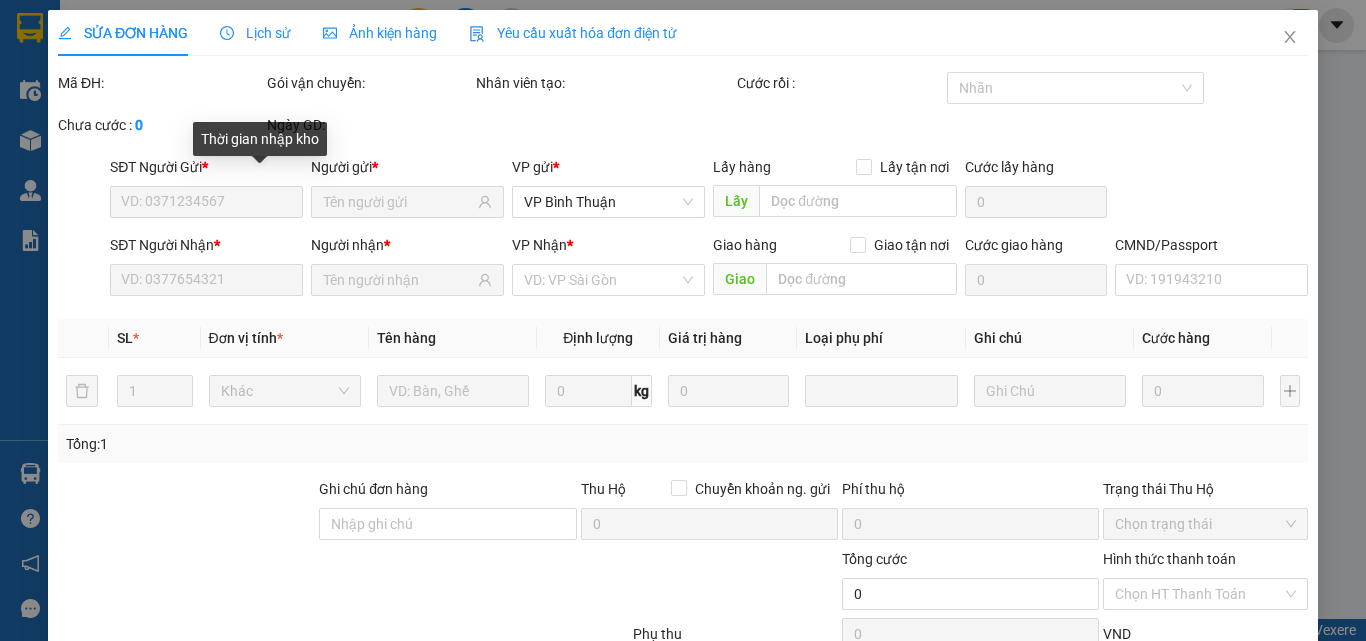 type on "[PHONE]" 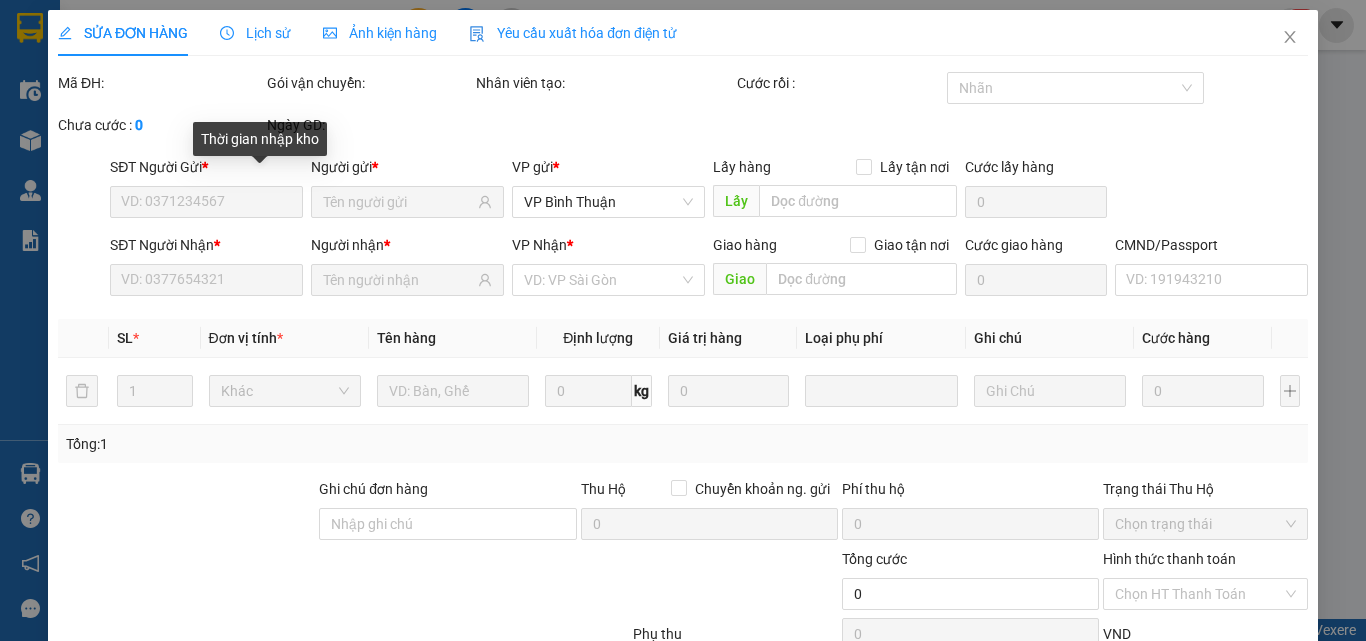 type on "linh" 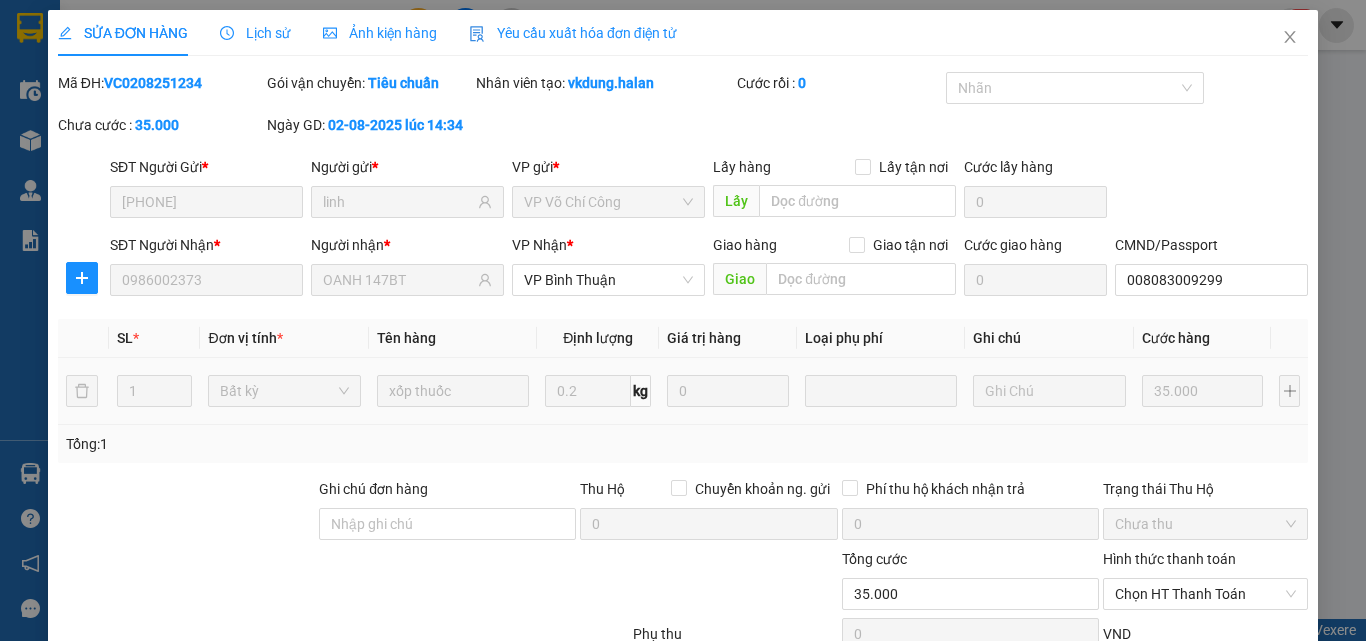 scroll, scrollTop: 143, scrollLeft: 0, axis: vertical 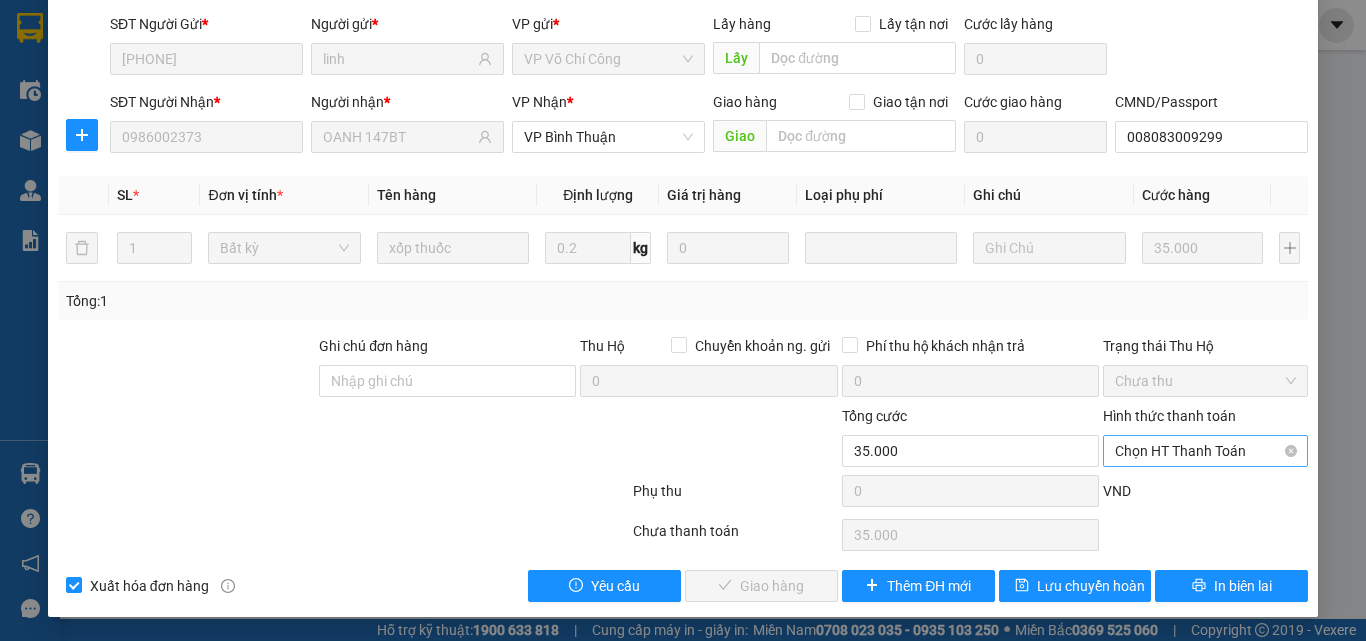 click on "Chọn HT Thanh Toán" at bounding box center [1205, 451] 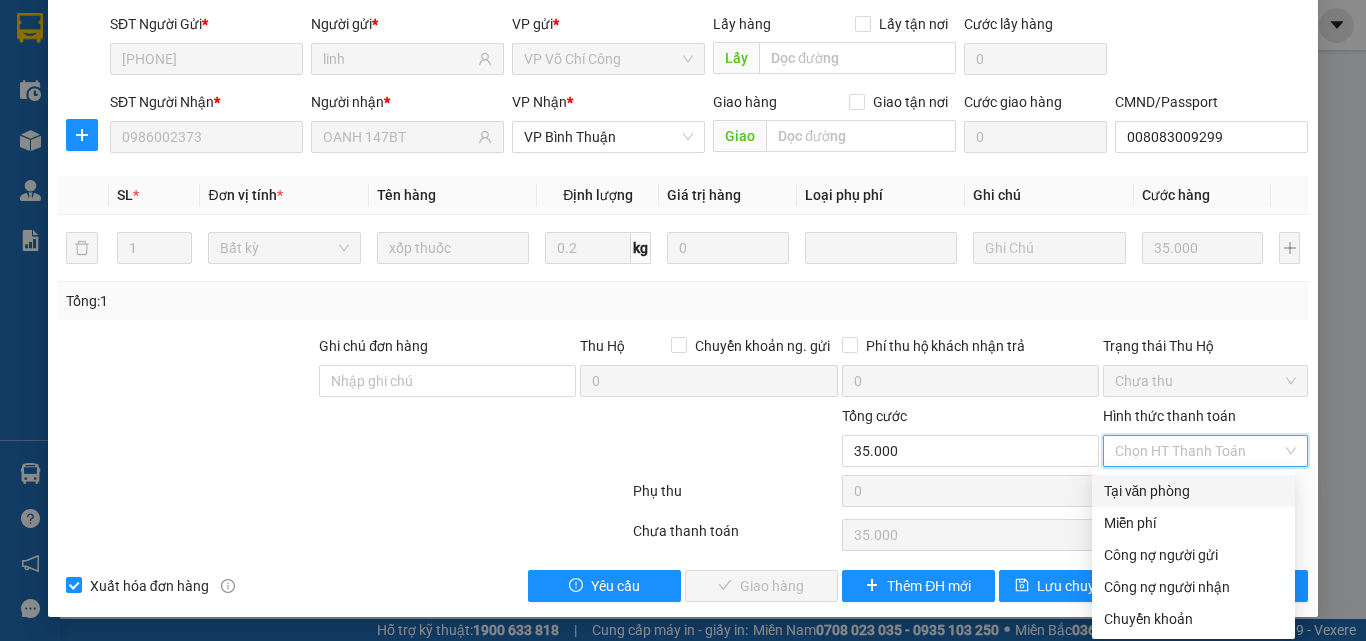 click on "Tại văn phòng" at bounding box center (1193, 491) 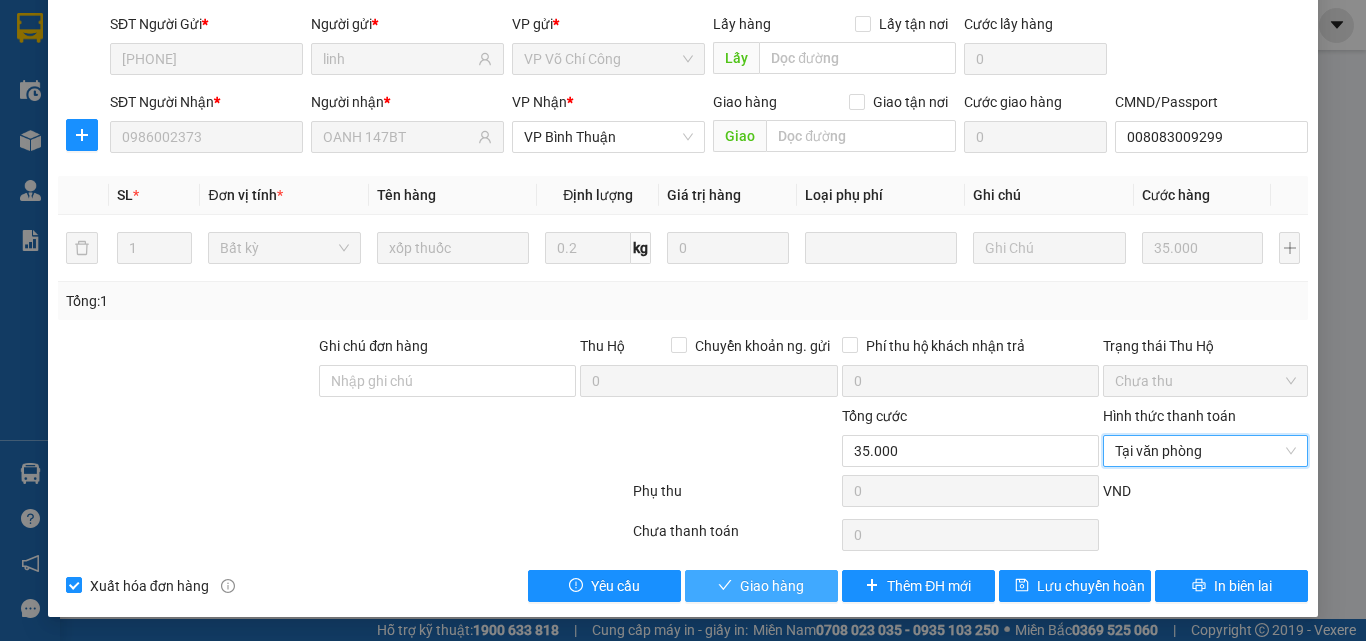 click on "Giao hàng" at bounding box center (772, 586) 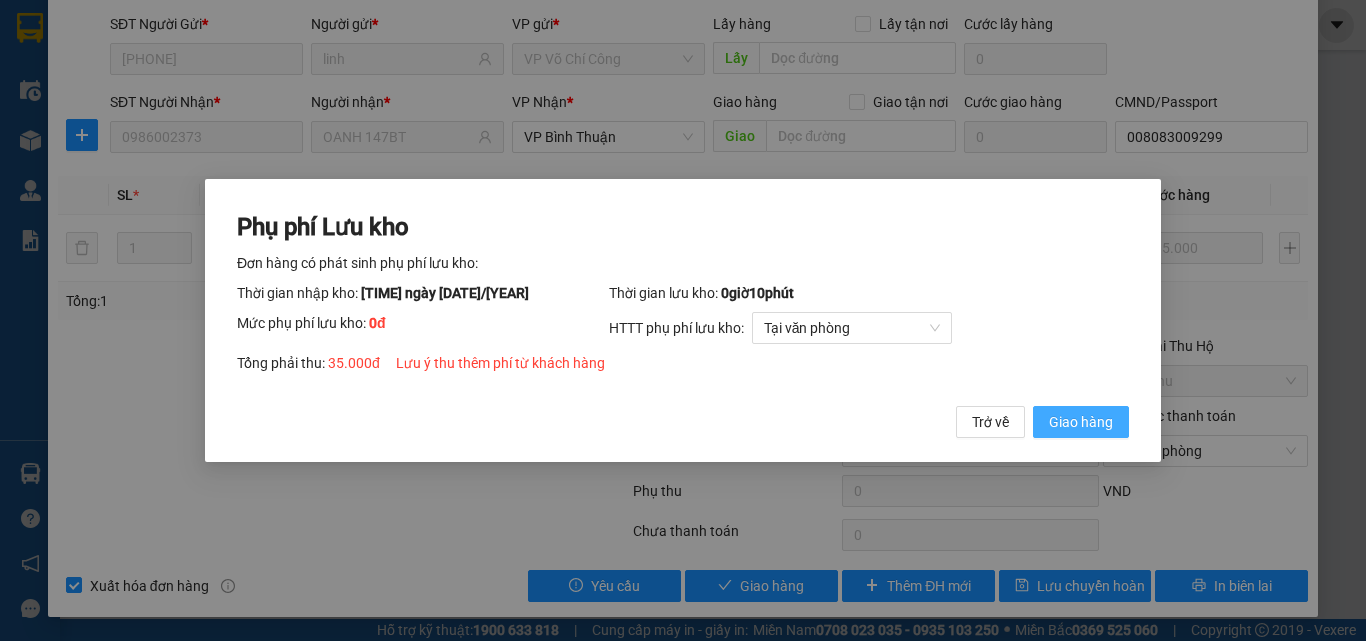 click on "Giao hàng" at bounding box center (1081, 422) 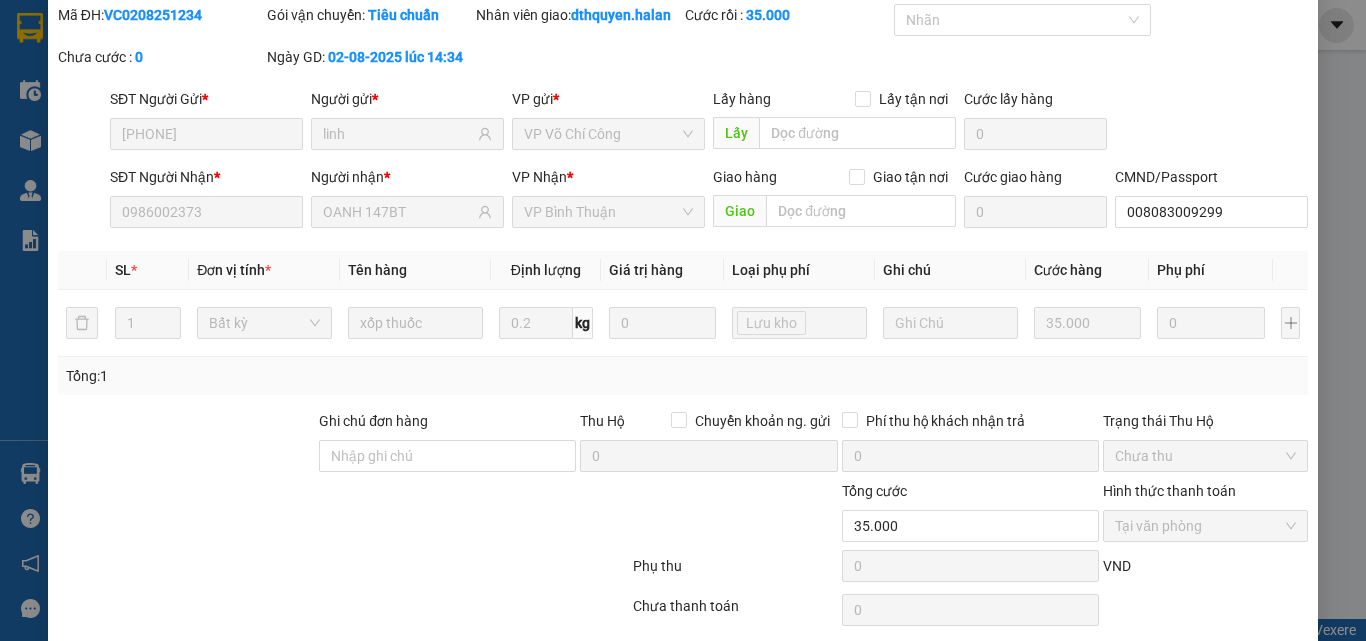 scroll, scrollTop: 0, scrollLeft: 0, axis: both 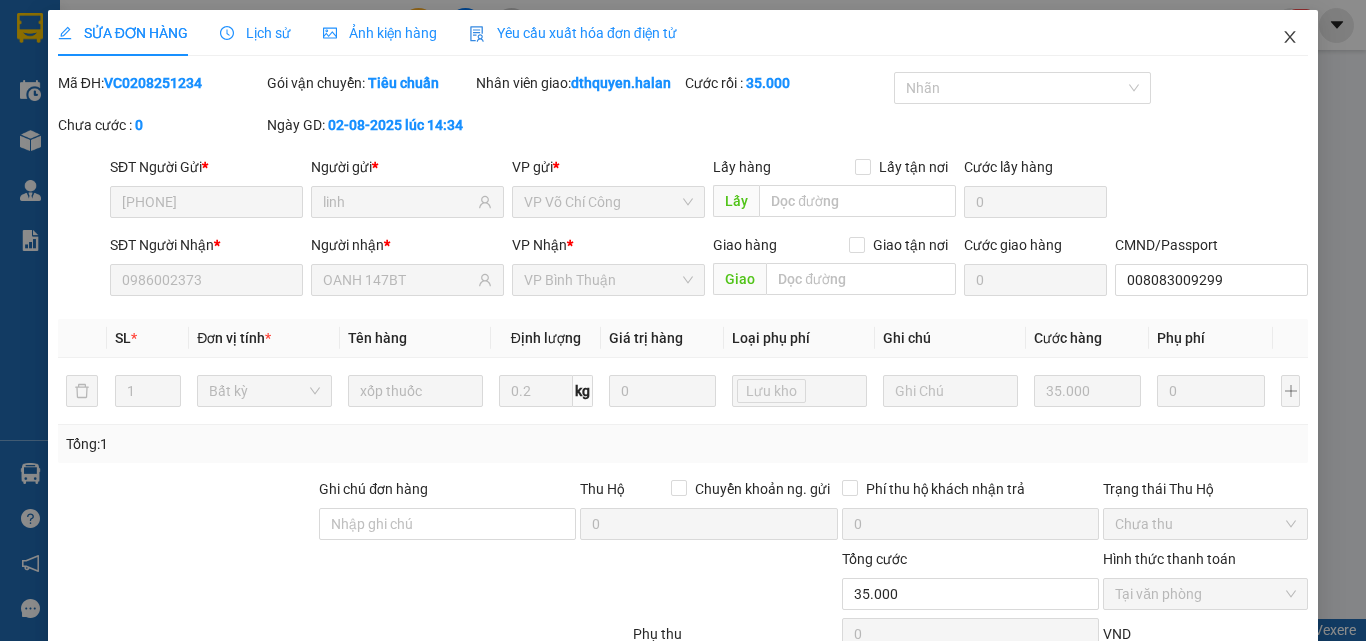 click 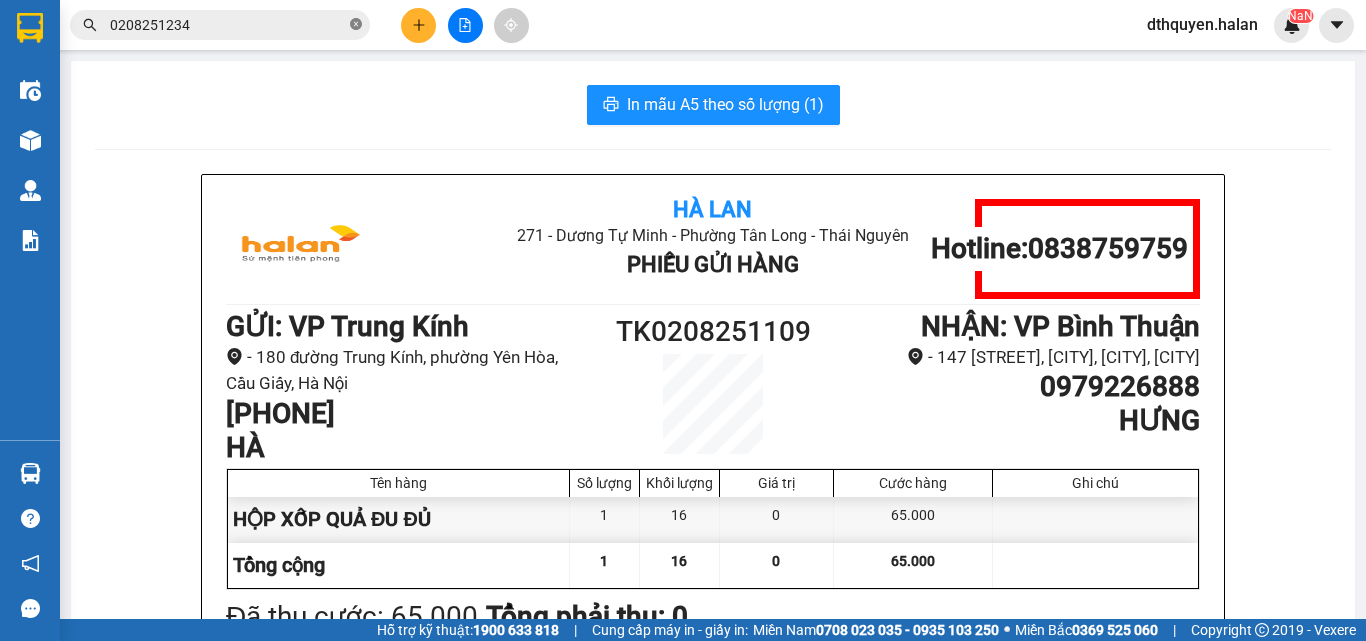 click 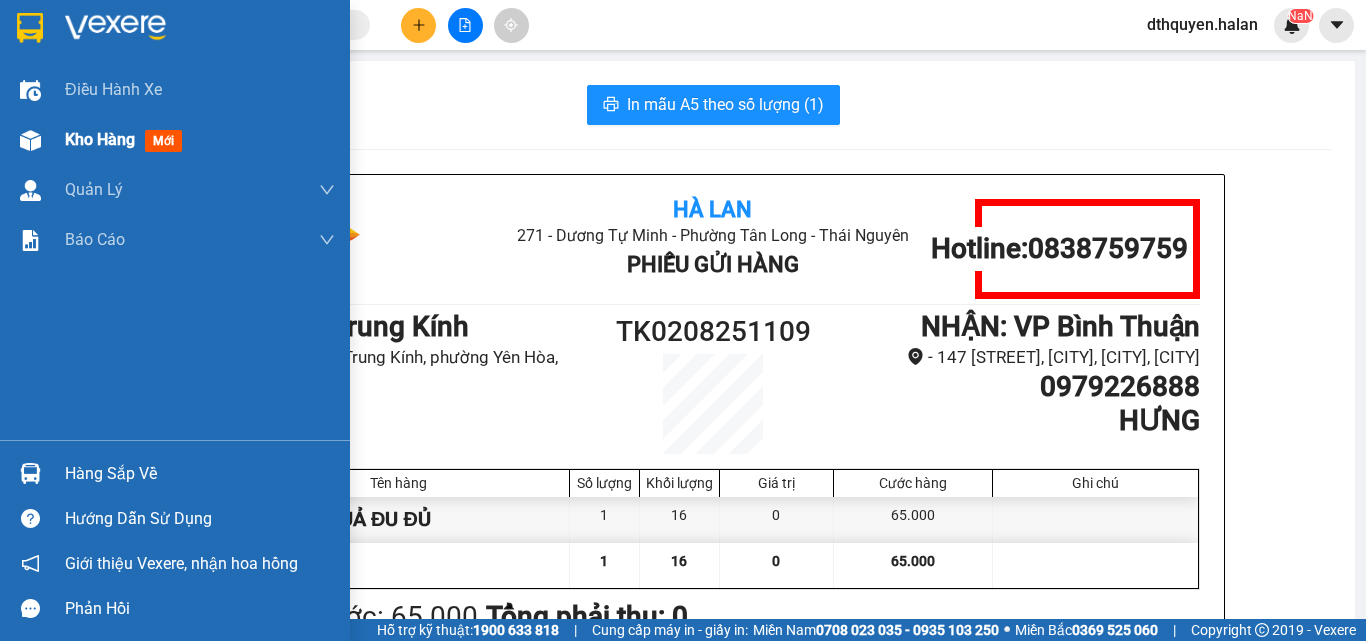 click on "Kho hàng" at bounding box center [100, 139] 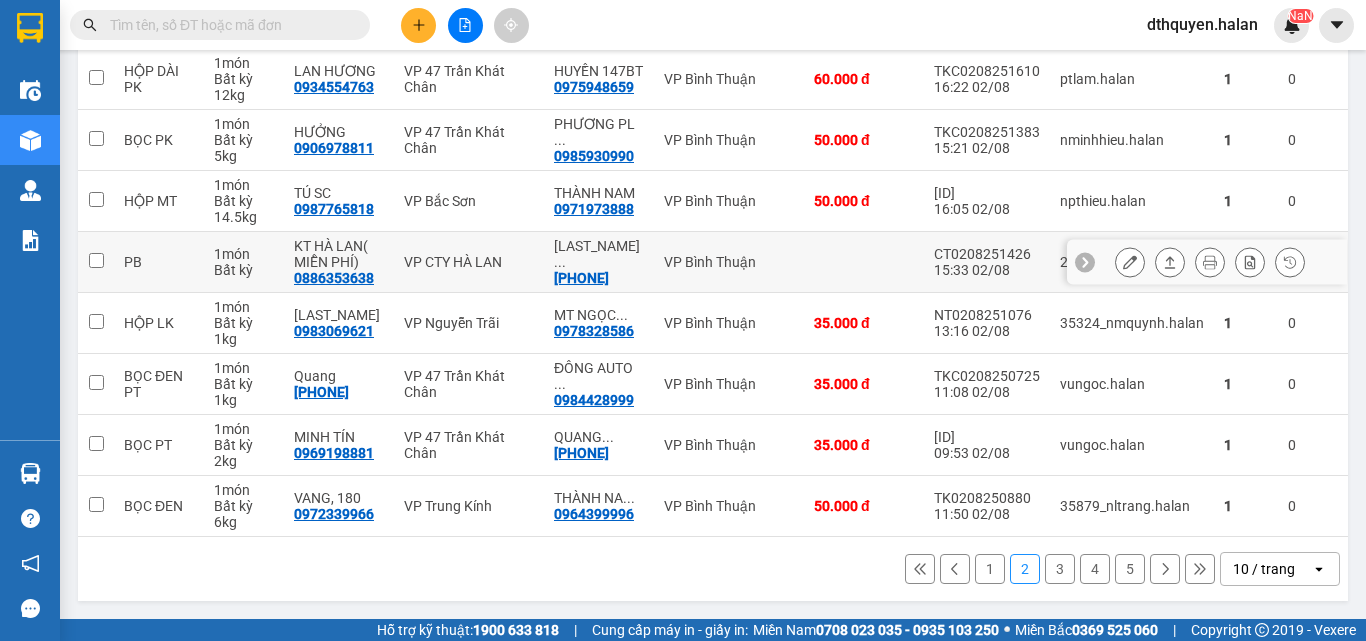 scroll, scrollTop: 416, scrollLeft: 0, axis: vertical 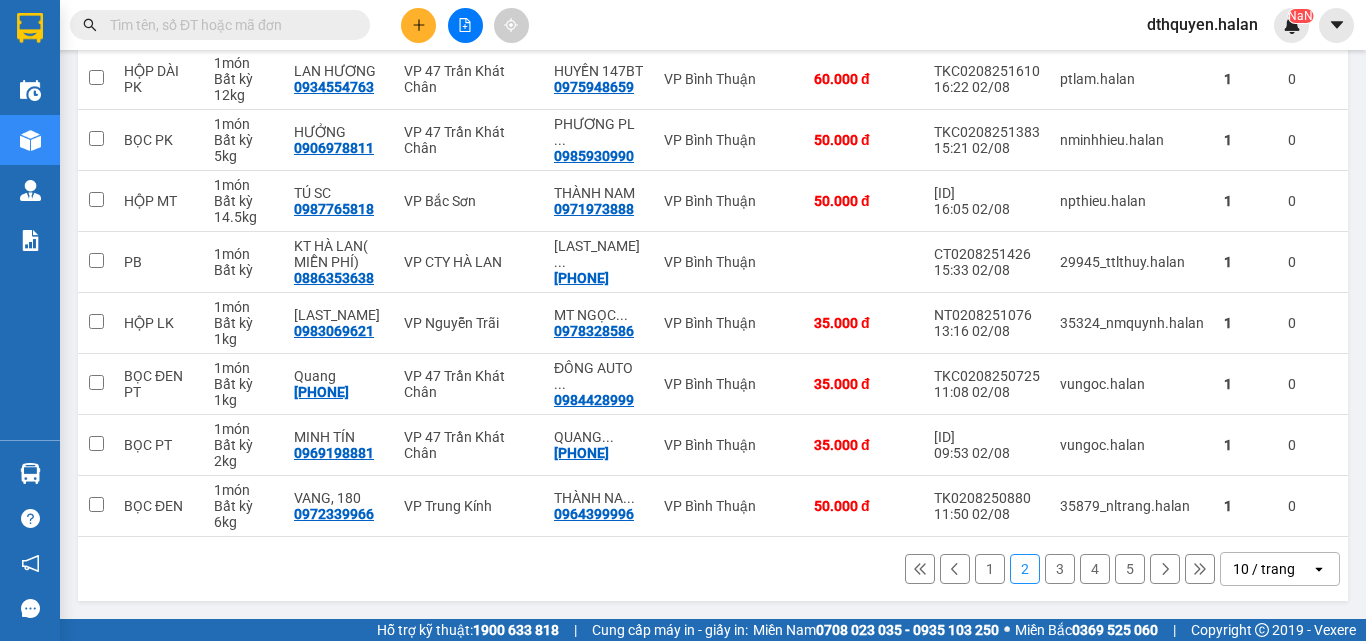 click on "1" at bounding box center [990, 569] 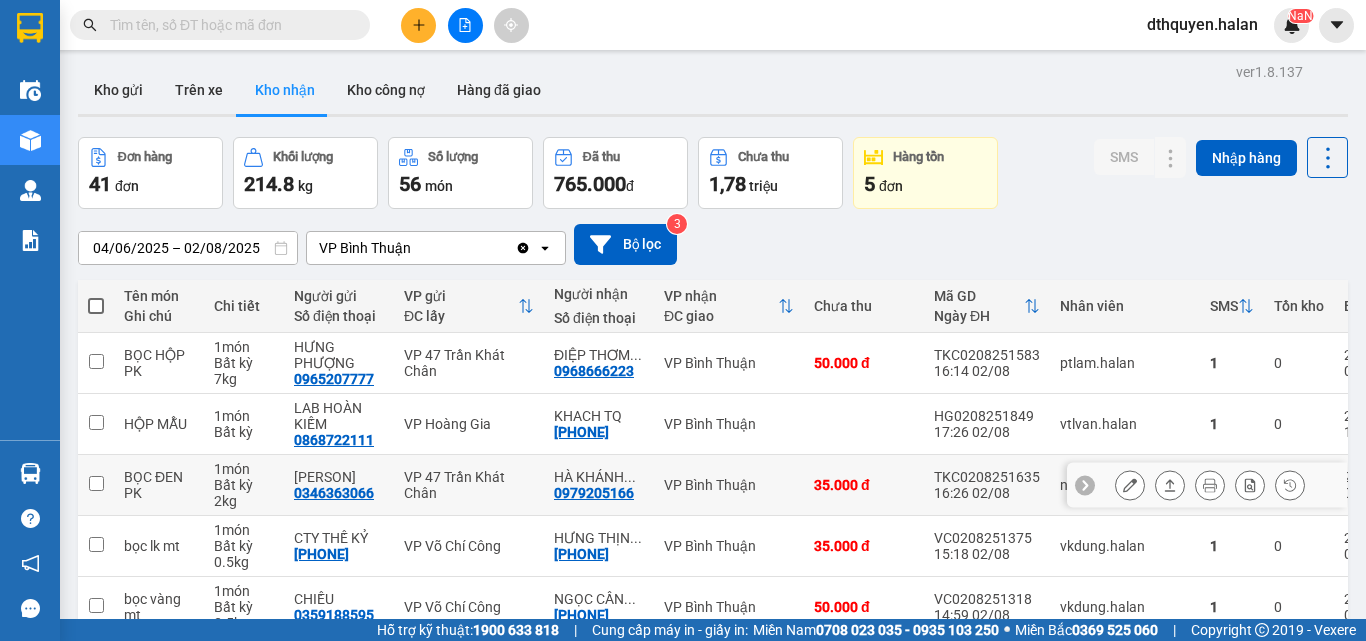scroll, scrollTop: 0, scrollLeft: 0, axis: both 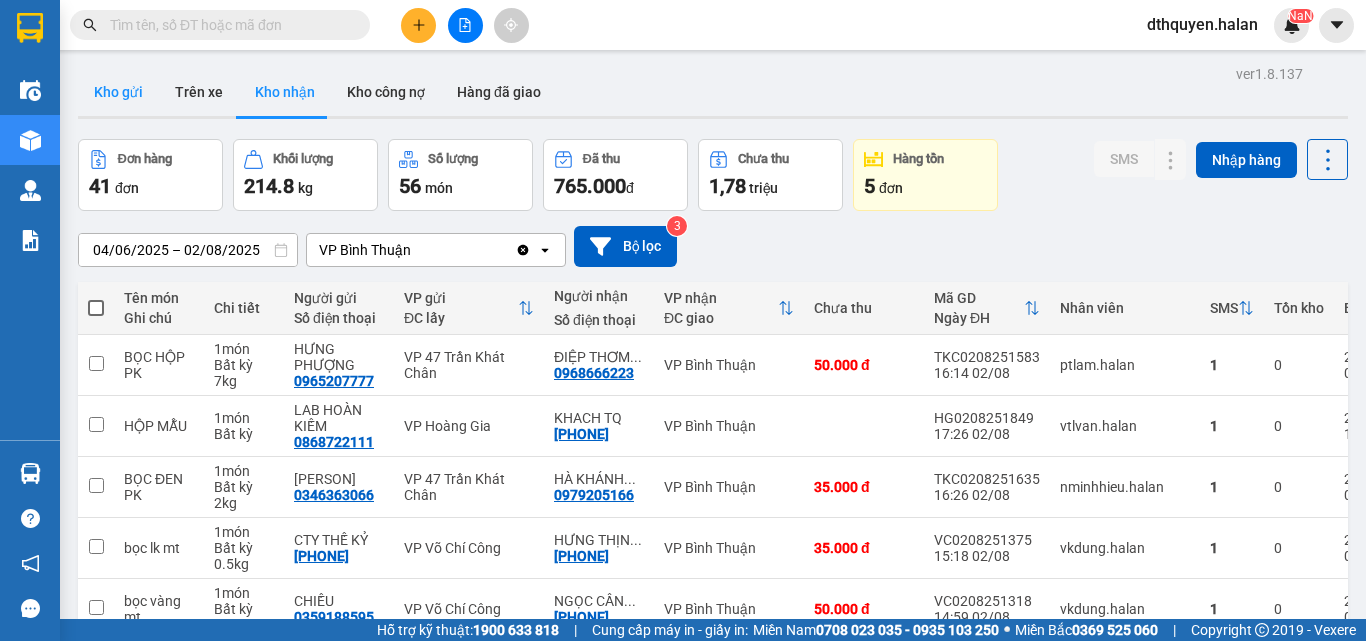 click on "Kho gửi" at bounding box center (118, 92) 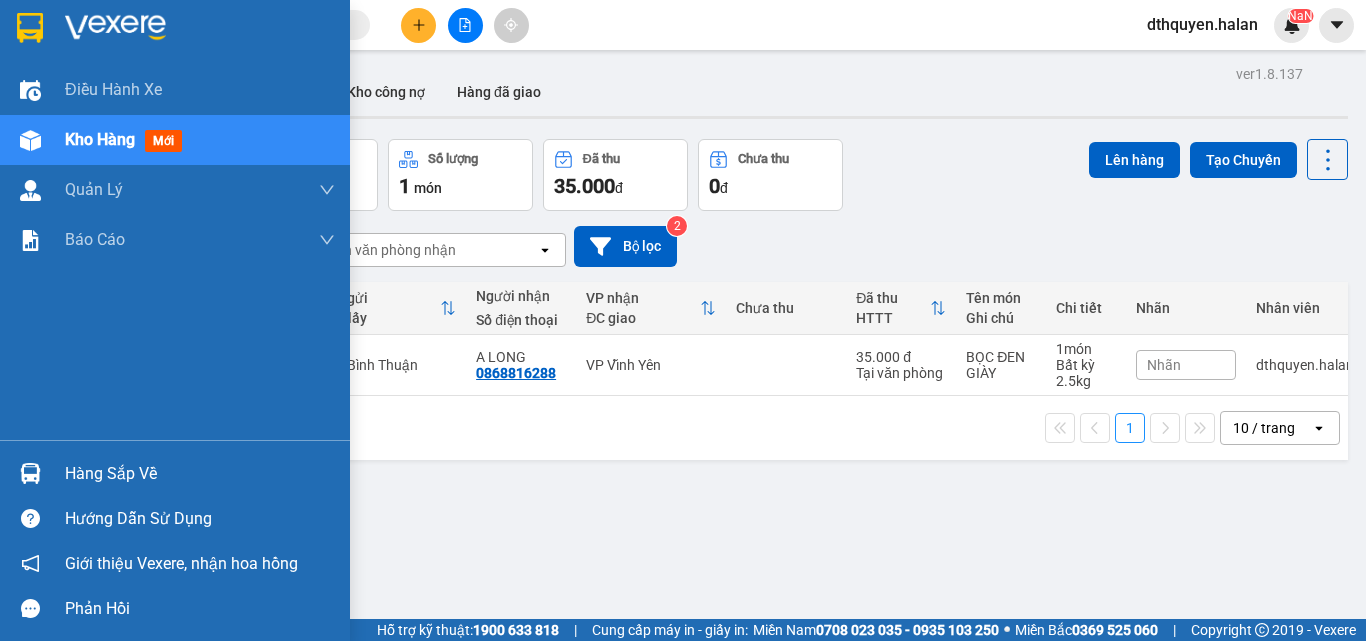 click on "Hàng sắp về" at bounding box center [200, 474] 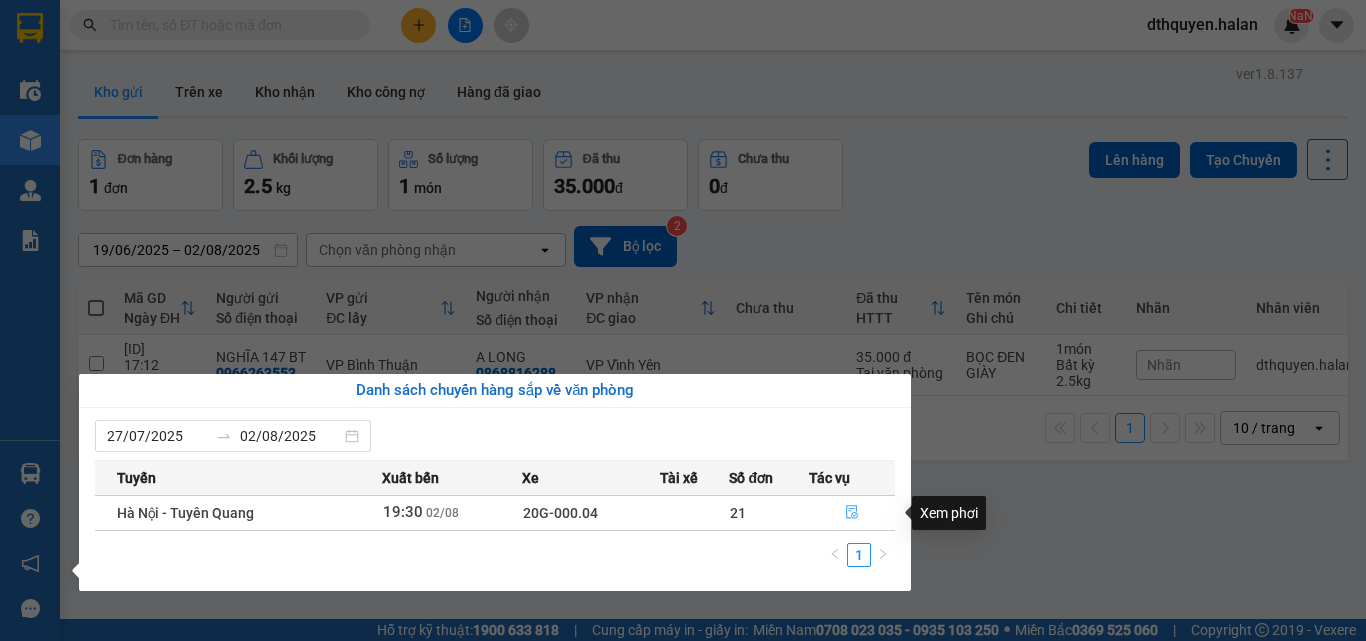 click 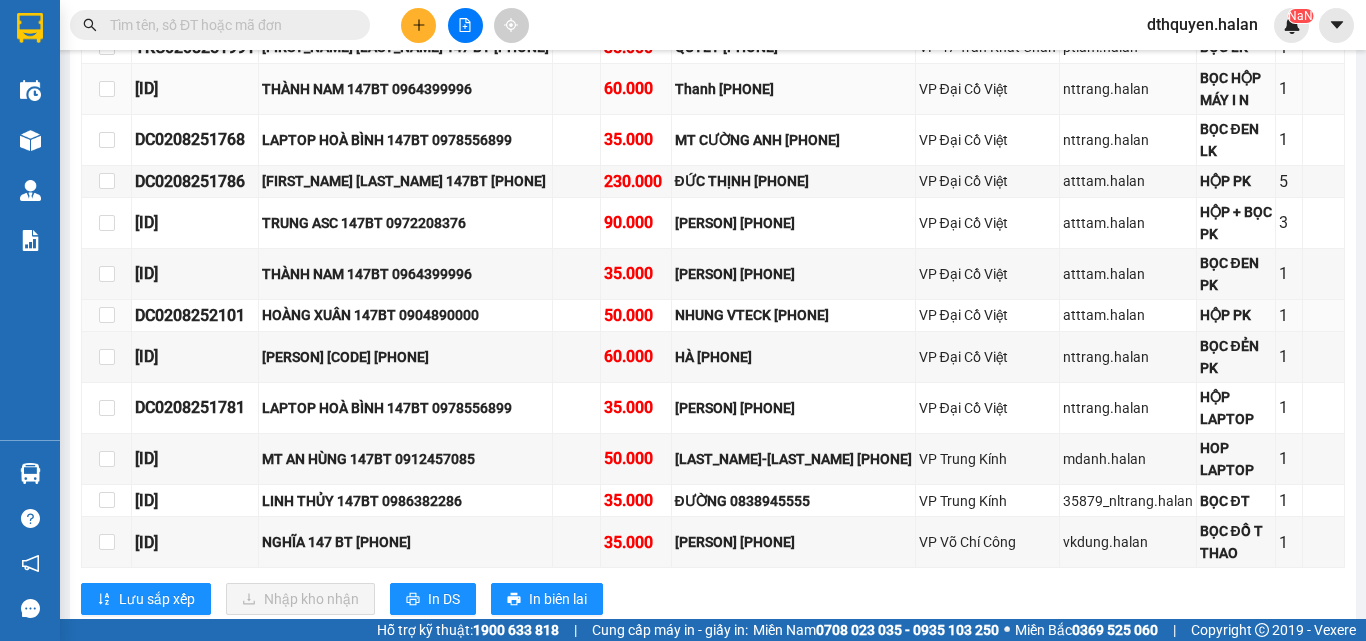 scroll, scrollTop: 2200, scrollLeft: 0, axis: vertical 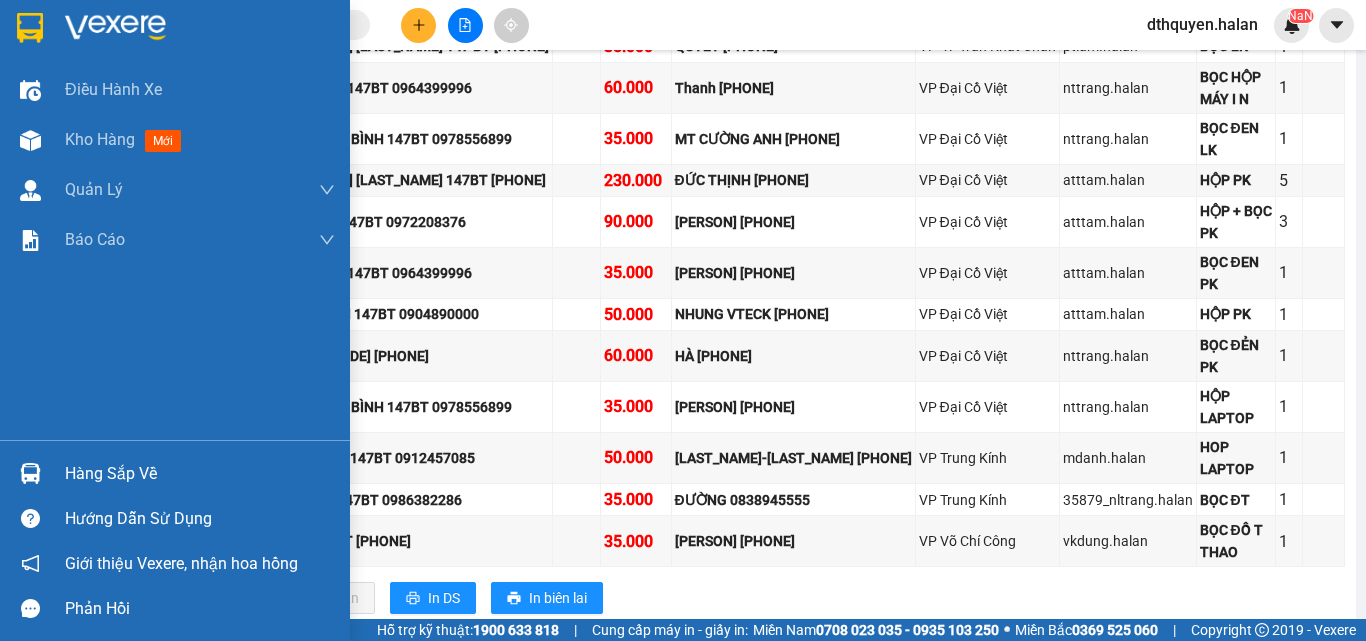 click on "Hàng sắp về Hướng dẫn sử dụng Giới thiệu Vexere, nhận hoa hồng Phản hồi" at bounding box center [175, 535] 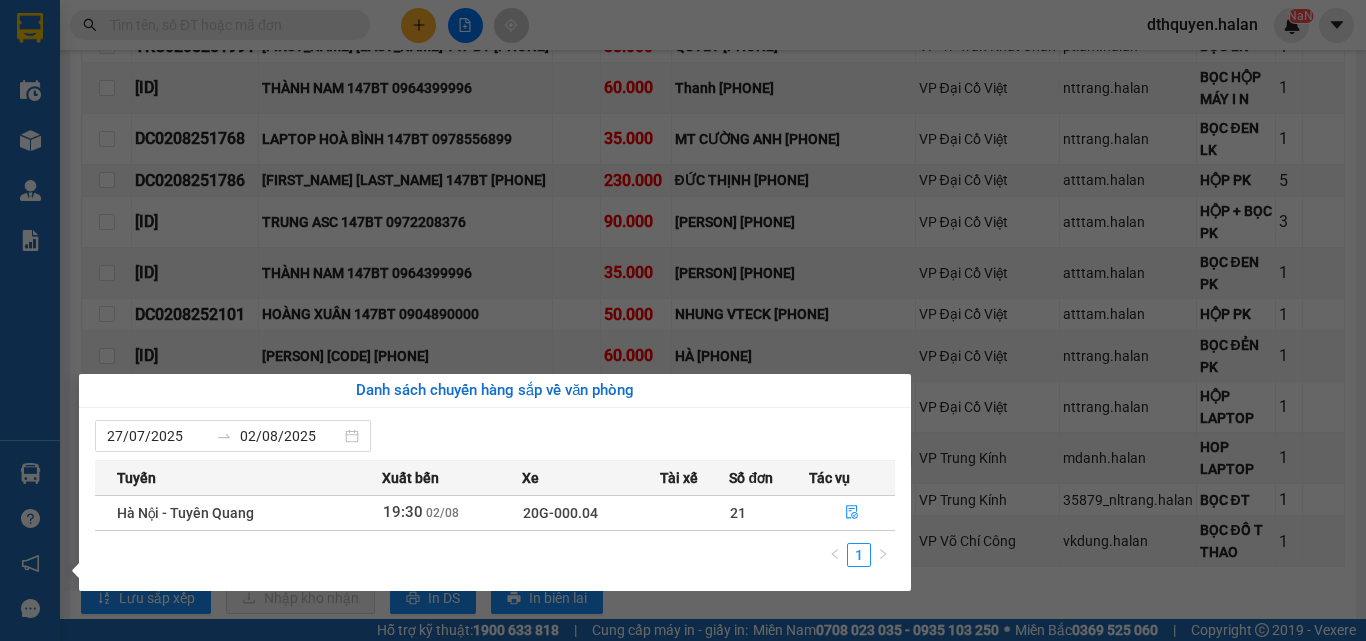 click on "VC0208251234 14:34 - 02/08 VP Nhận   20G-000.06 20:37 - 02/08 xốp thuốc SL:  1 35.000 35.000 [PHONE] [NAME] VP Võ Chí Công [PHONE] [NAME] 147BT VP Bình Thuận 1 dthquyen.halan NaN     Điều hành xe     Kho hàng mới     Quản Lý Quản lý chuyến Quản lý kiểm kho     Báo cáo 12. Thống kê đơn đối tác 2. Doanh thu thực tế theo từng văn phòng 4. Thống kê đơn hàng theo văn phòng Hàng sắp về Hướng dẫn sử dụng Giới thiệu Vexere, nhận hoa hồng Phản hồi Phần mềm hỗ trợ bạn tốt chứ? Hà Nội - Tuyên Quang 02/08/2025 19:30   (TC)   - 20G-000.04  Làm mới In phơi In đơn chọn Thống kê Lọc  Đã thu cước Lọc  Chưa thu cước Chọn tuyến Chọn chuyến Chuyển phơi Xuất Excel Đã giao Kho nhận Trên xe Hà Lan   [PHONE]" at bounding box center [683, 320] 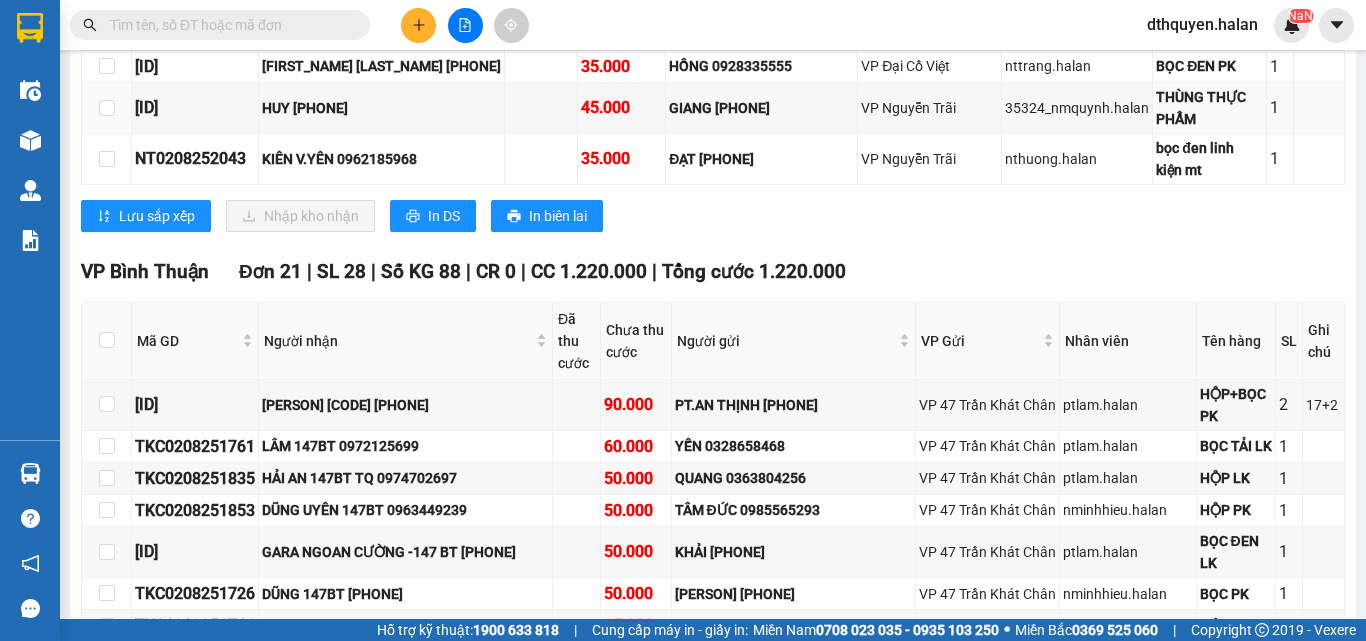 scroll, scrollTop: 1400, scrollLeft: 0, axis: vertical 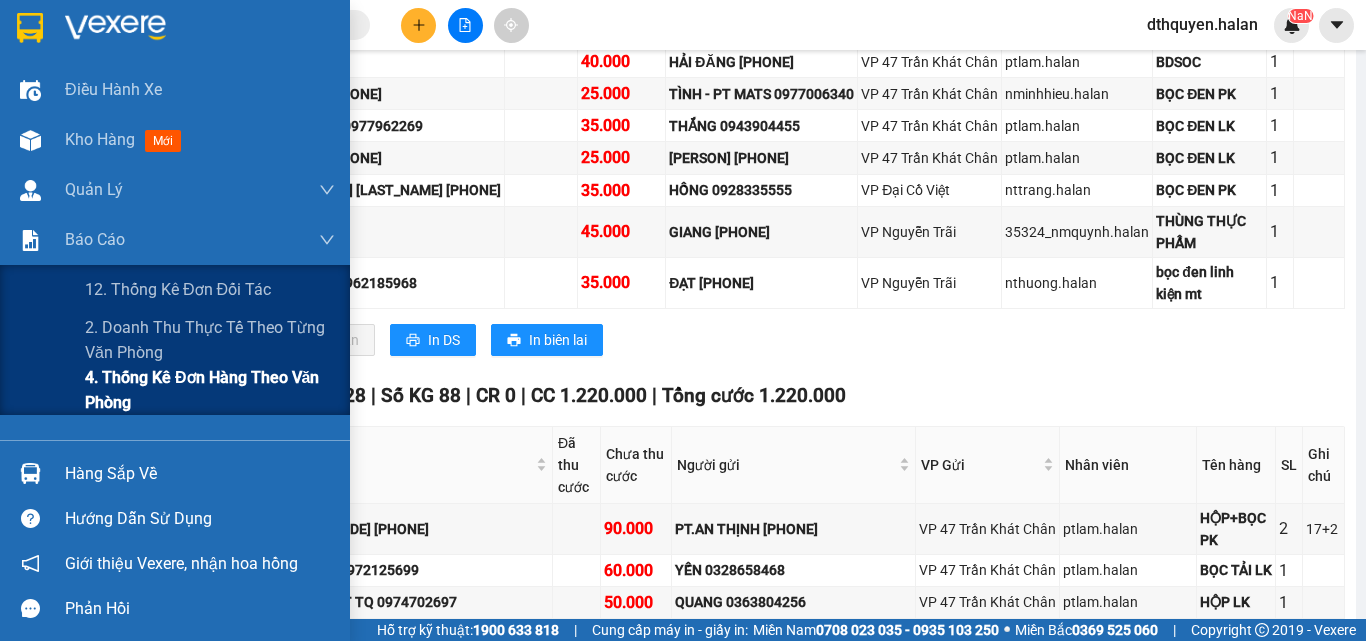 click on "4. Thống kê đơn hàng theo văn phòng" at bounding box center [210, 390] 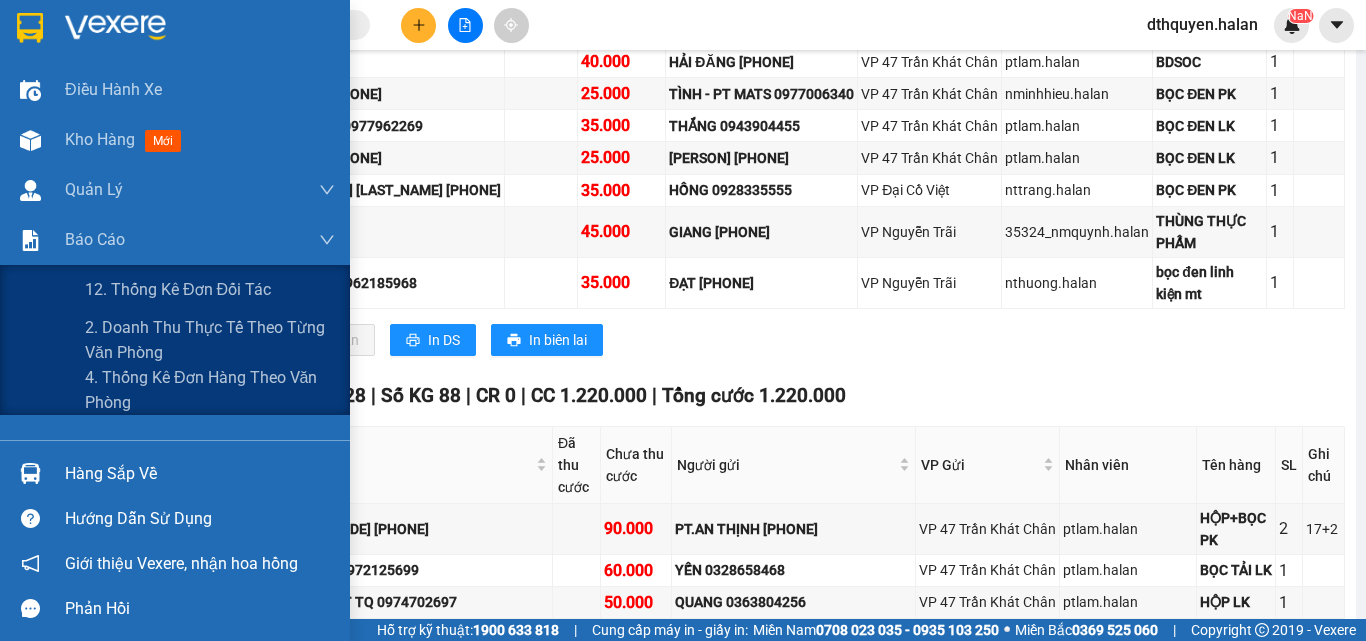 scroll, scrollTop: 0, scrollLeft: 0, axis: both 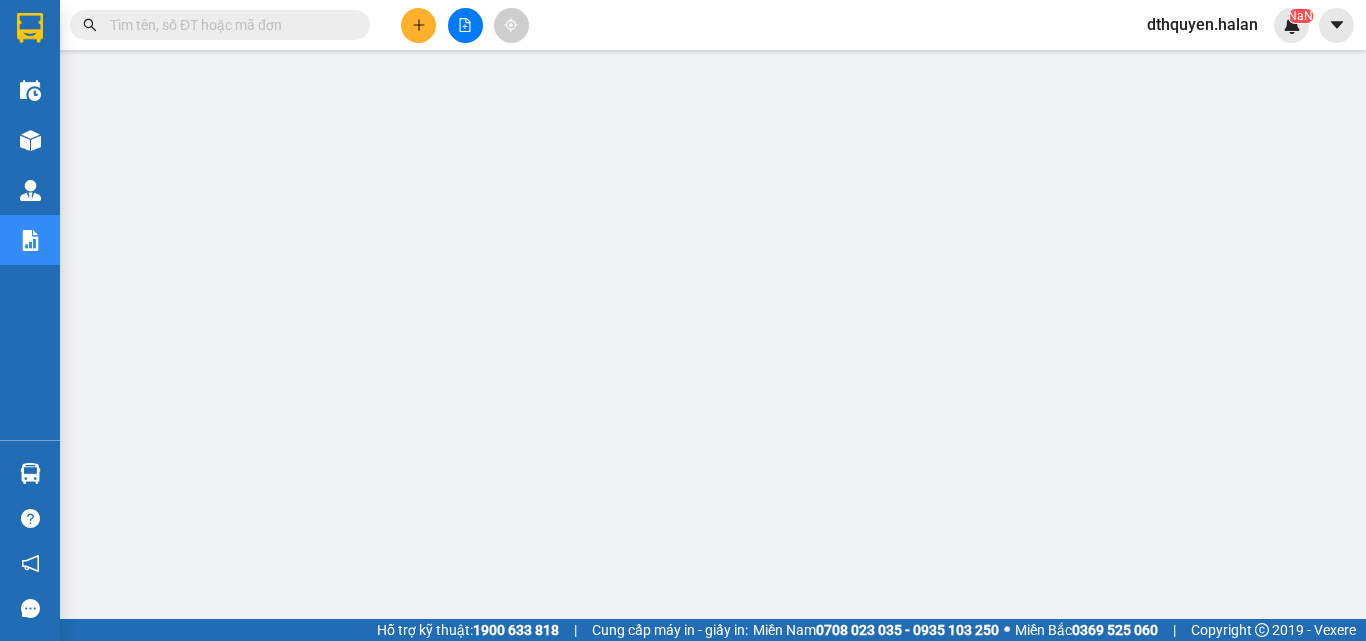 click at bounding box center (228, 25) 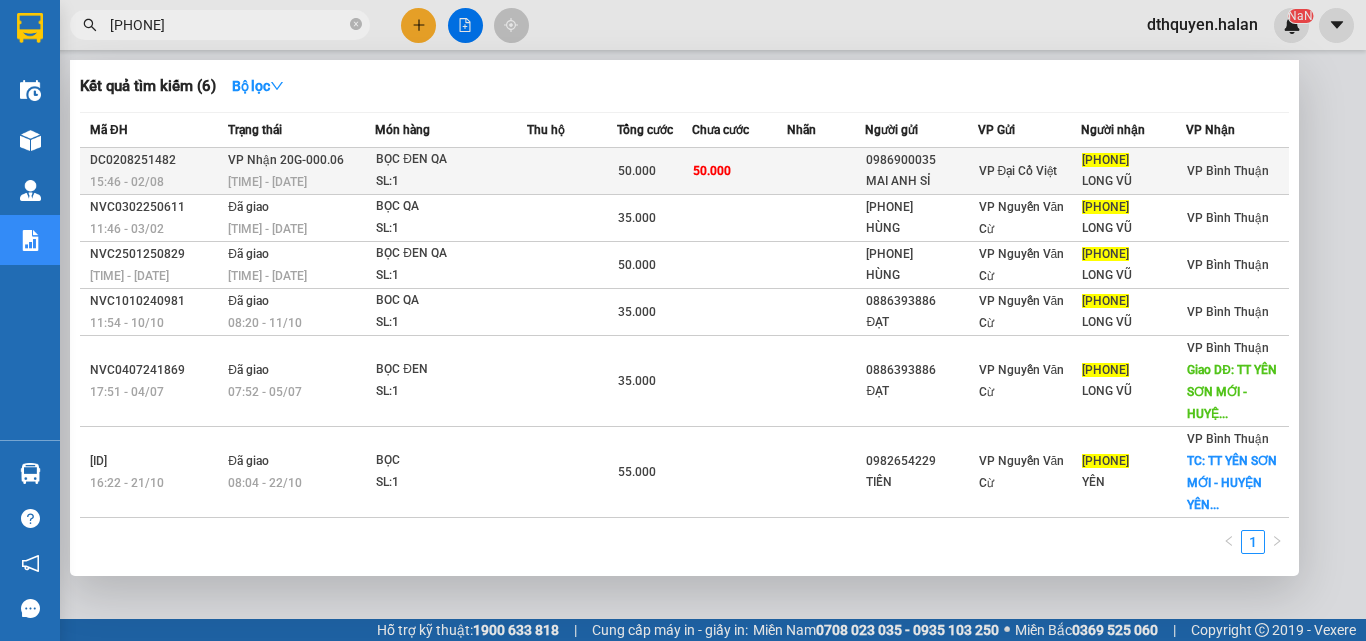 type on "[PHONE]" 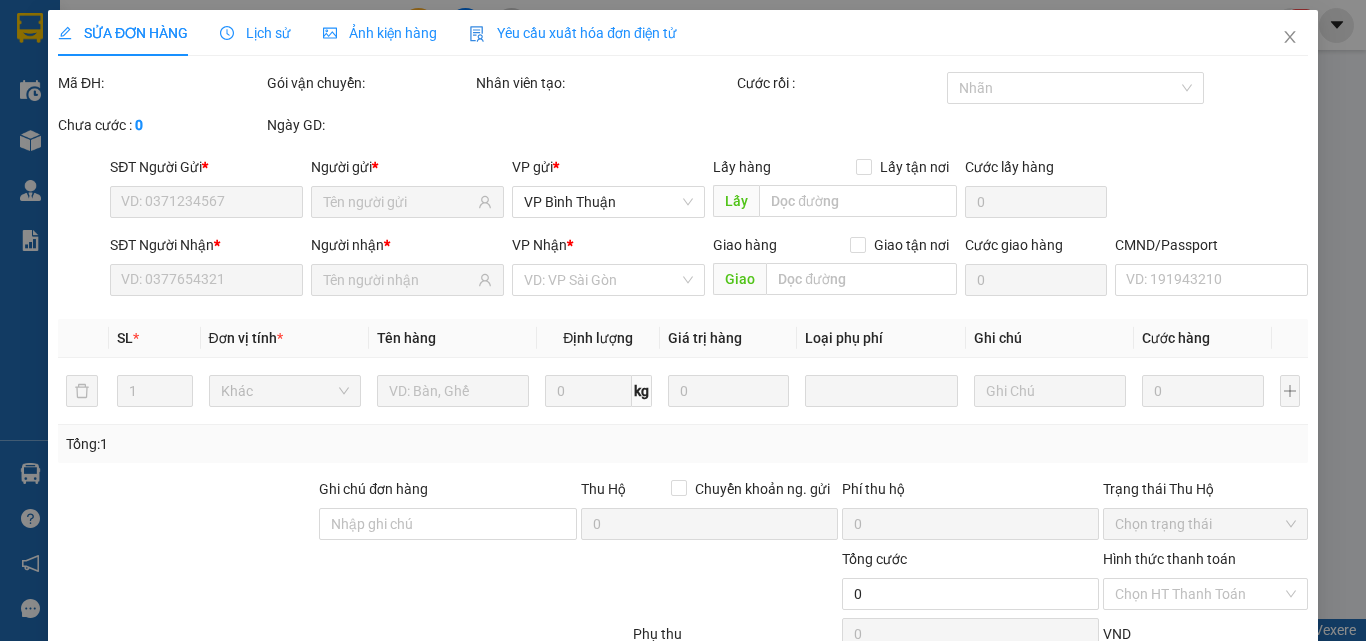 type on "0986900035" 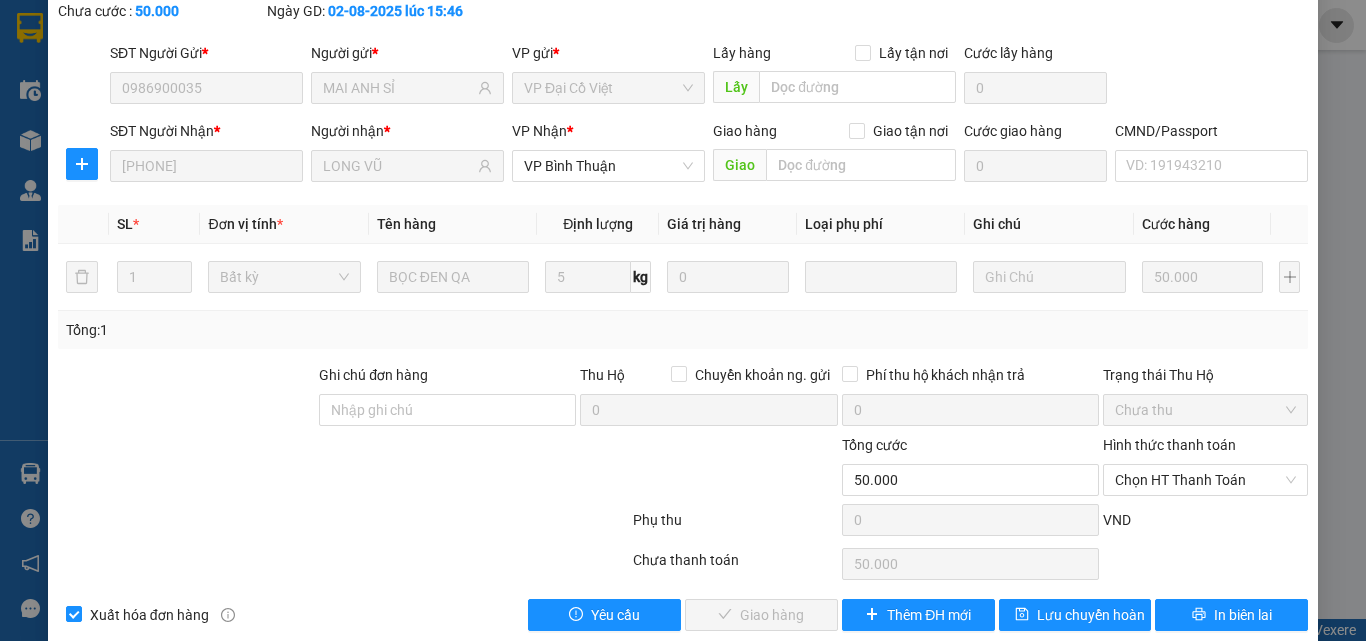 scroll, scrollTop: 143, scrollLeft: 0, axis: vertical 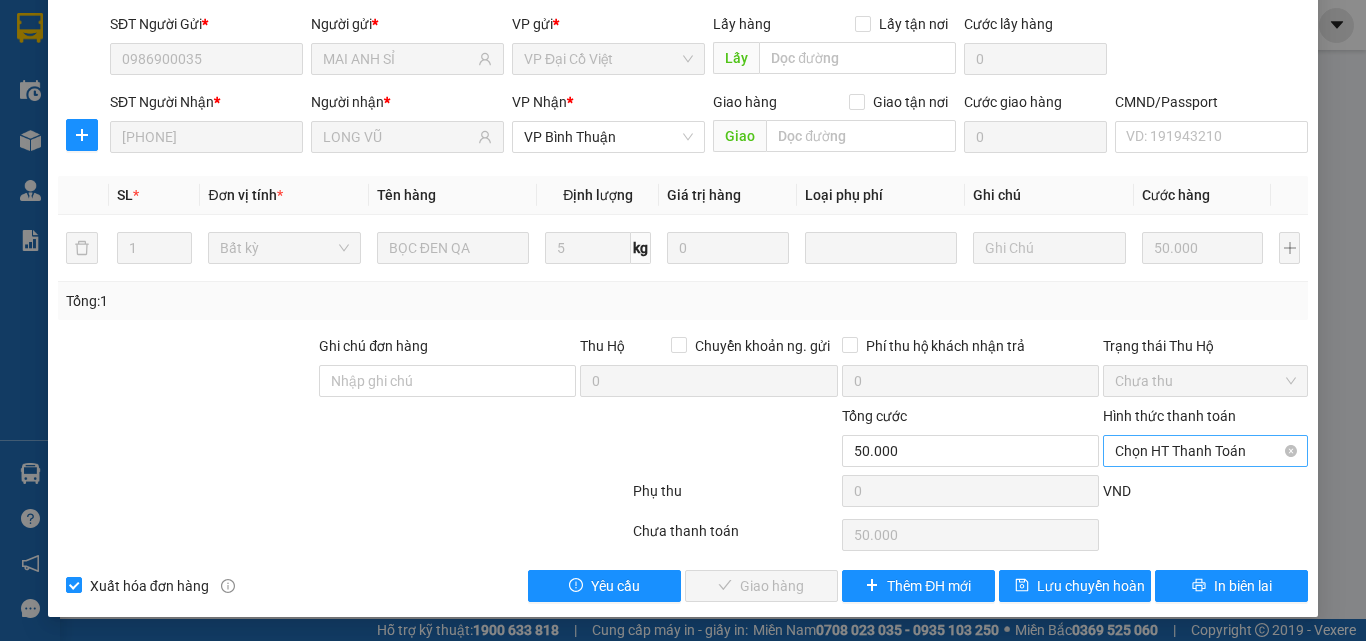 click on "Chọn HT Thanh Toán" at bounding box center (1205, 451) 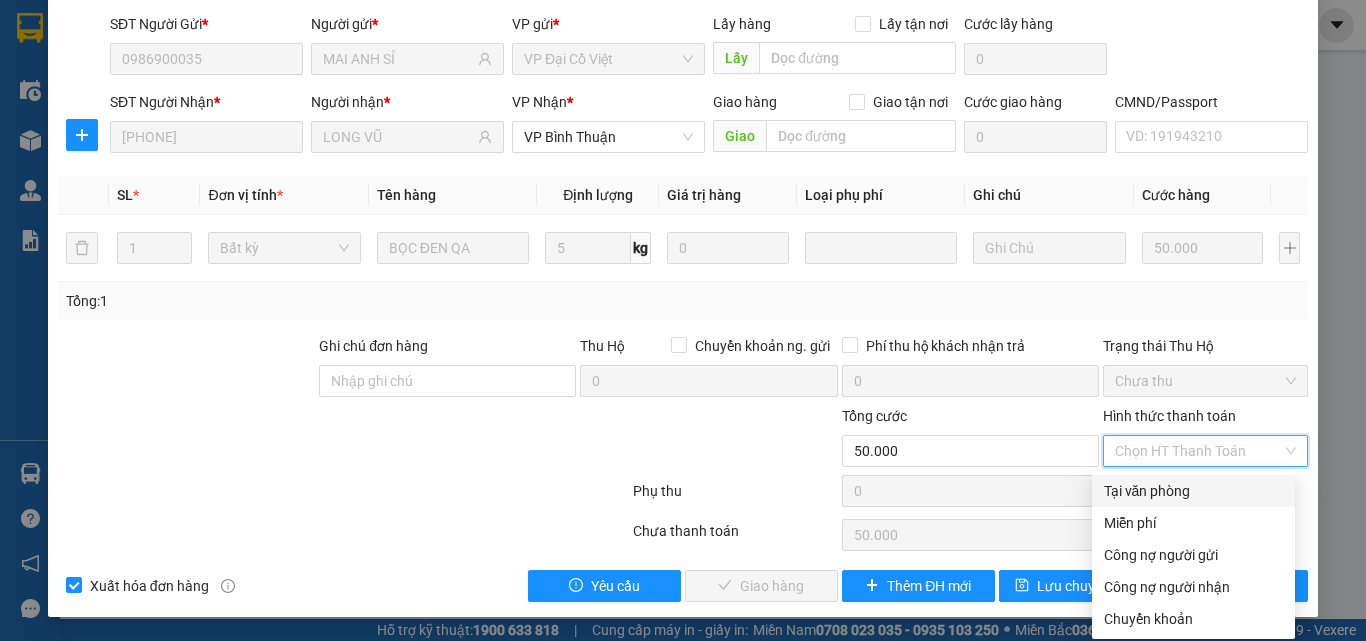 click on "Tại văn phòng" at bounding box center (1193, 491) 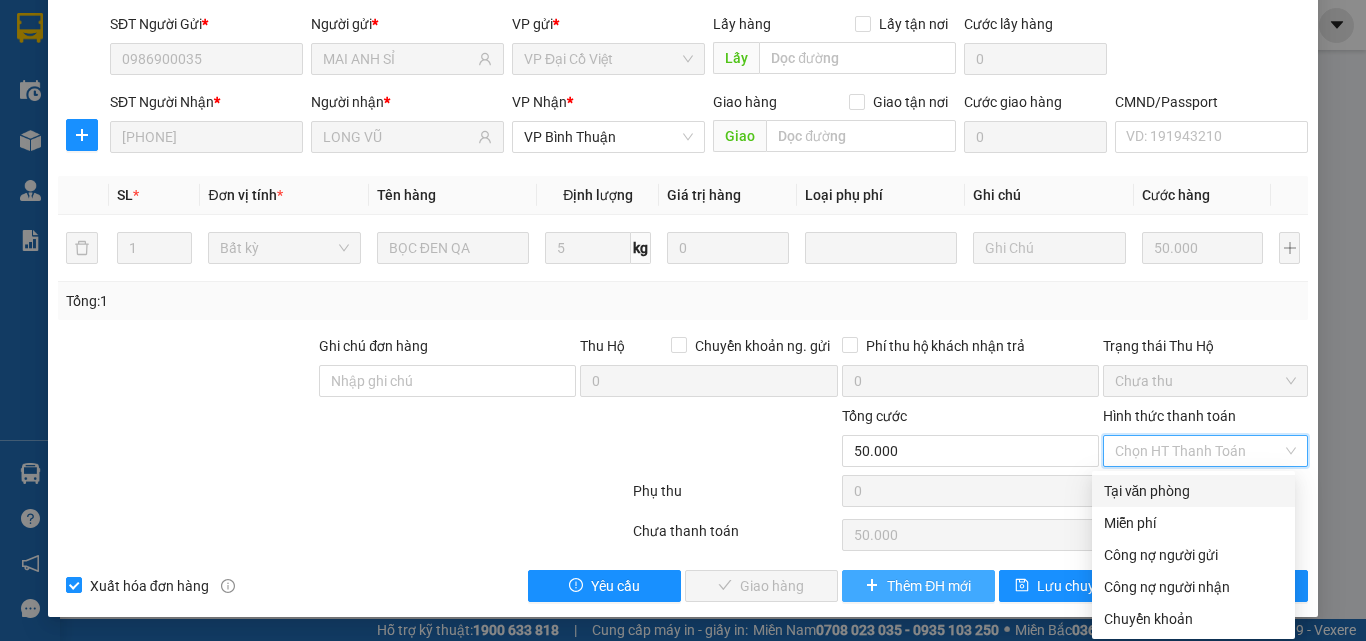 type on "0" 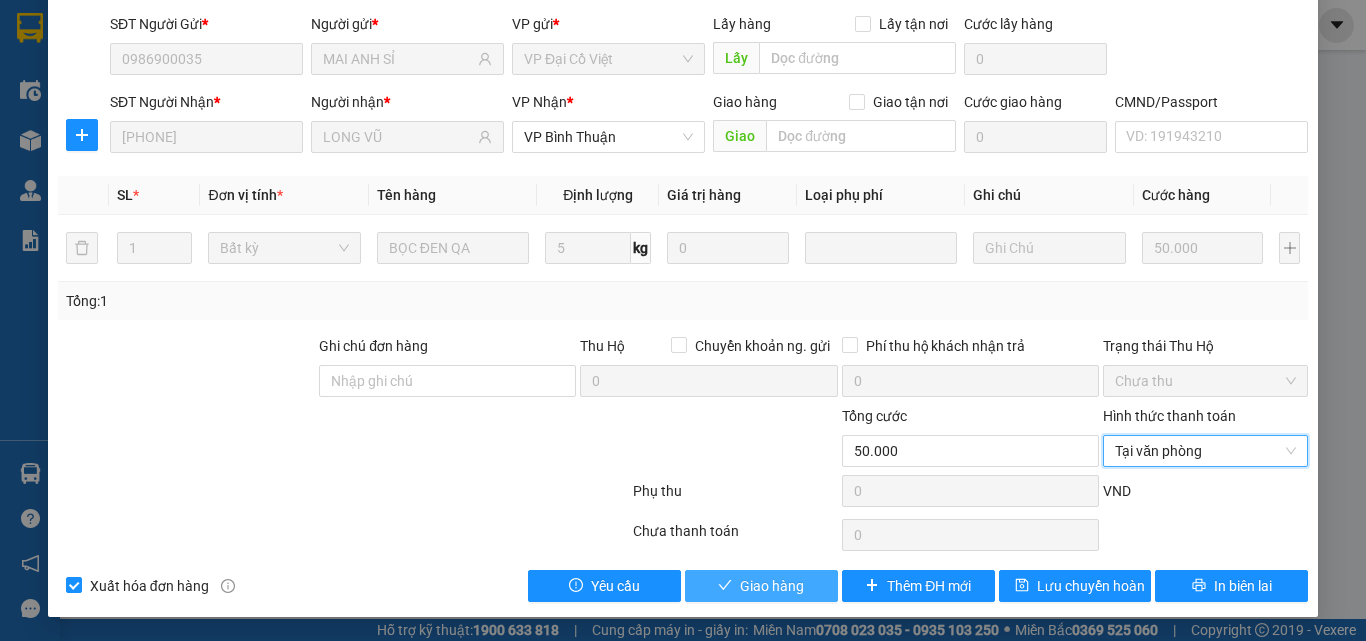 click on "Giao hàng" at bounding box center [772, 586] 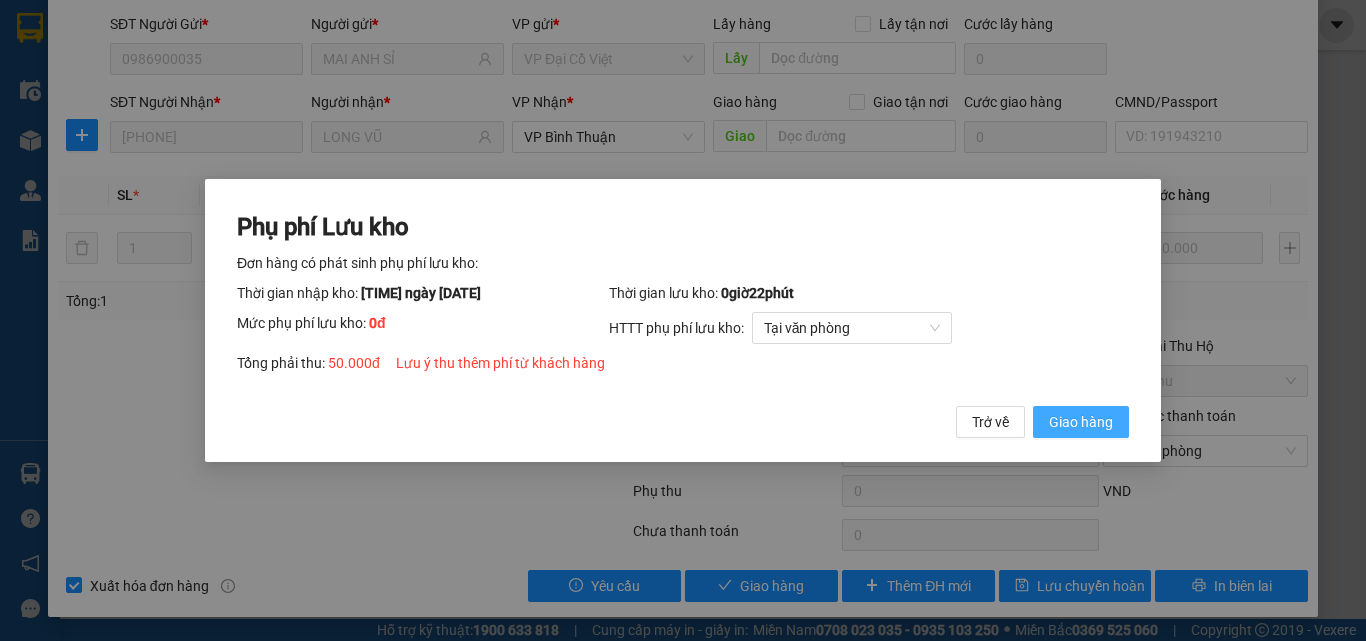 click on "Giao hàng" at bounding box center [1081, 422] 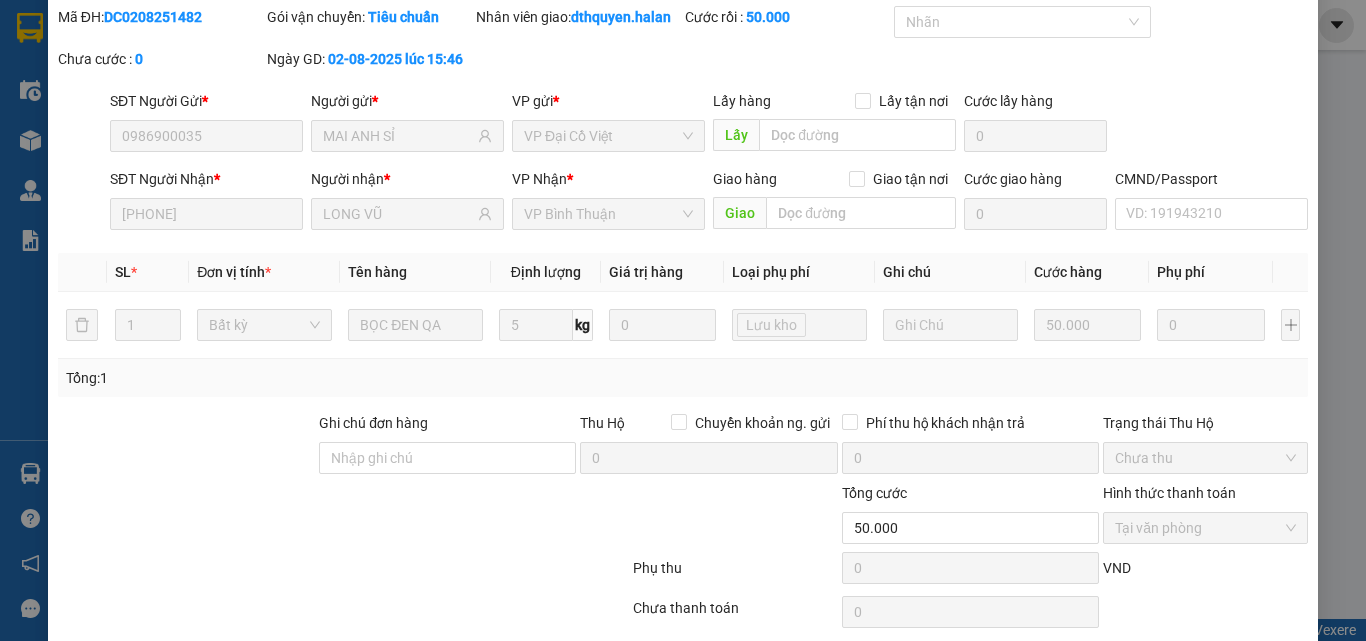 scroll, scrollTop: 0, scrollLeft: 0, axis: both 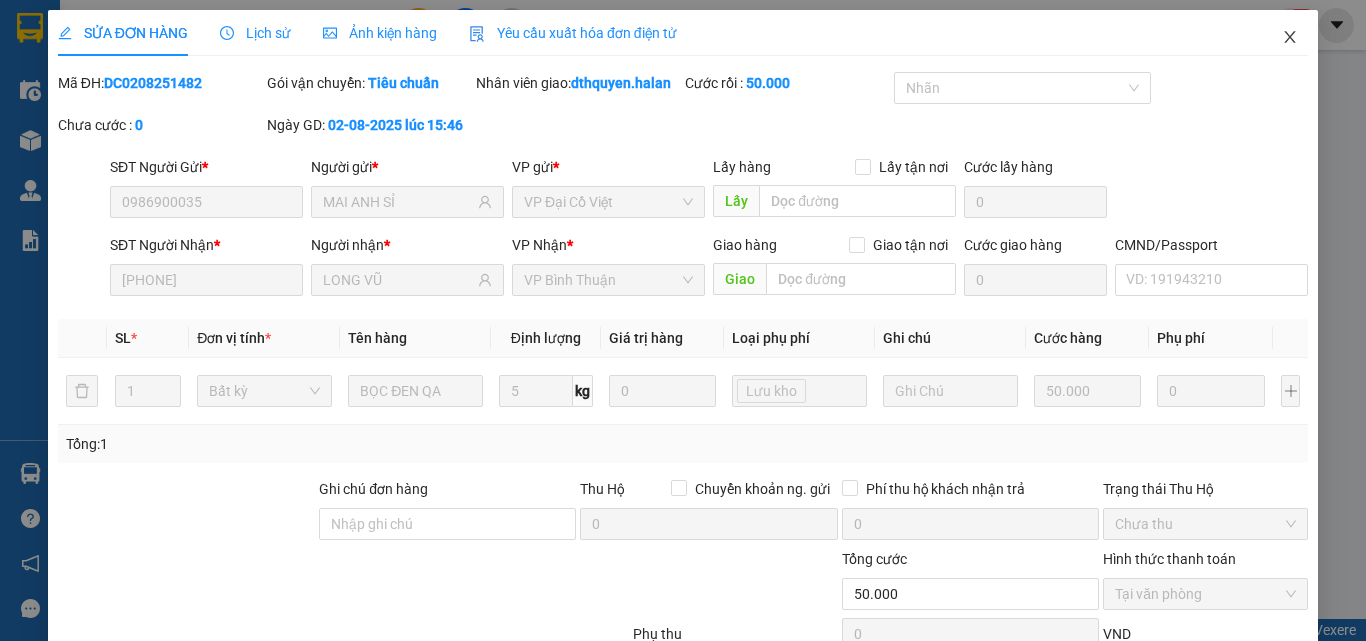 click 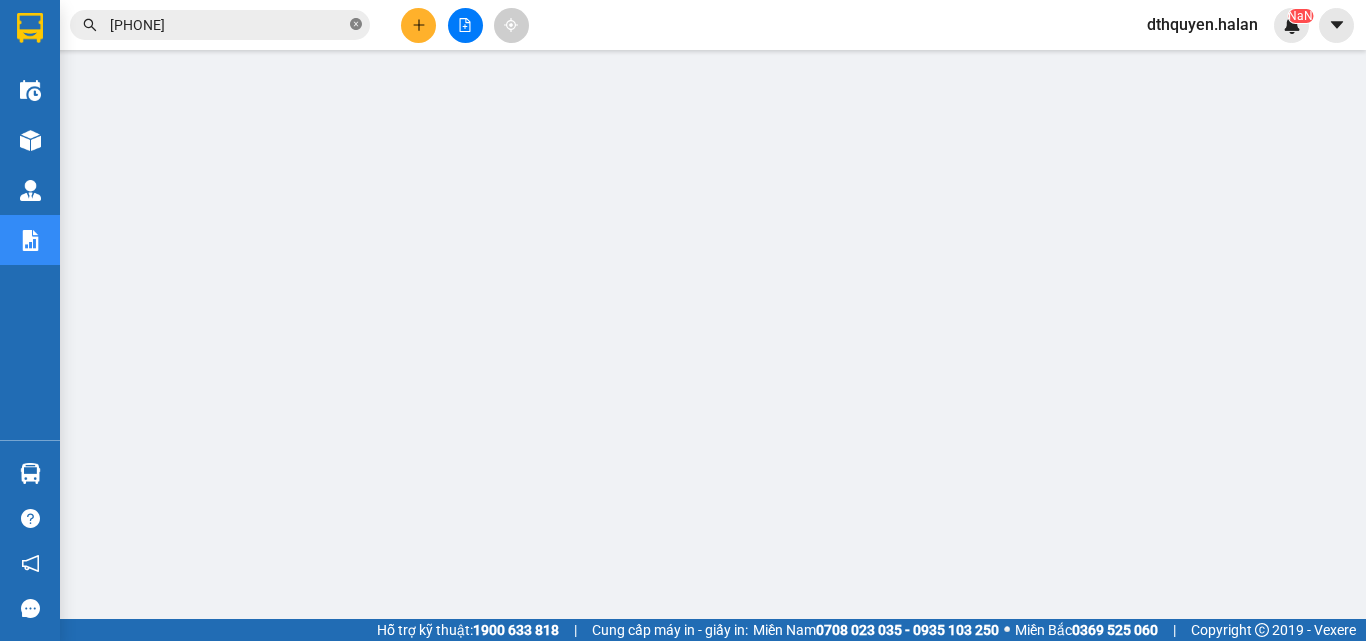 click 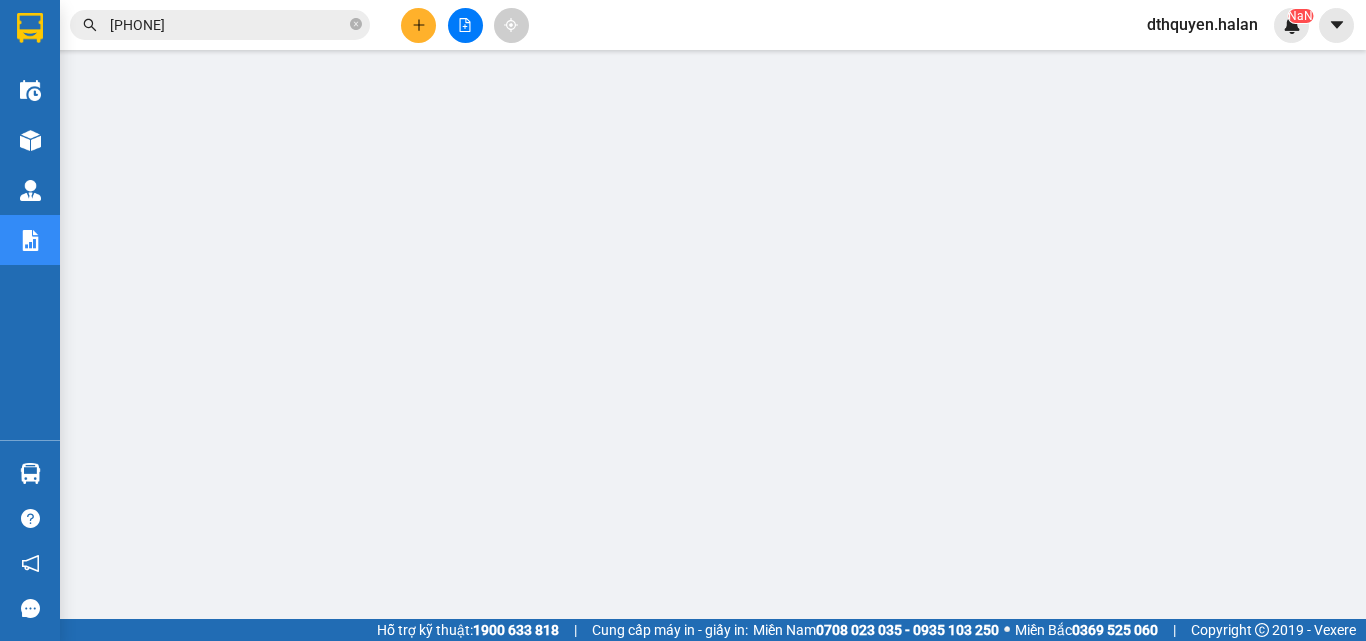 type 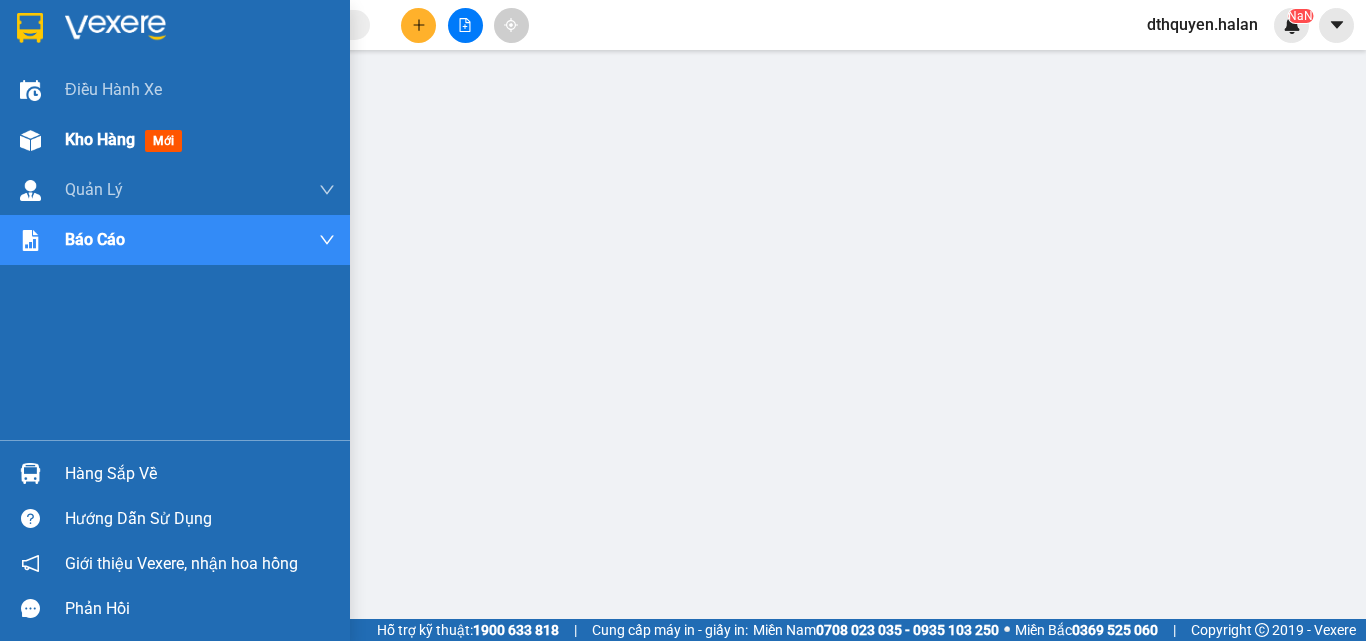 click on "Kho hàng" at bounding box center (100, 139) 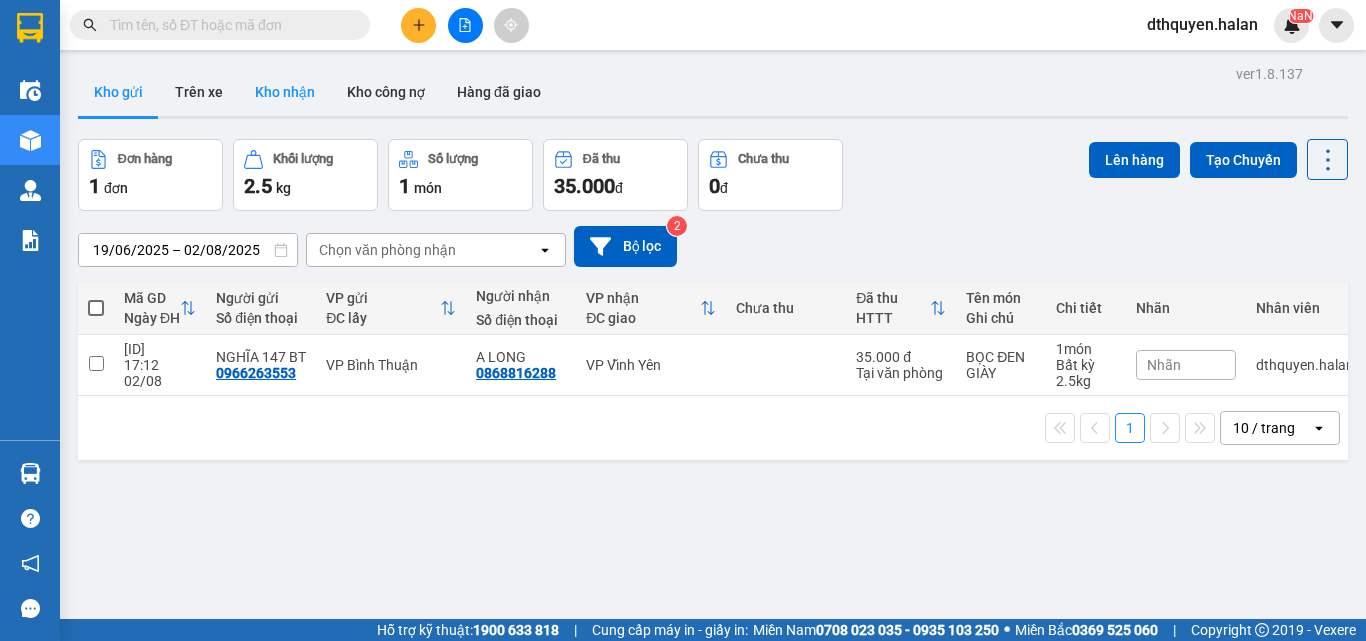 click on "Kho nhận" at bounding box center [285, 92] 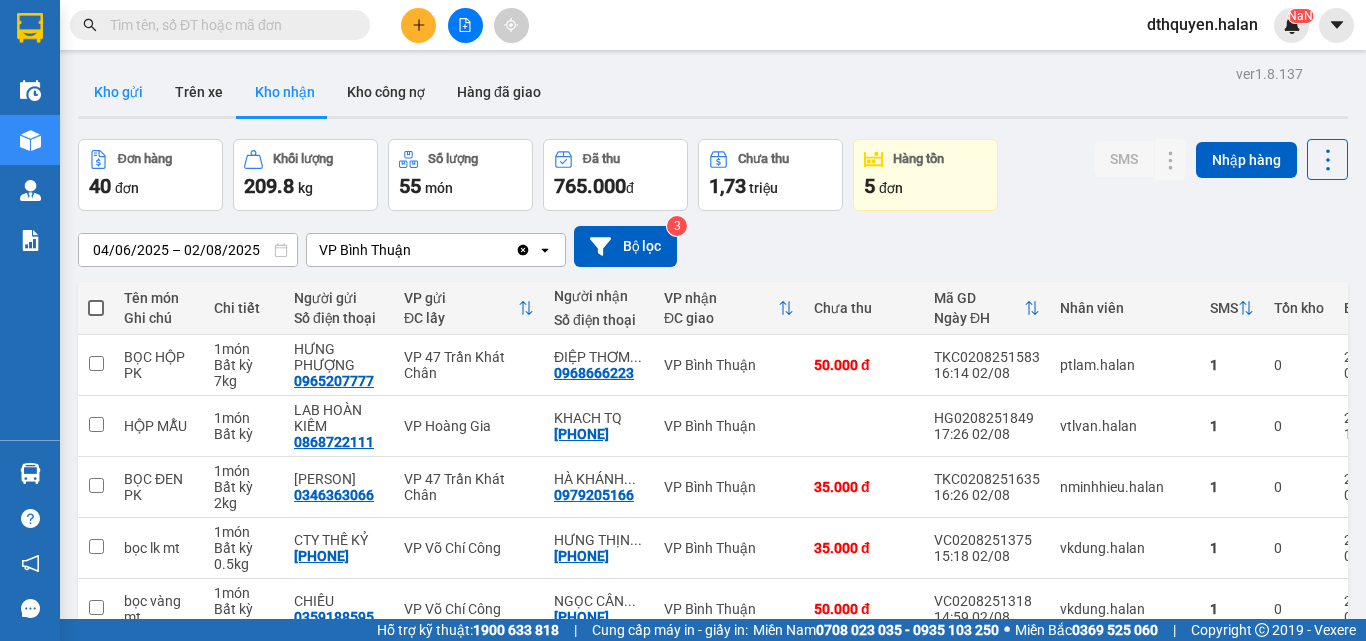 click on "Kho gửi" at bounding box center (118, 92) 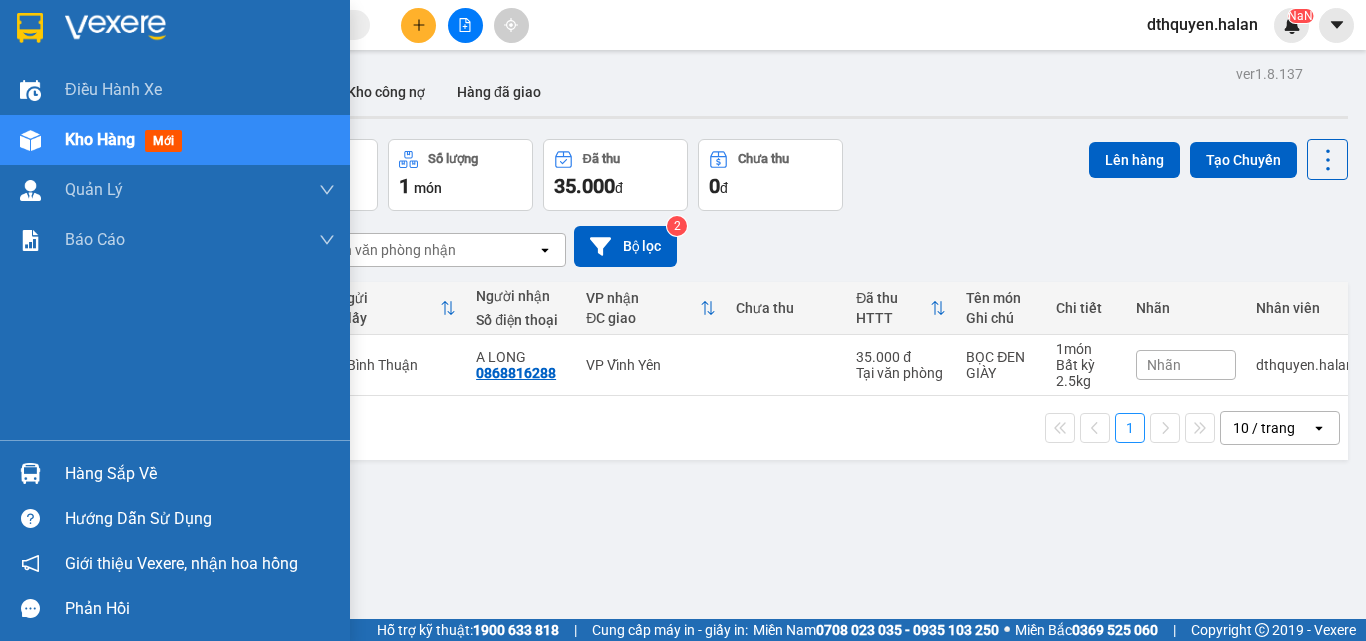 click on "Hàng sắp về" at bounding box center (200, 474) 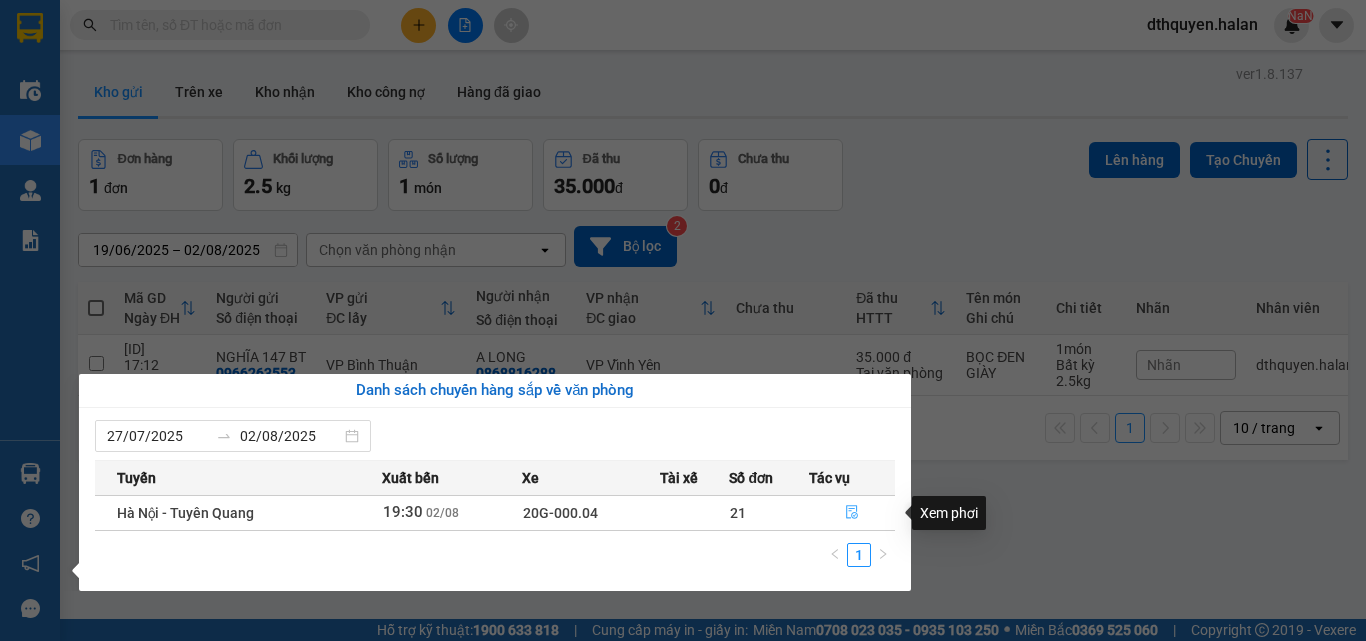 click at bounding box center [852, 513] 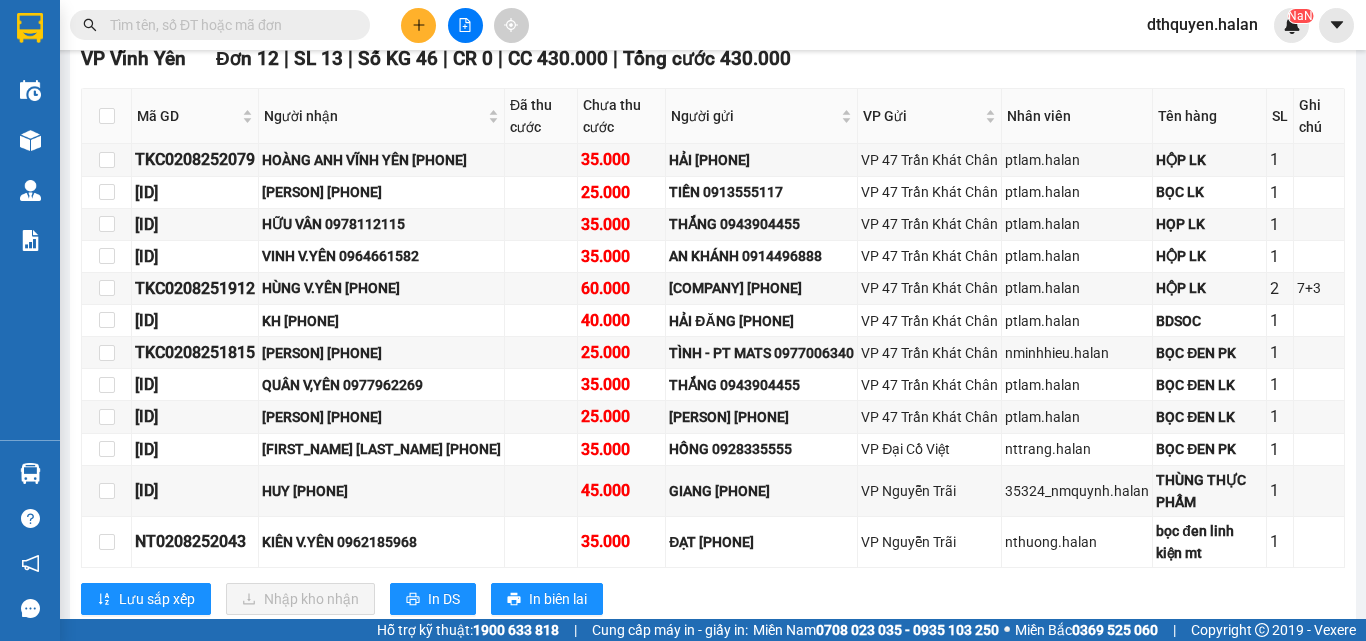 scroll, scrollTop: 1200, scrollLeft: 0, axis: vertical 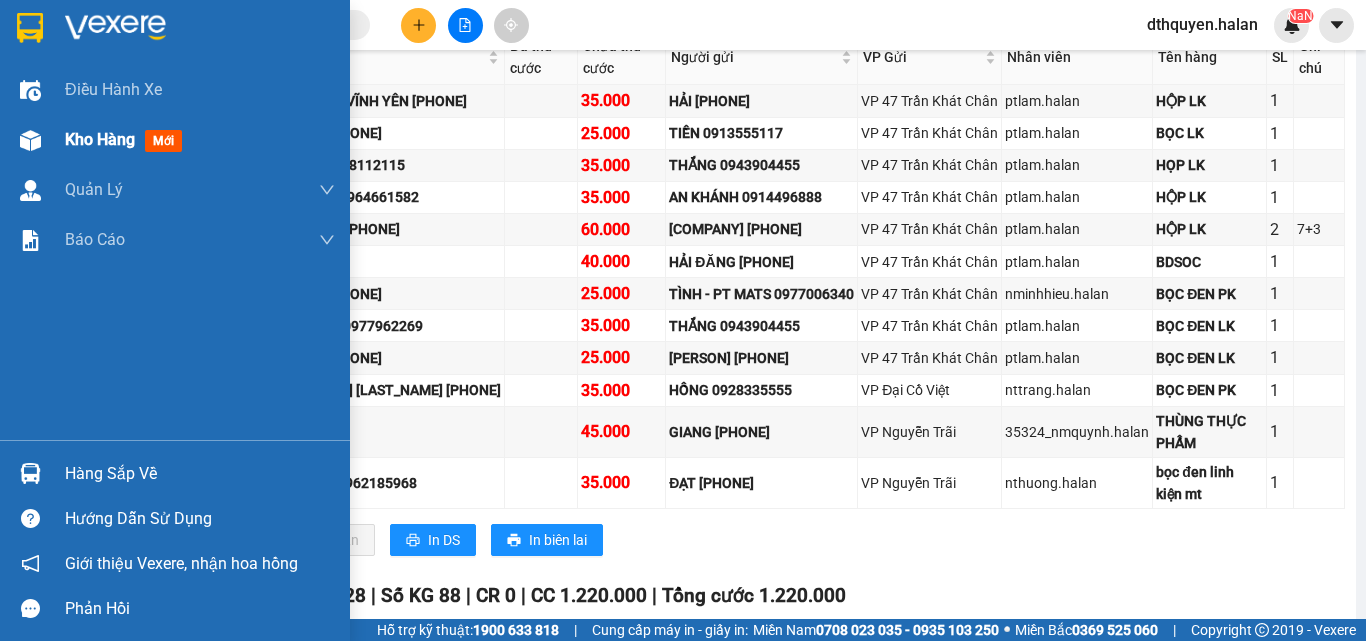 click on "Kho hàng" at bounding box center (100, 139) 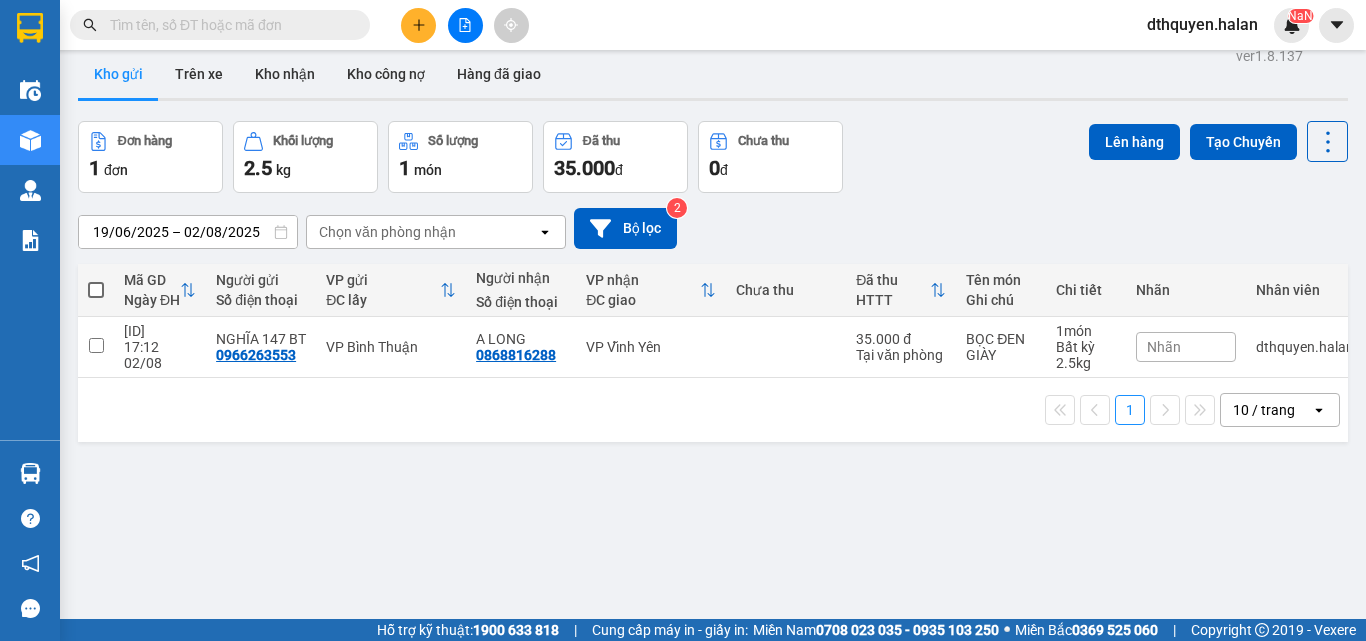 scroll, scrollTop: 0, scrollLeft: 0, axis: both 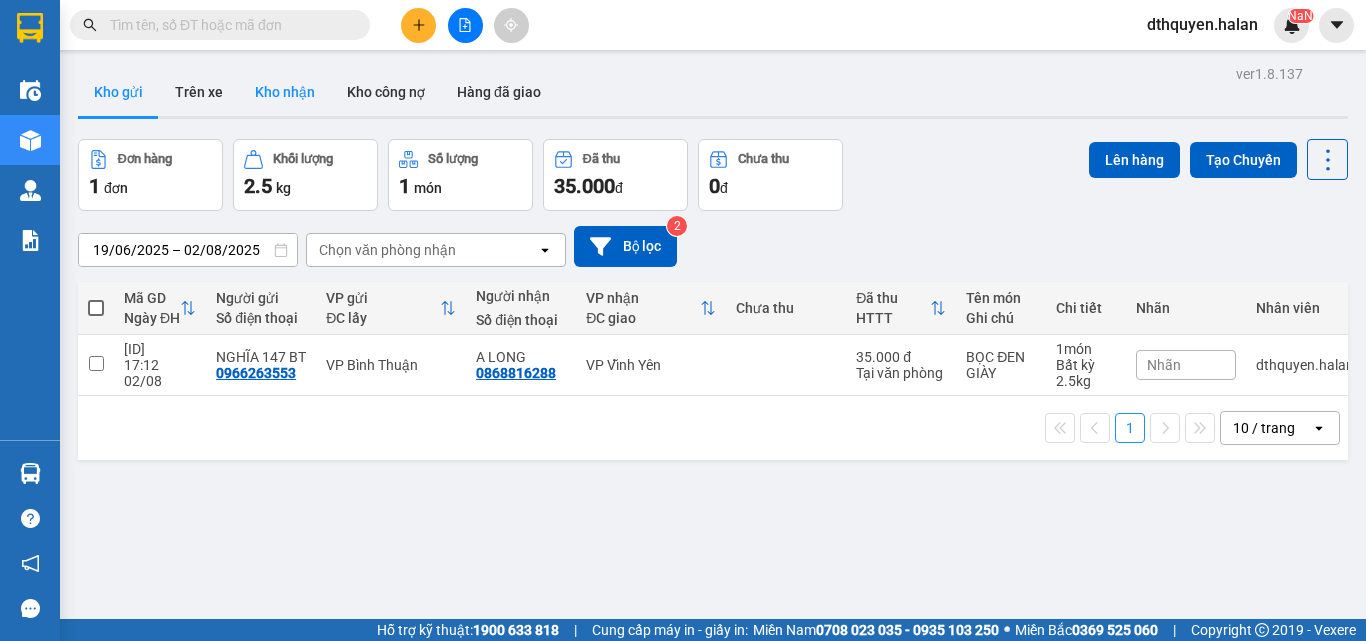 click on "Kho nhận" at bounding box center (285, 92) 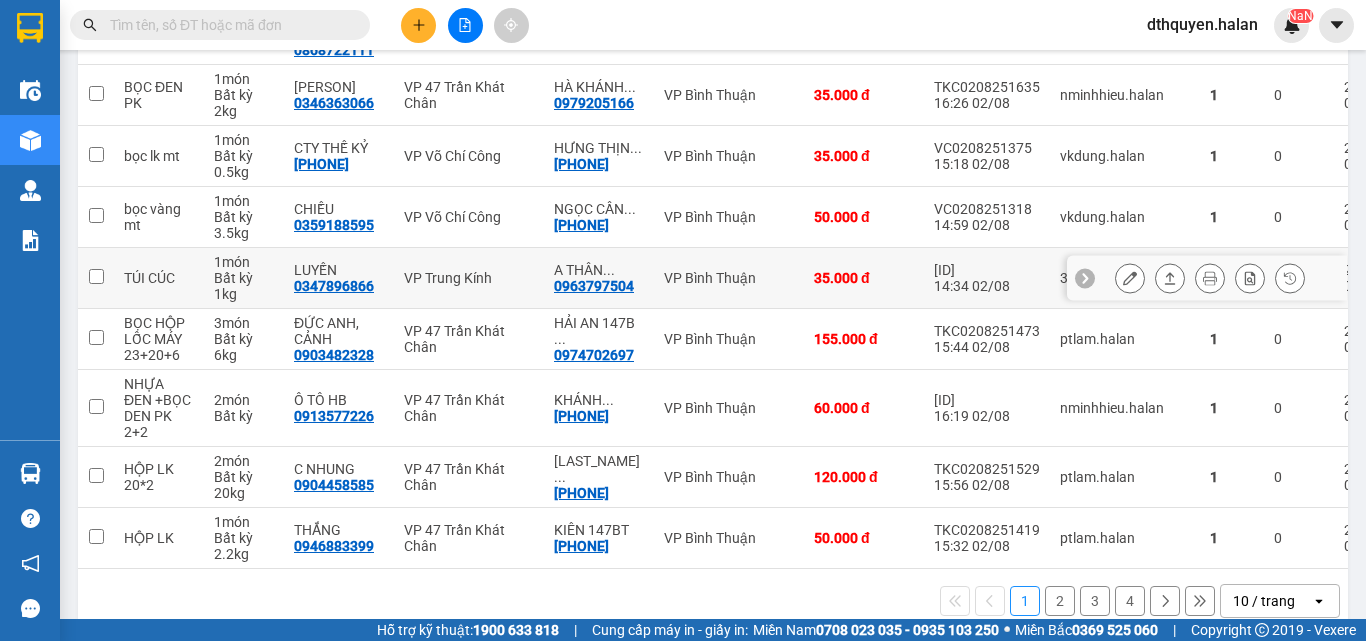 scroll, scrollTop: 400, scrollLeft: 0, axis: vertical 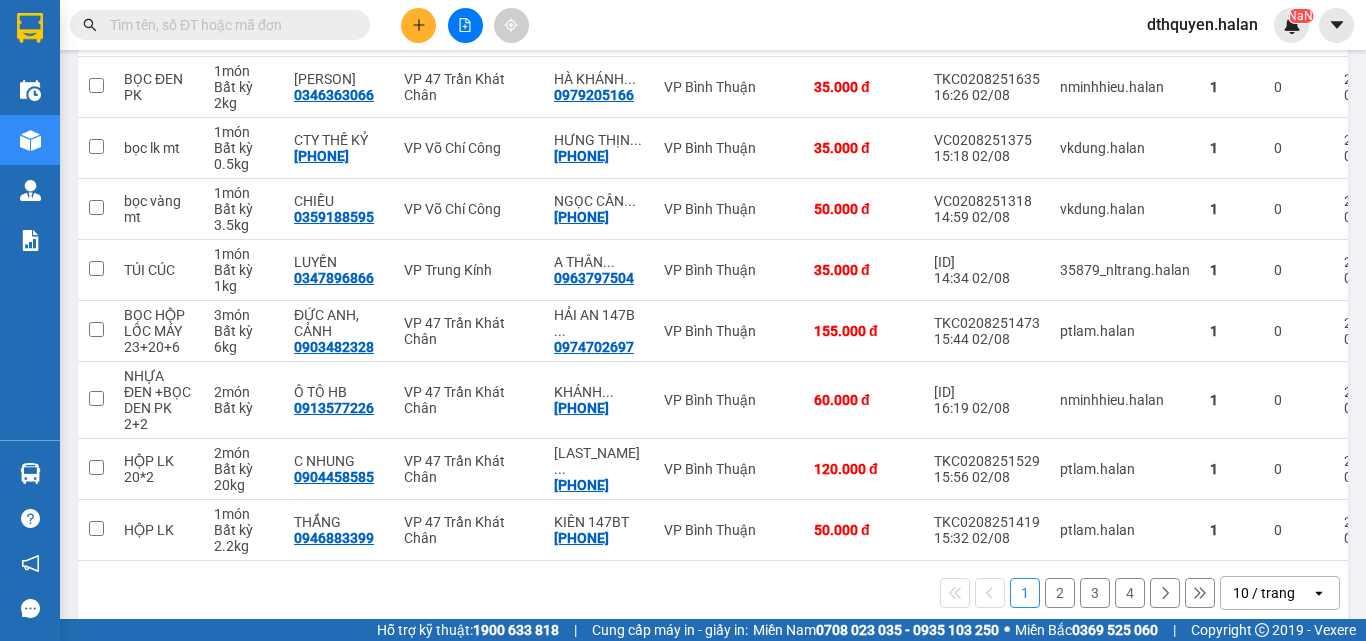 click 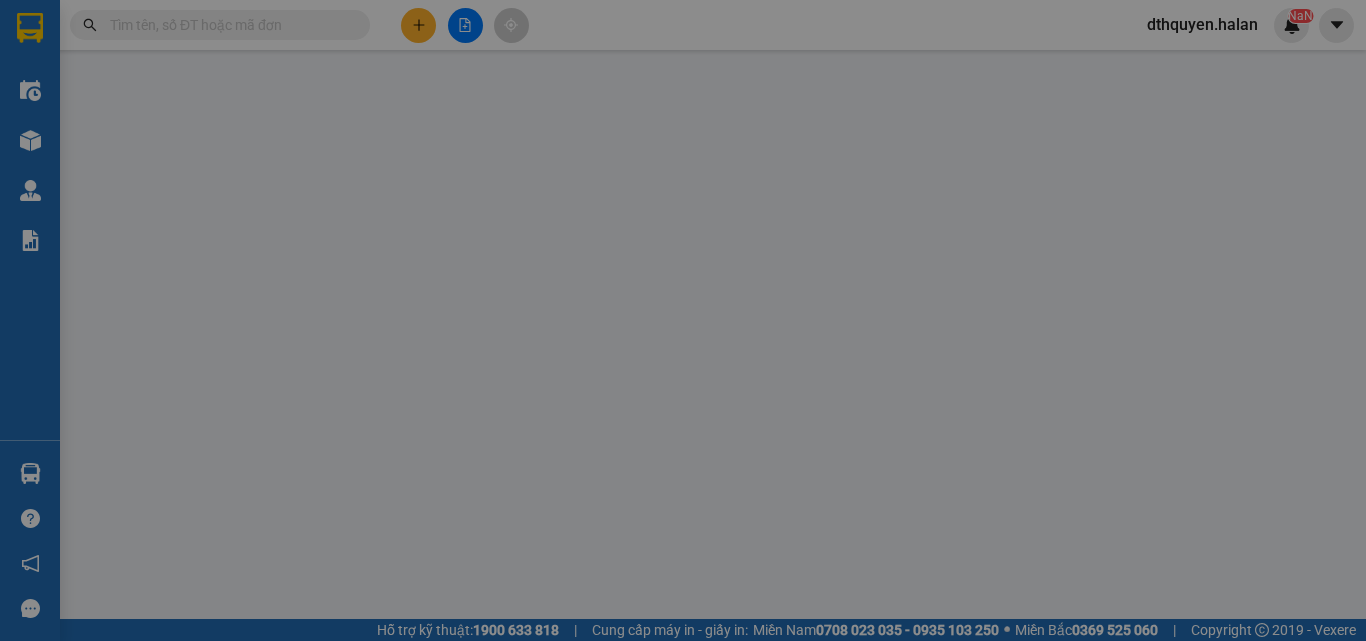 scroll, scrollTop: 0, scrollLeft: 0, axis: both 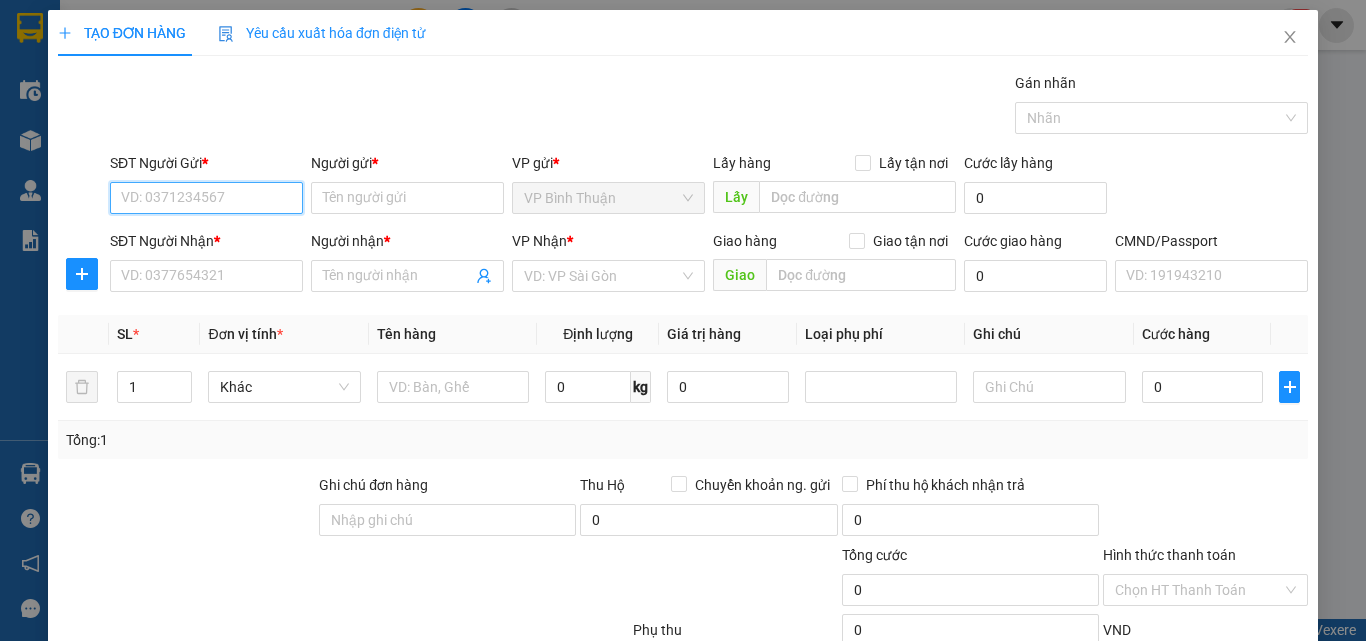 click on "SĐT Người Gửi  *" at bounding box center (206, 198) 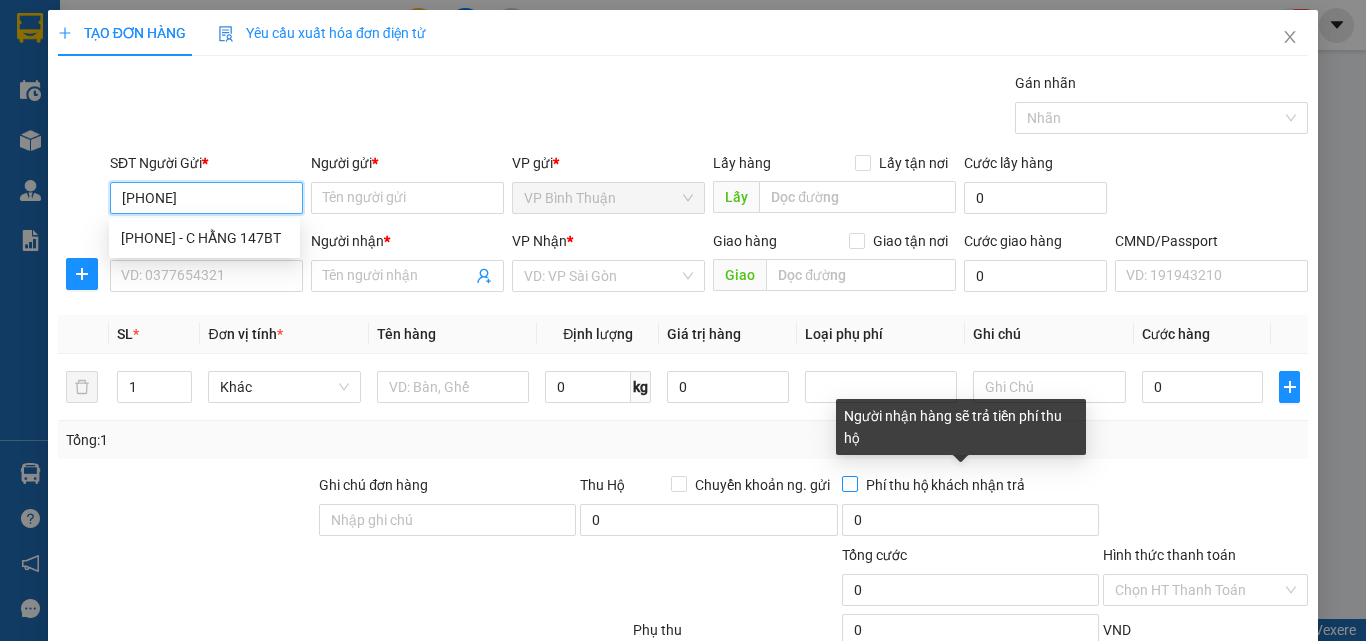 type on "0335050899" 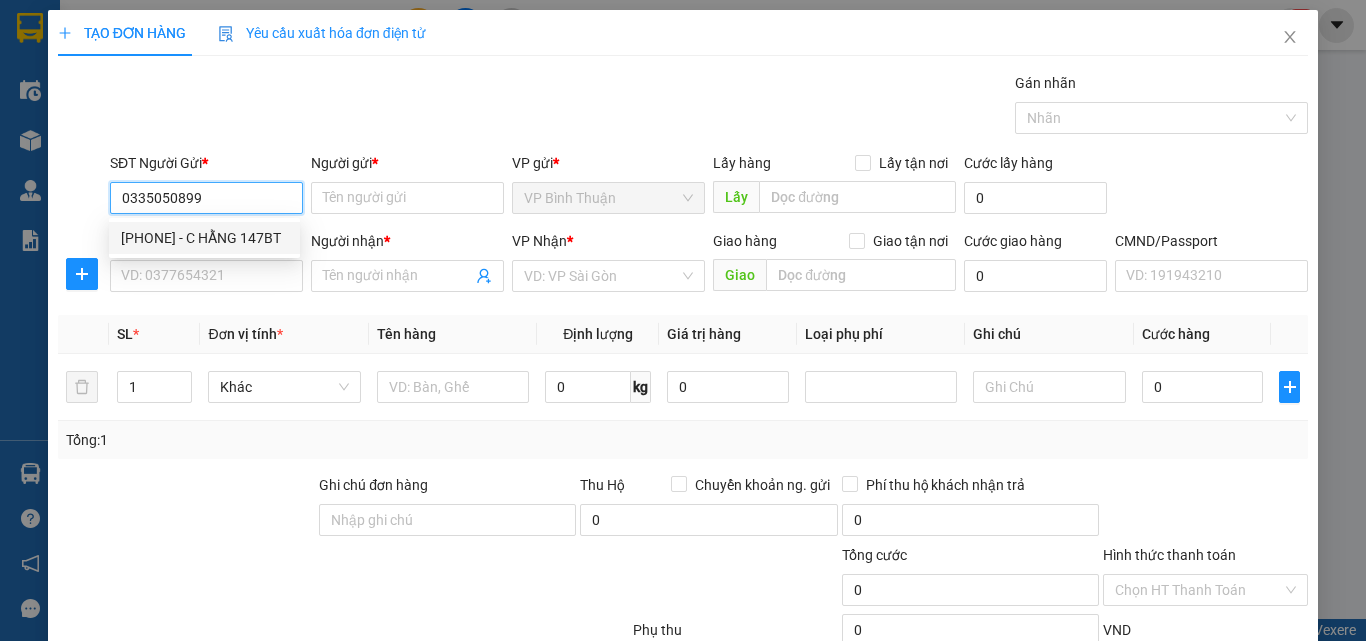 click on "[PHONE] - C HẰNG 147BT" at bounding box center (204, 238) 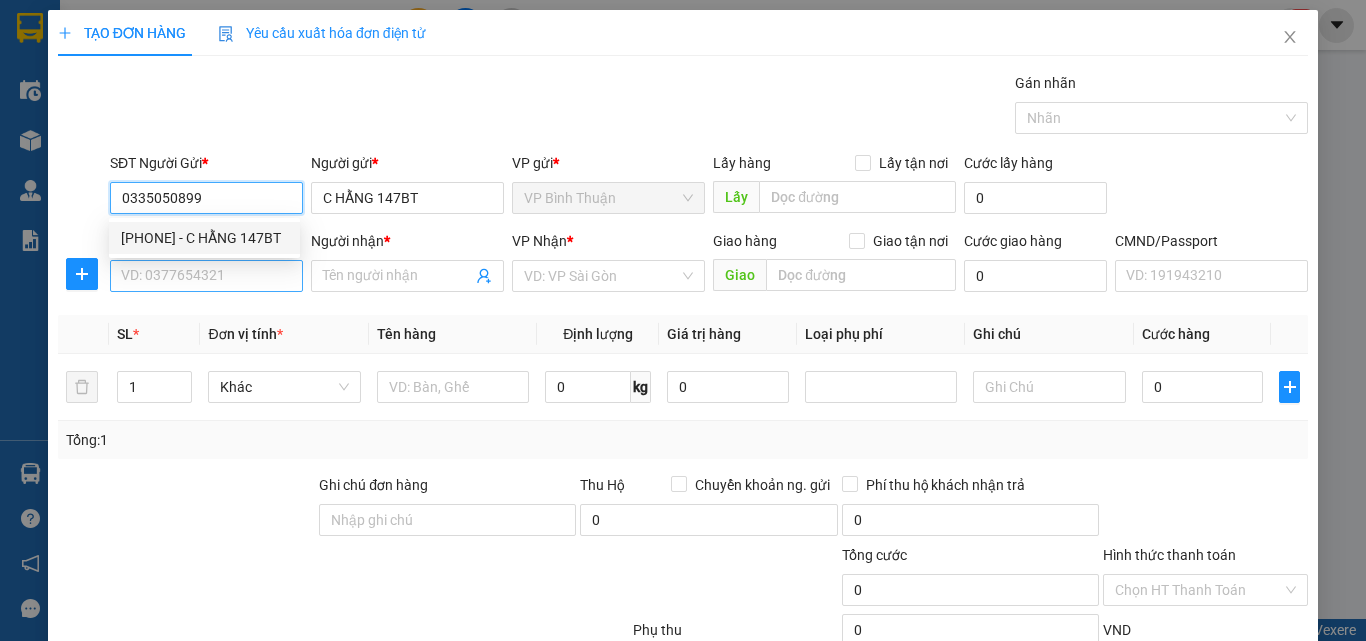 type on "0335050899" 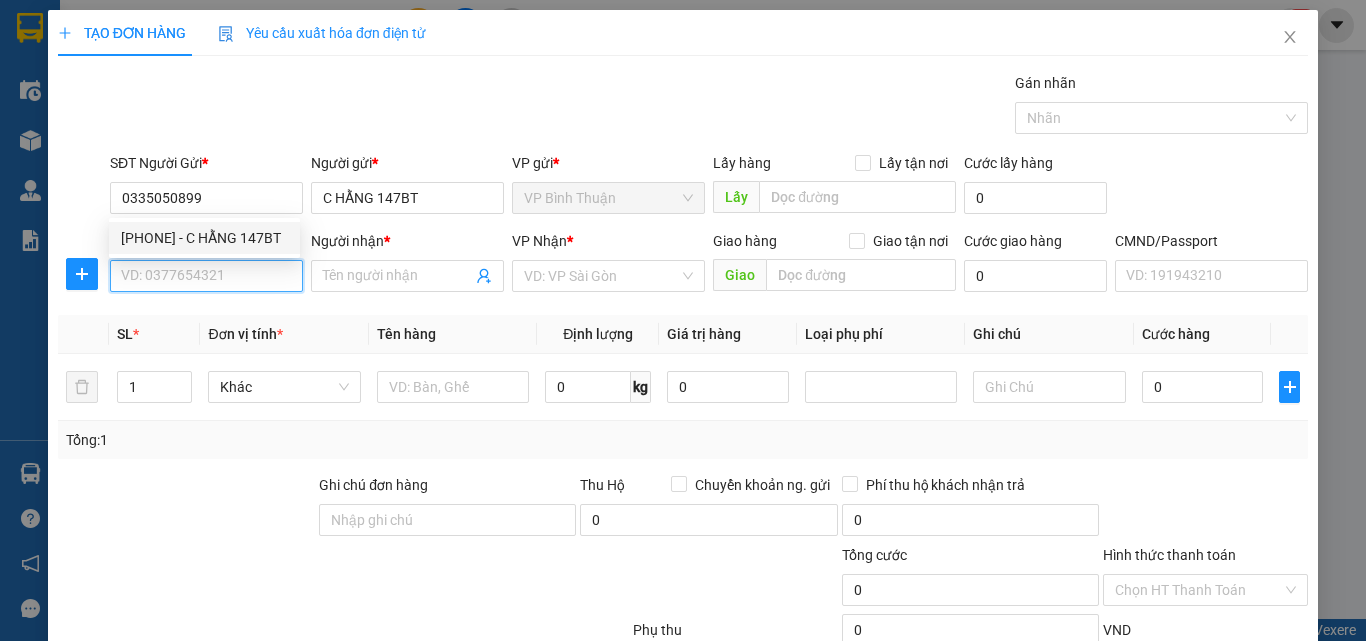 click on "SĐT Người Nhận  *" at bounding box center [206, 276] 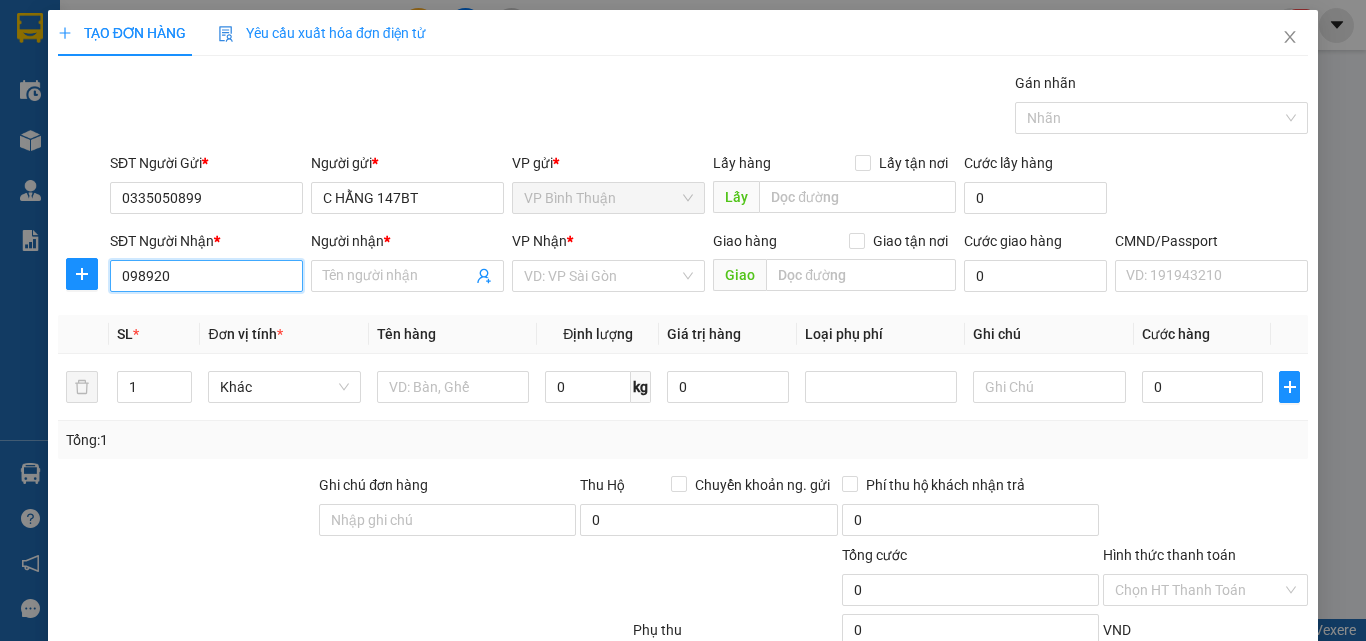 type on "0989202" 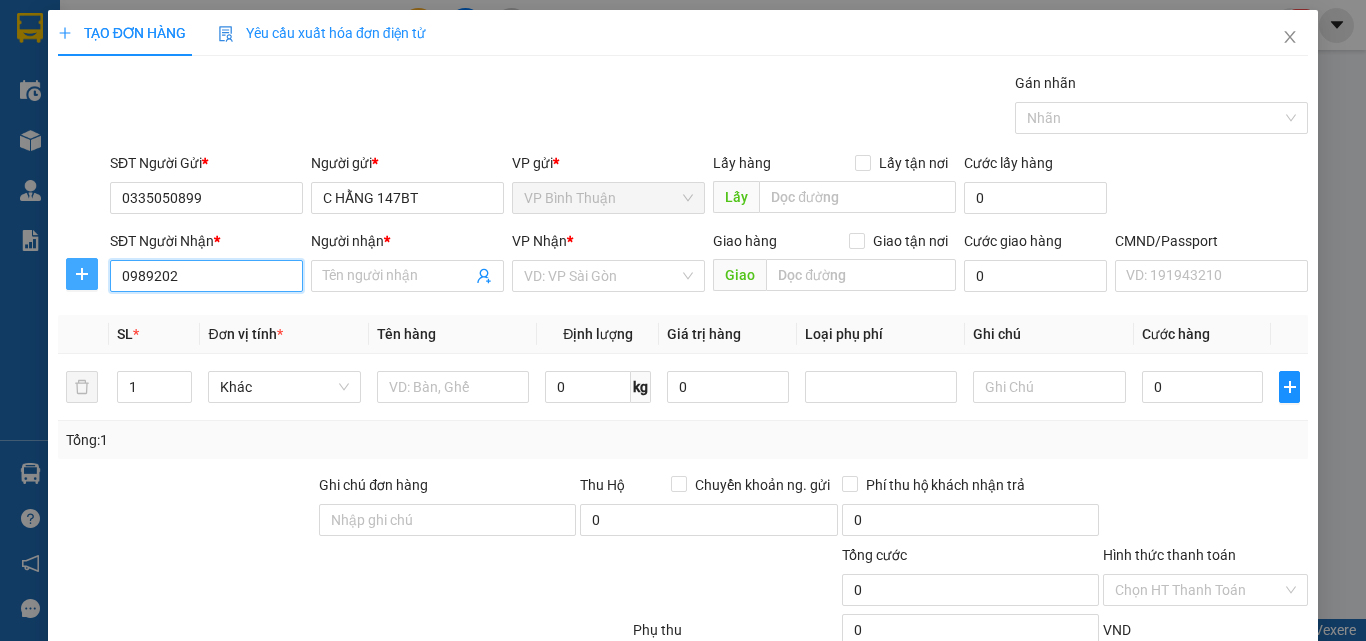 drag, startPoint x: 194, startPoint y: 275, endPoint x: 65, endPoint y: 269, distance: 129.13947 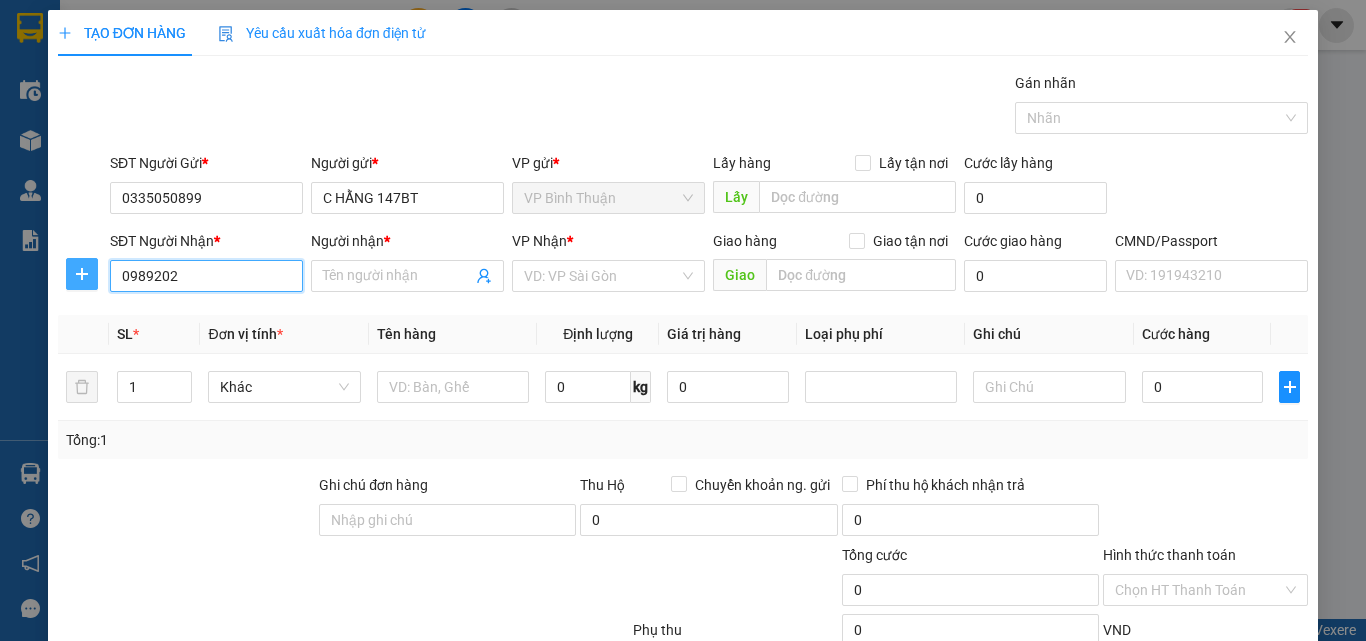 click on "SĐT Người Nhận  * [PHONE] Người nhận  * Tên người nhận VP Nhận  * VD: VP Sài Gòn Giao hàng Giao tận nơi Giao Cước giao hàng 0 CMND/Passport VD: 191943210" at bounding box center (683, 265) 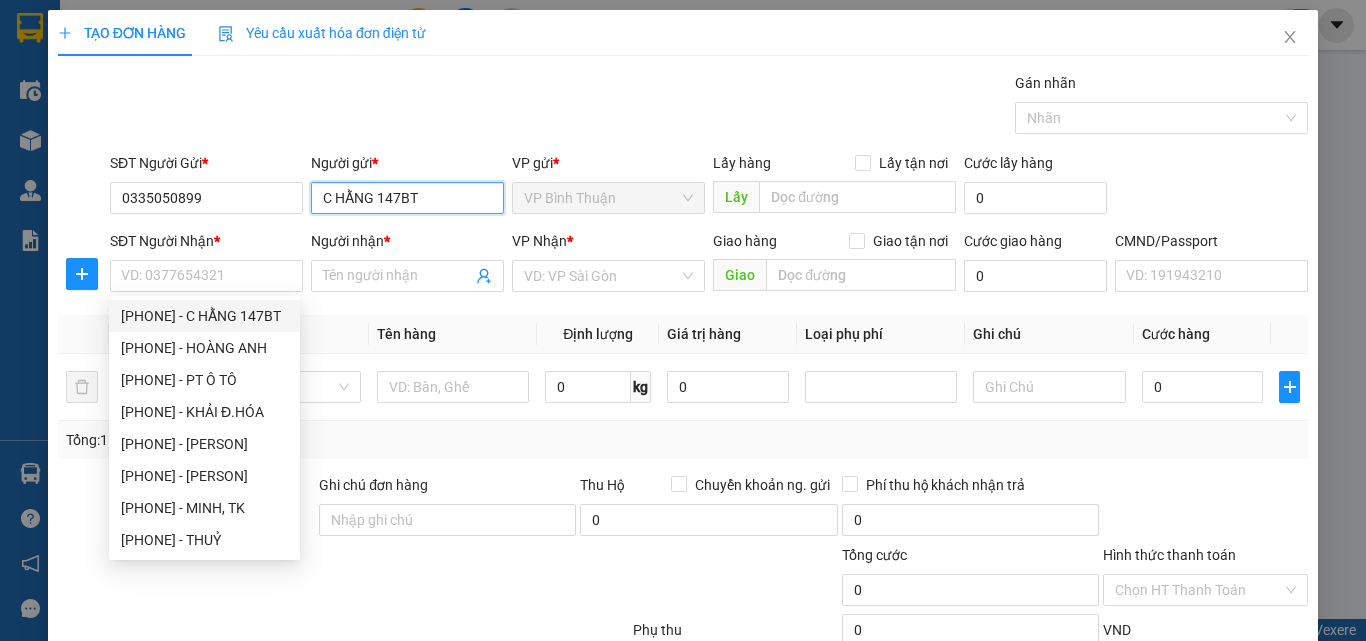 click on "C HẰNG 147BT" at bounding box center [407, 198] 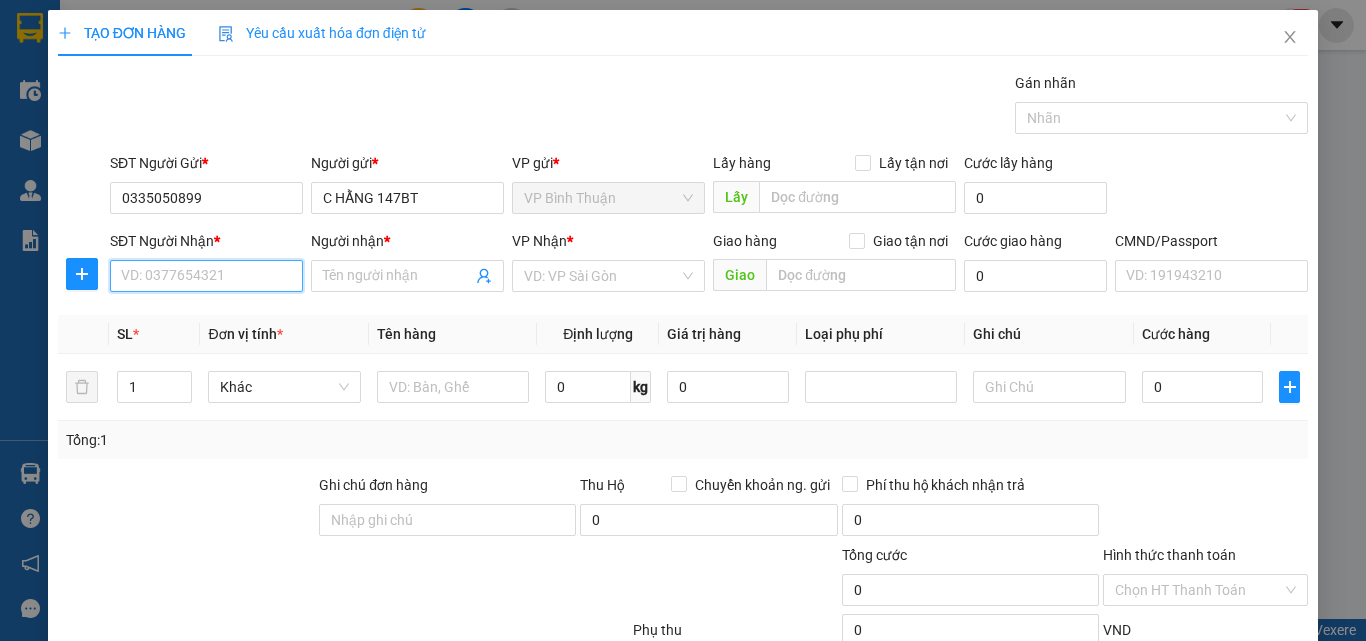 click on "SĐT Người Nhận  *" at bounding box center (206, 276) 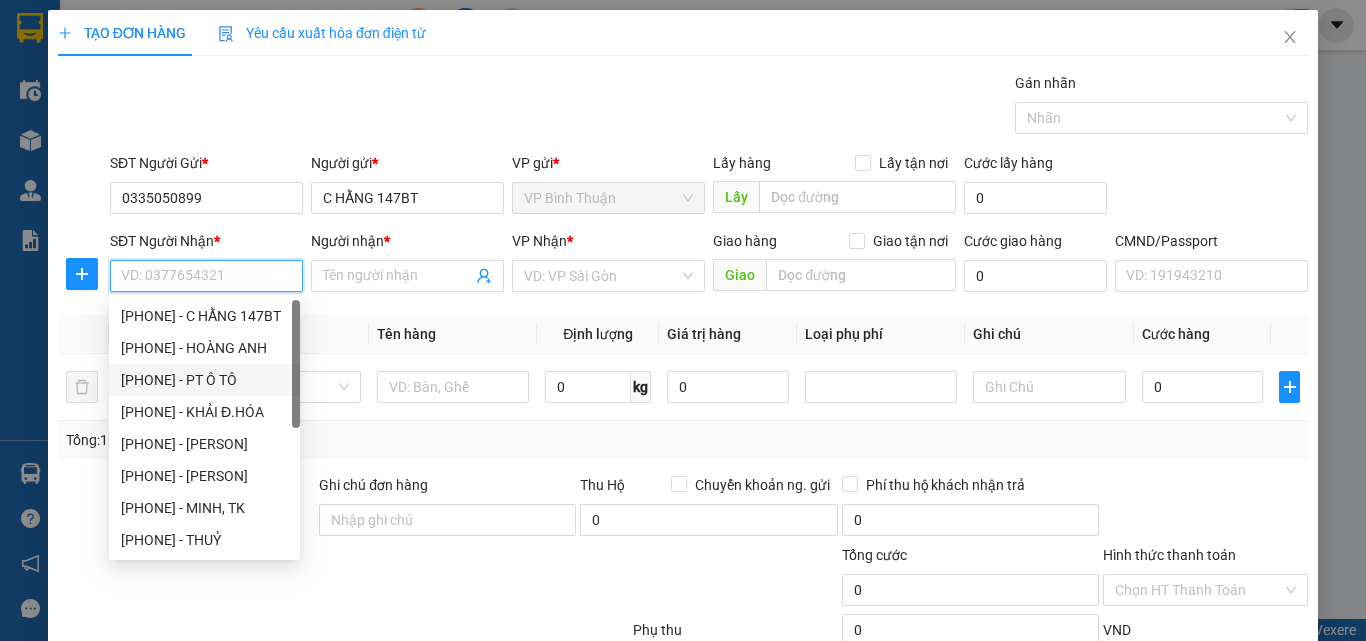 click on "[PHONE] - PT Ô TÔ" at bounding box center (204, 380) 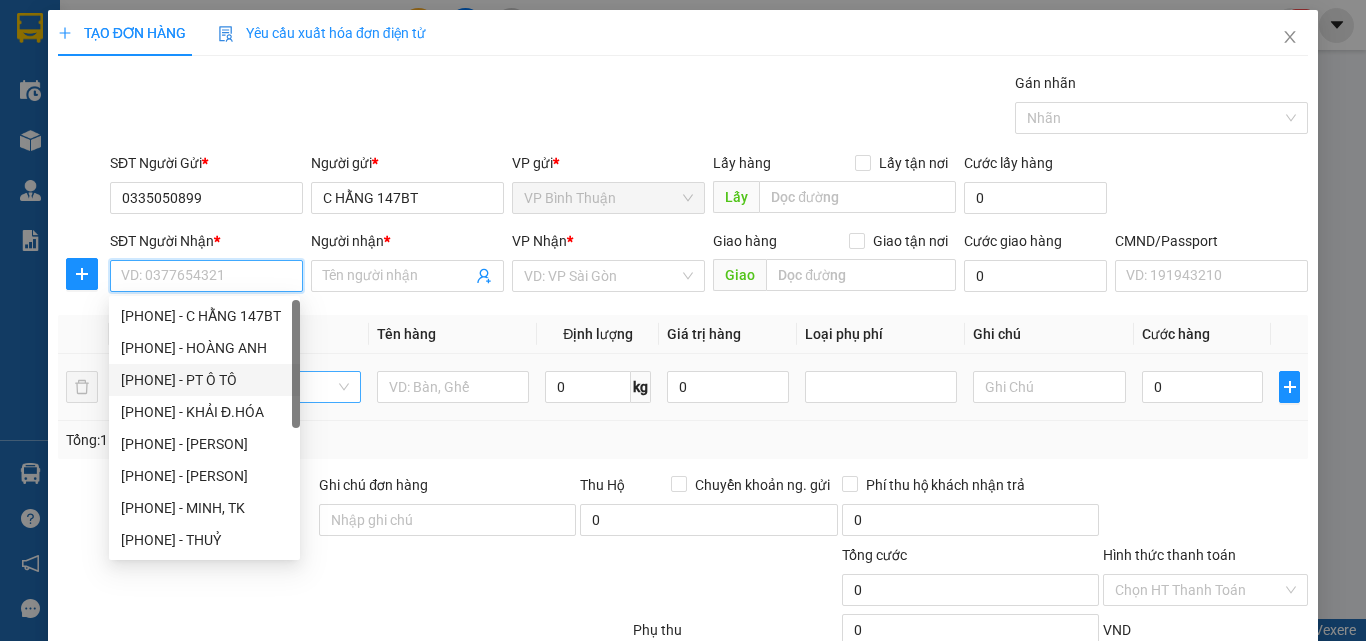 type on "[PHONE]" 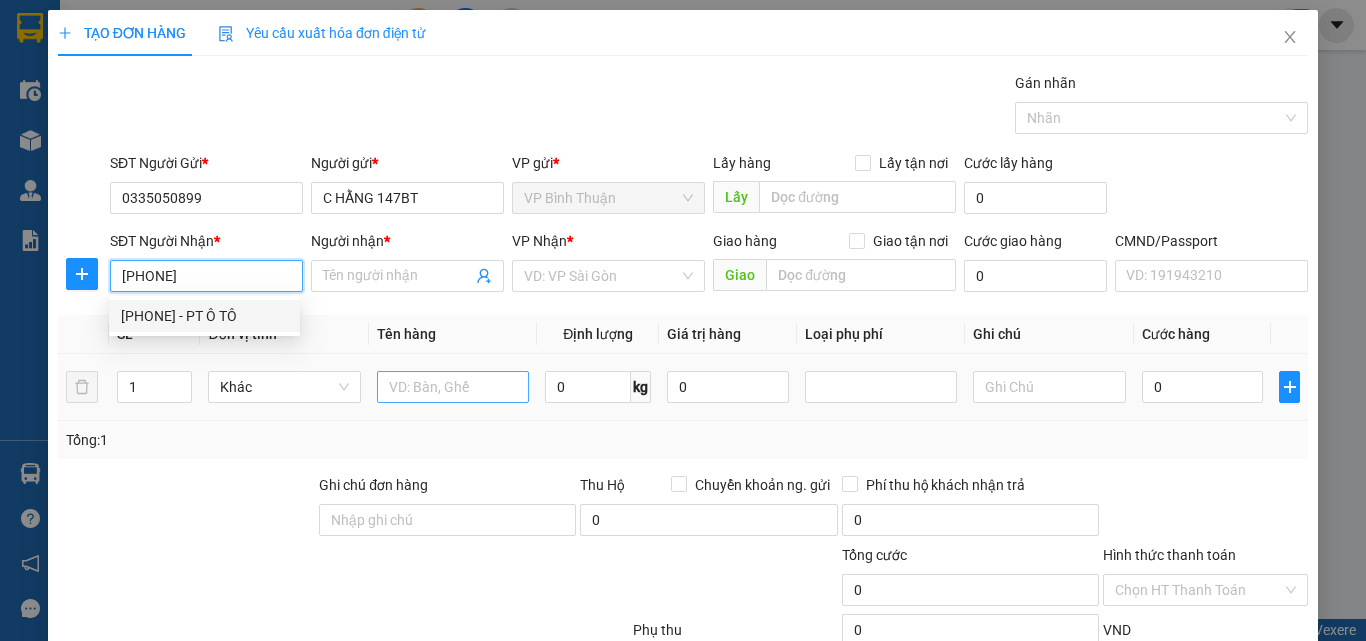 type on "PT Ô TÔ" 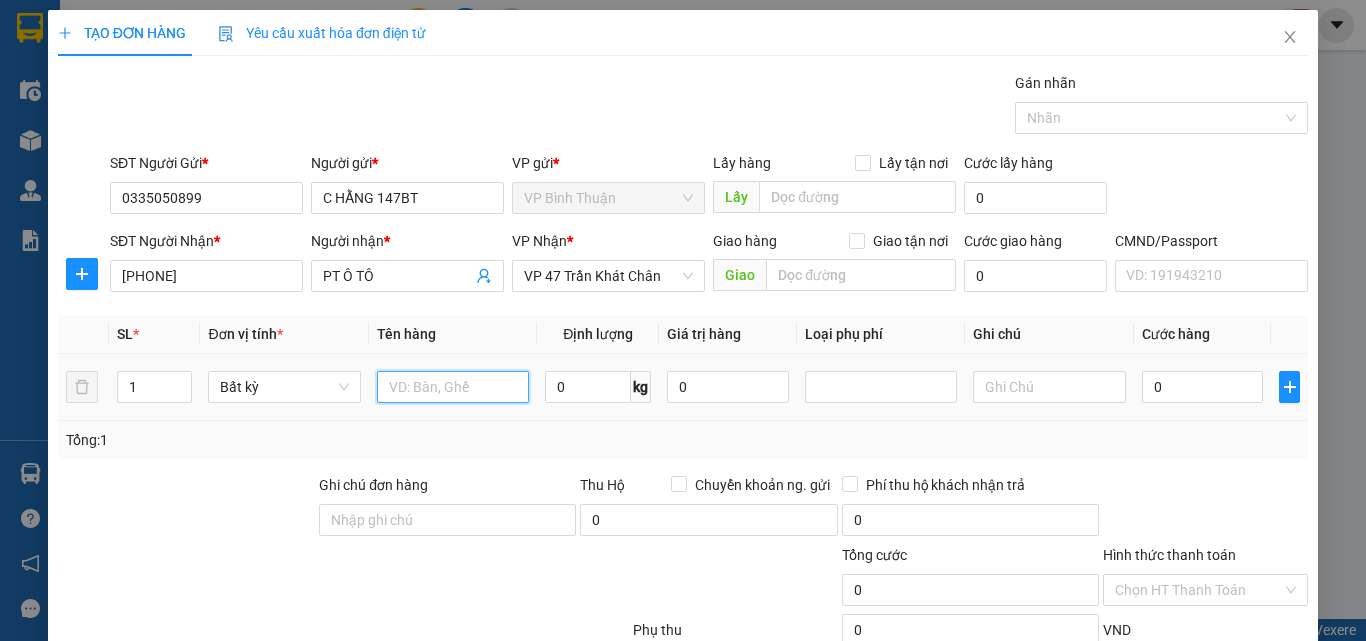 click at bounding box center (453, 387) 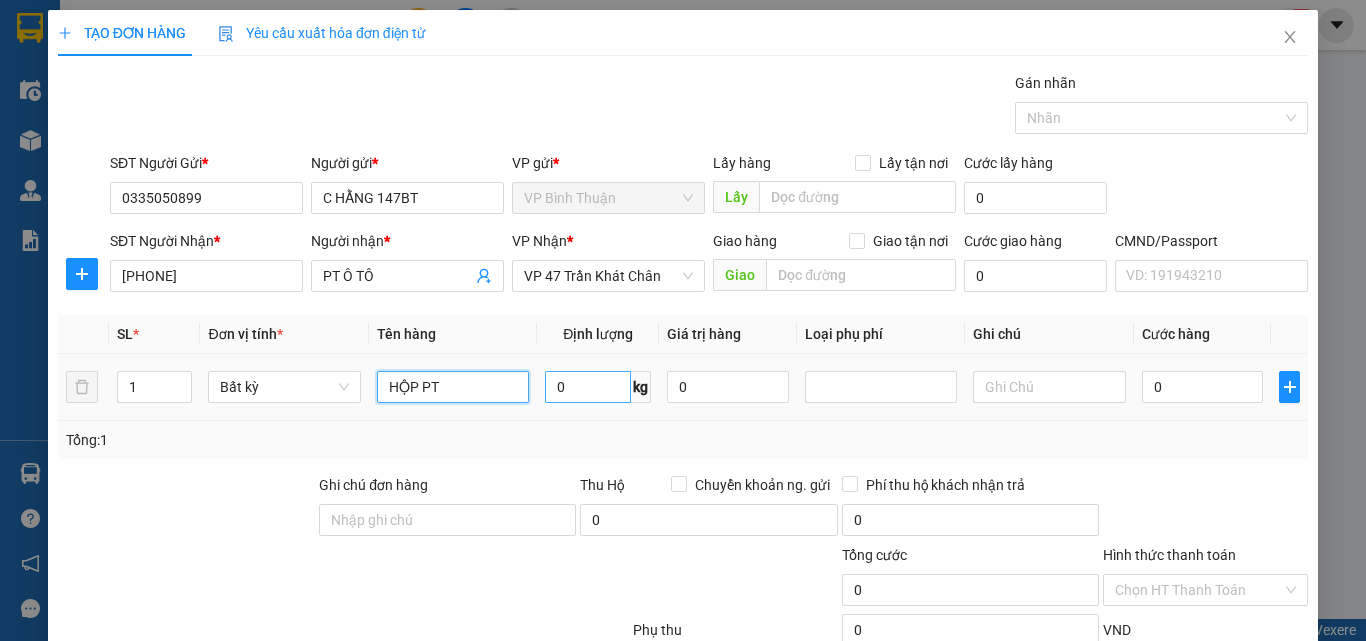 type on "HỘP PT" 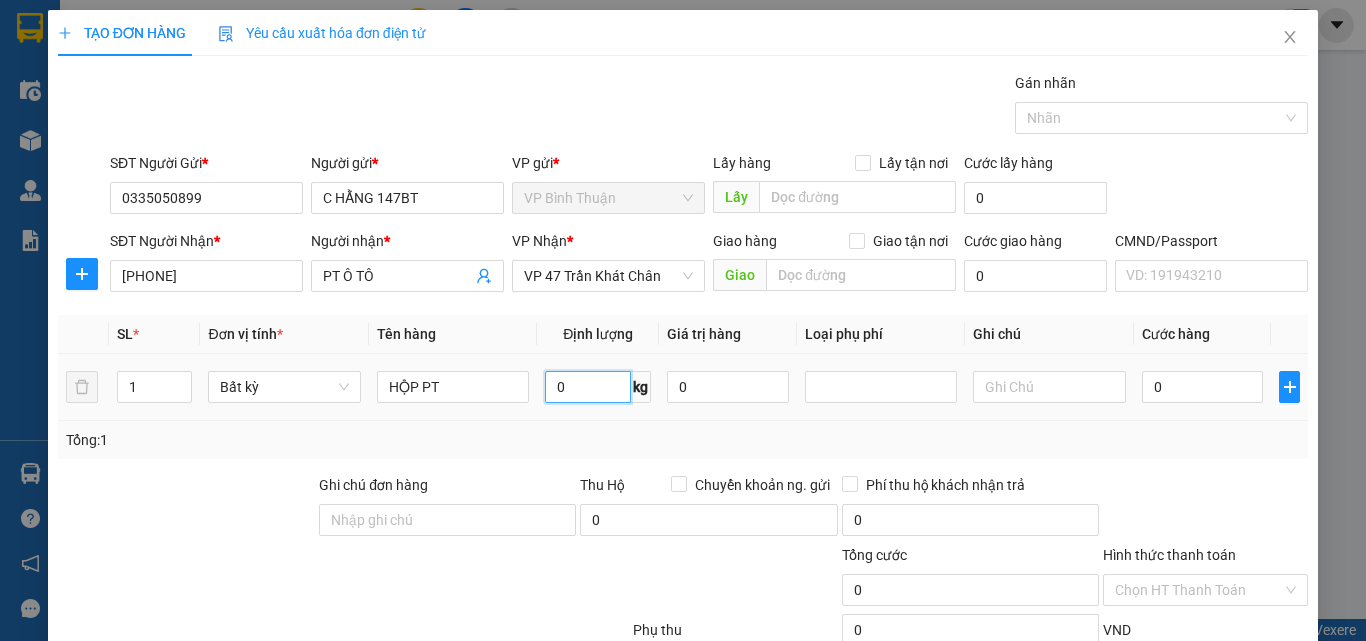 click on "0" at bounding box center [588, 387] 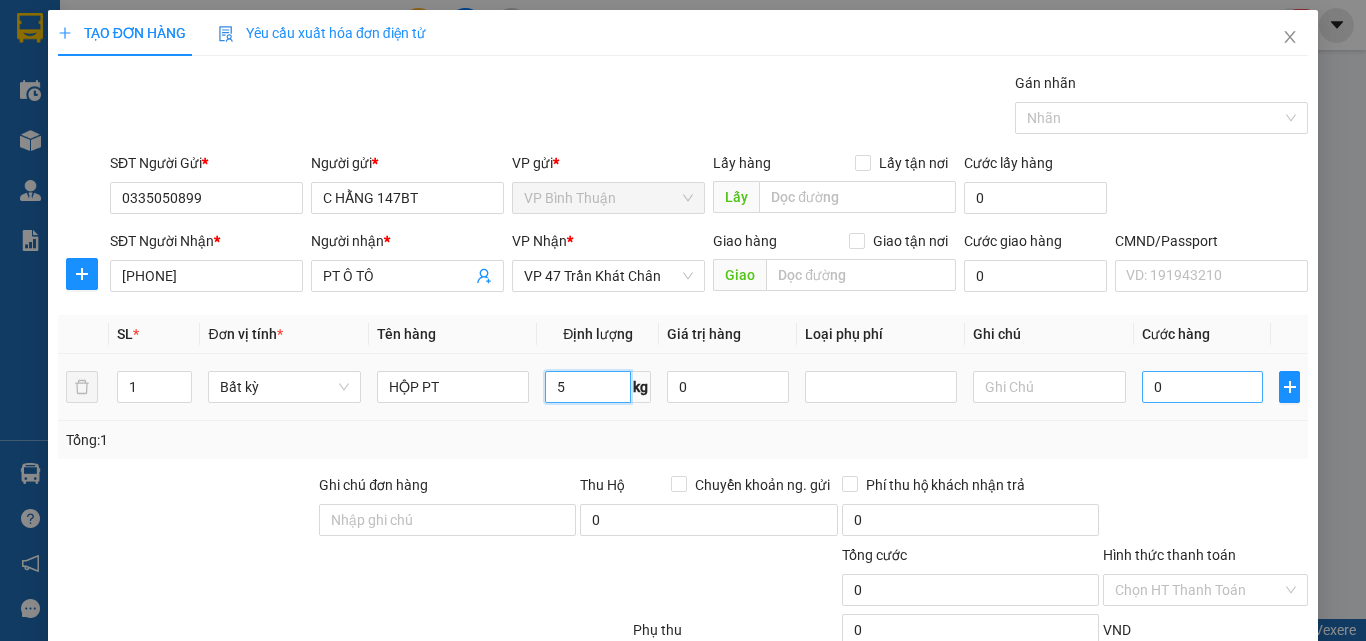 type on "5" 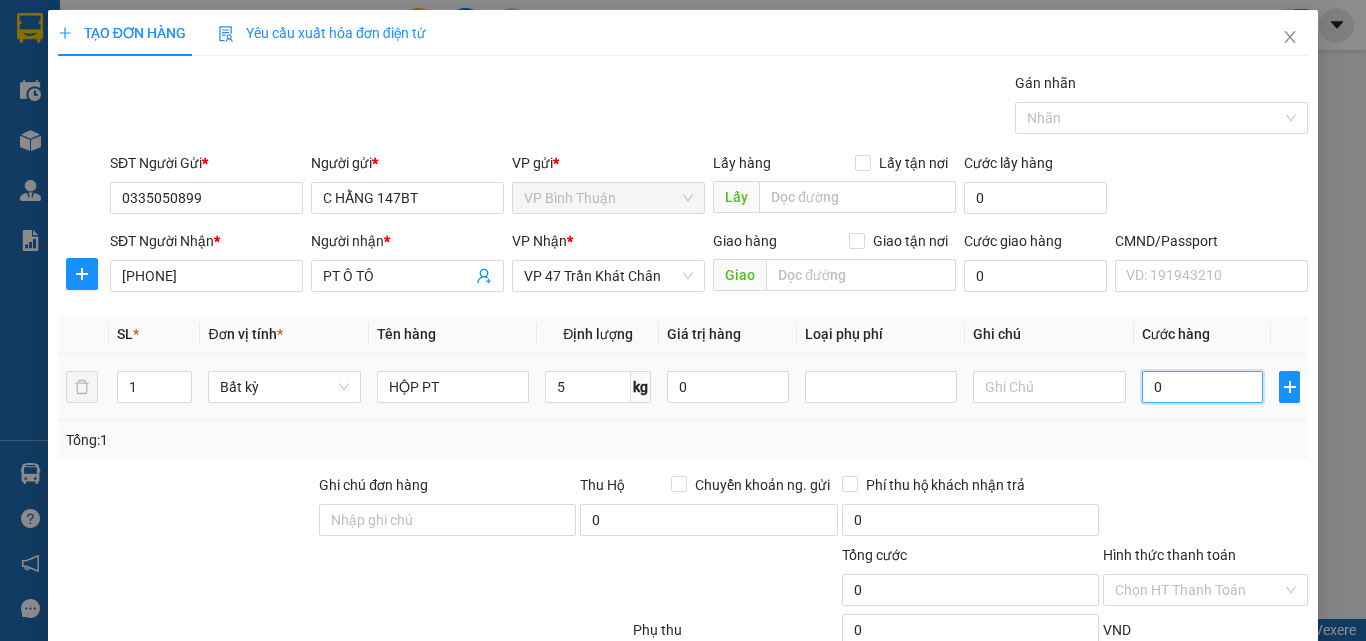 click on "0" at bounding box center [1203, 387] 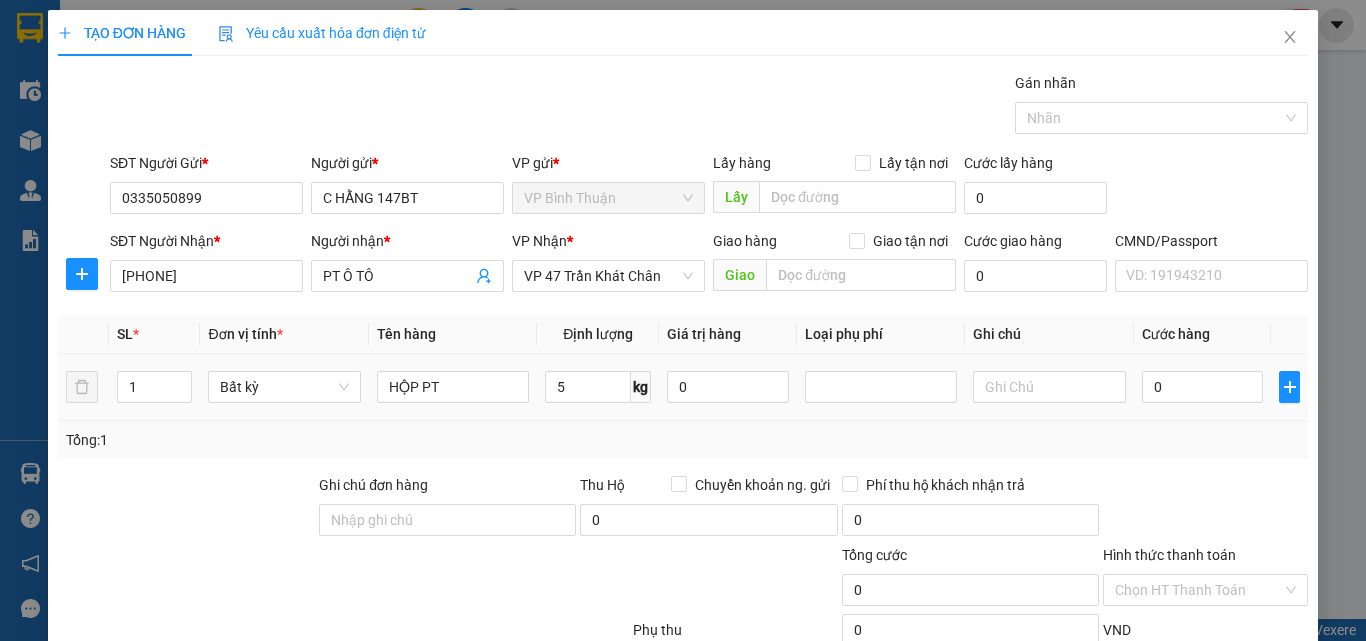 click on "Tổng:  1" at bounding box center (683, 440) 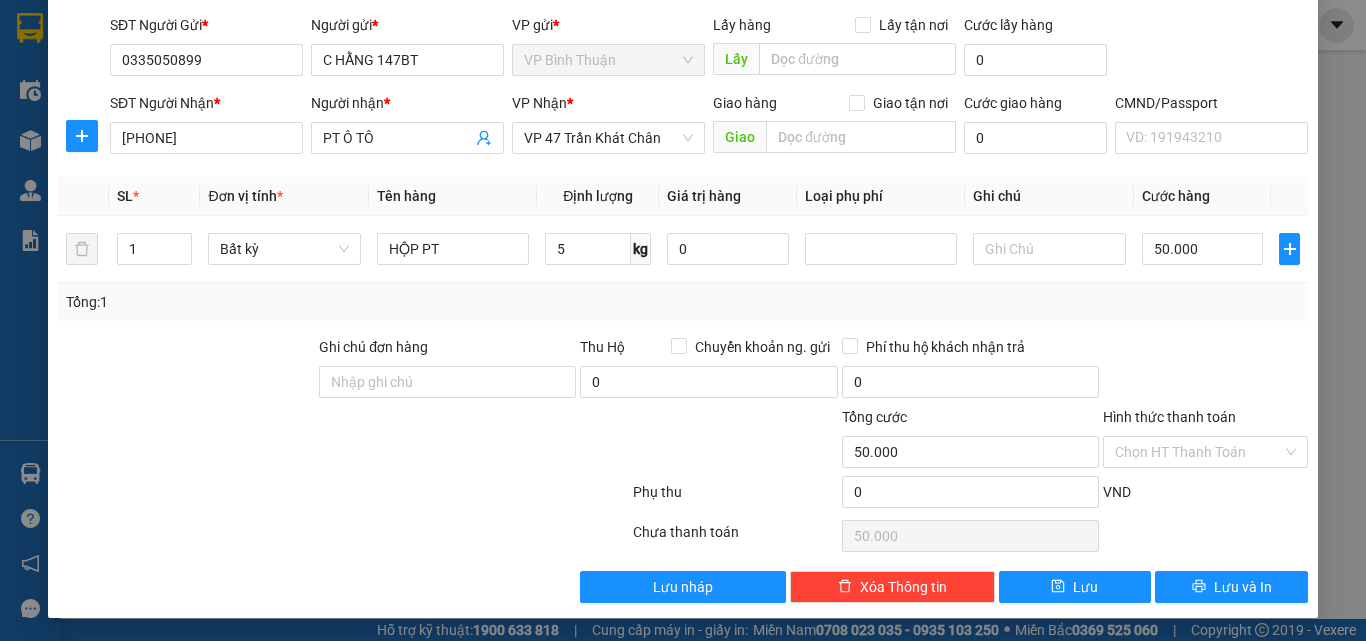 scroll, scrollTop: 139, scrollLeft: 0, axis: vertical 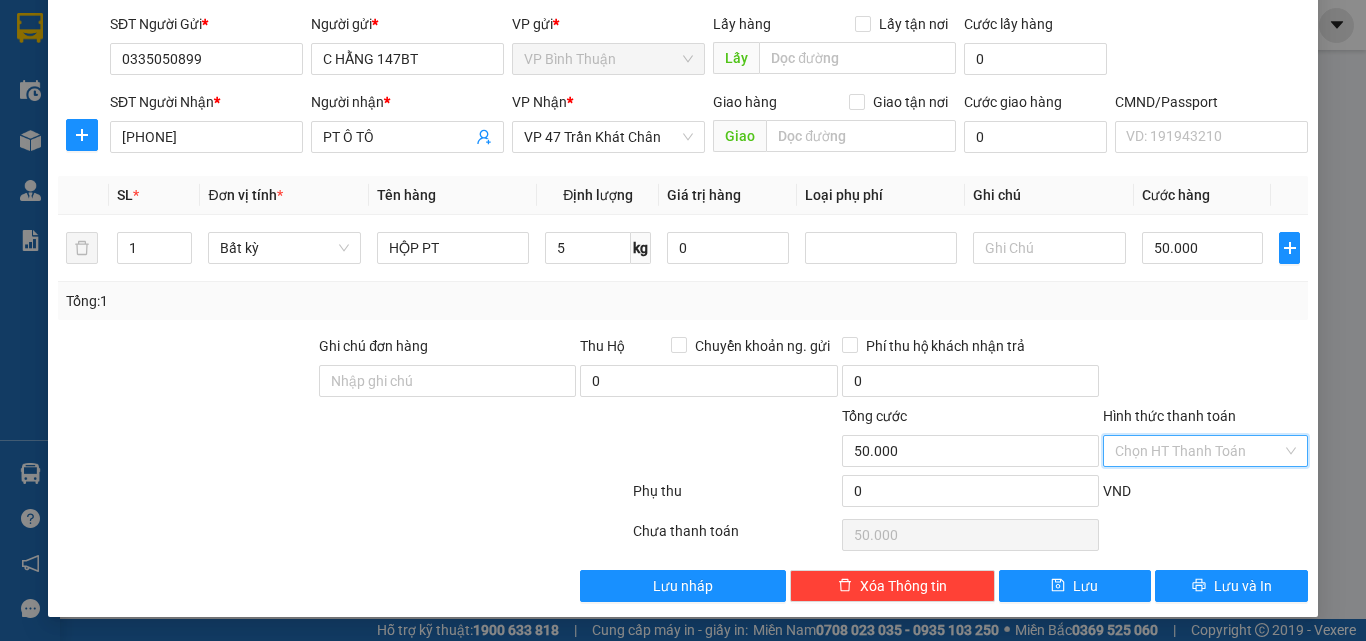 click on "Hình thức thanh toán" at bounding box center (1198, 451) 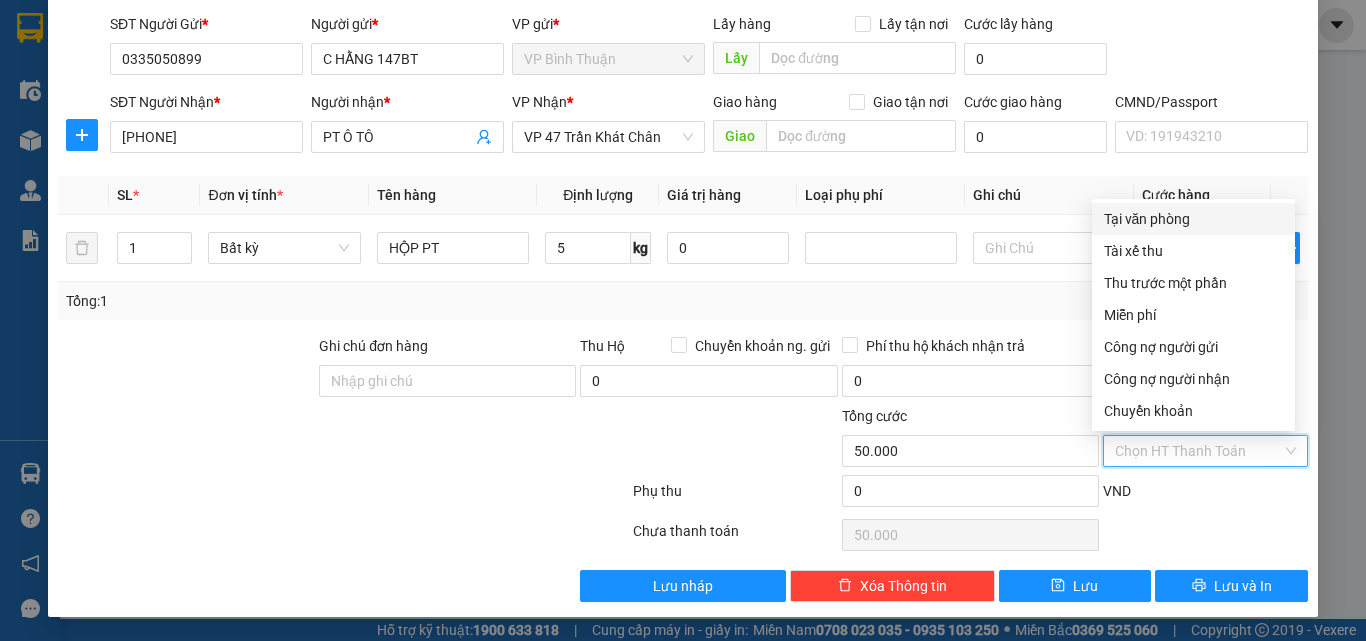 click on "Tại văn phòng" at bounding box center [1193, 219] 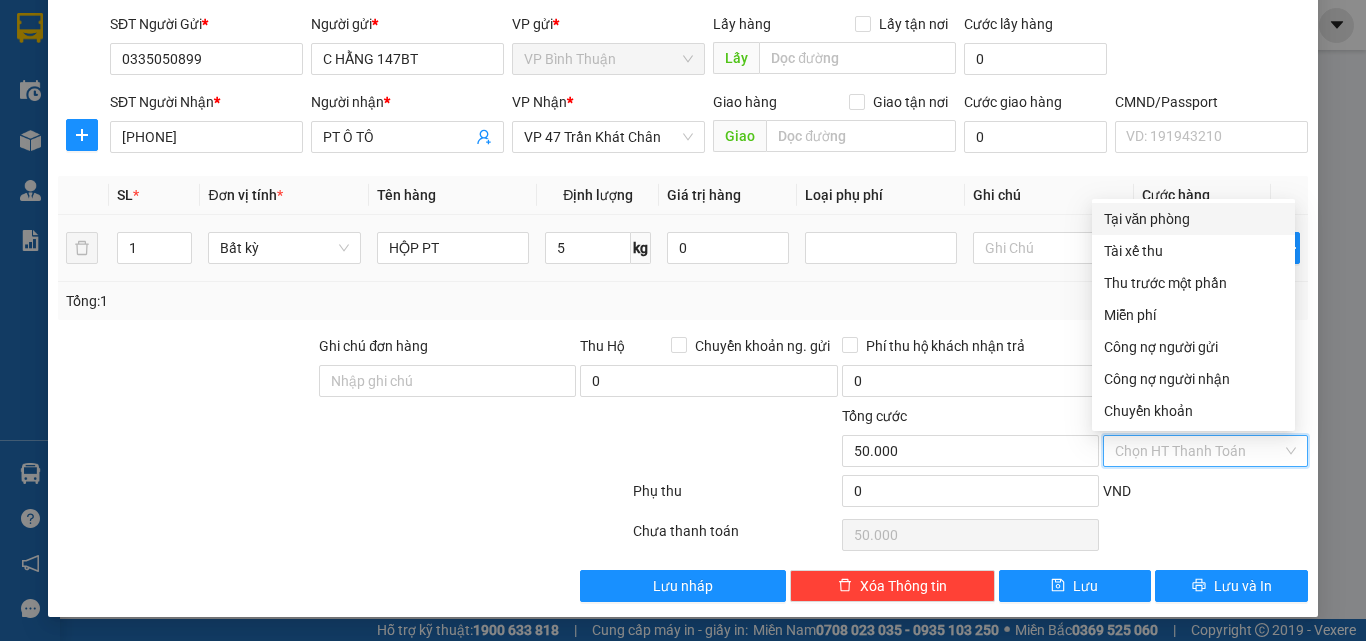 type on "0" 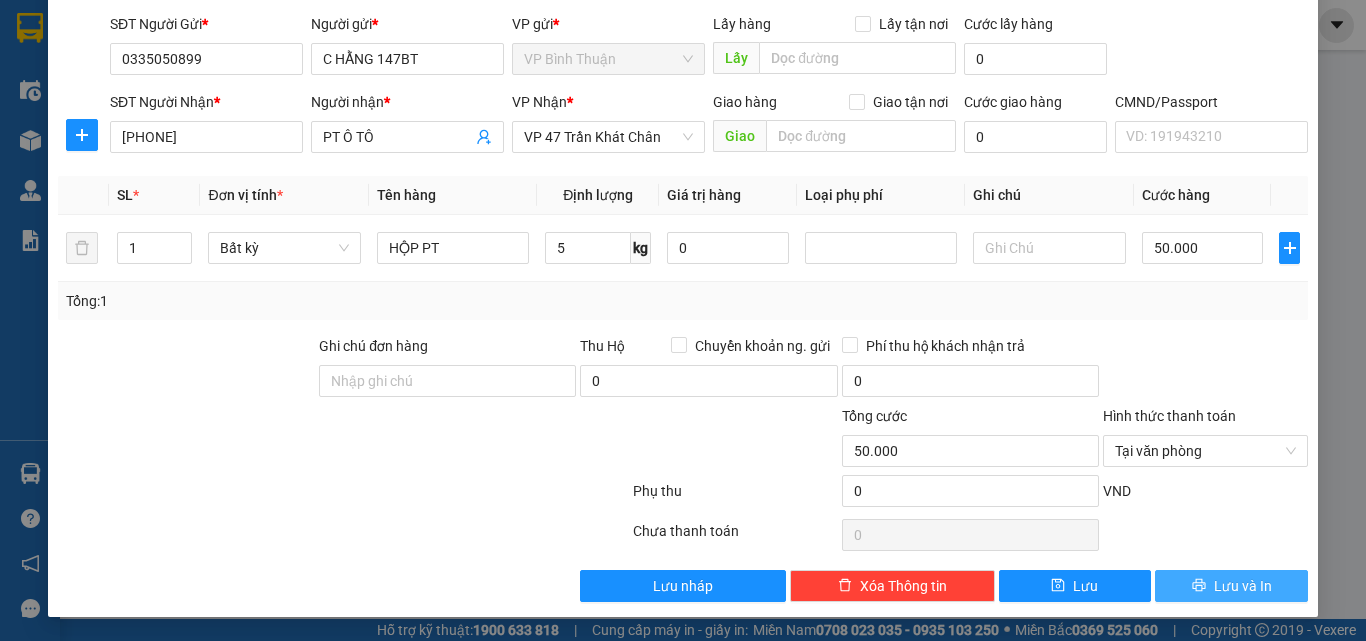 click on "Lưu và In" at bounding box center [1243, 586] 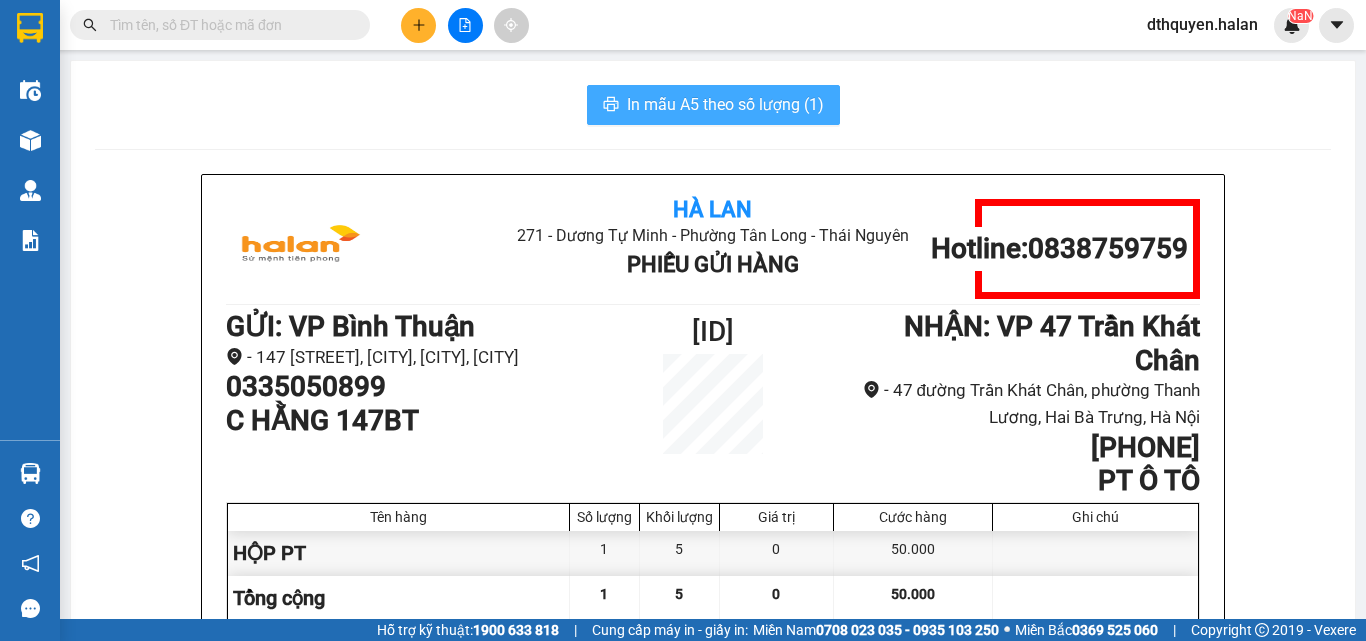 click on "In mẫu A5 theo số lượng
(1)" at bounding box center [725, 104] 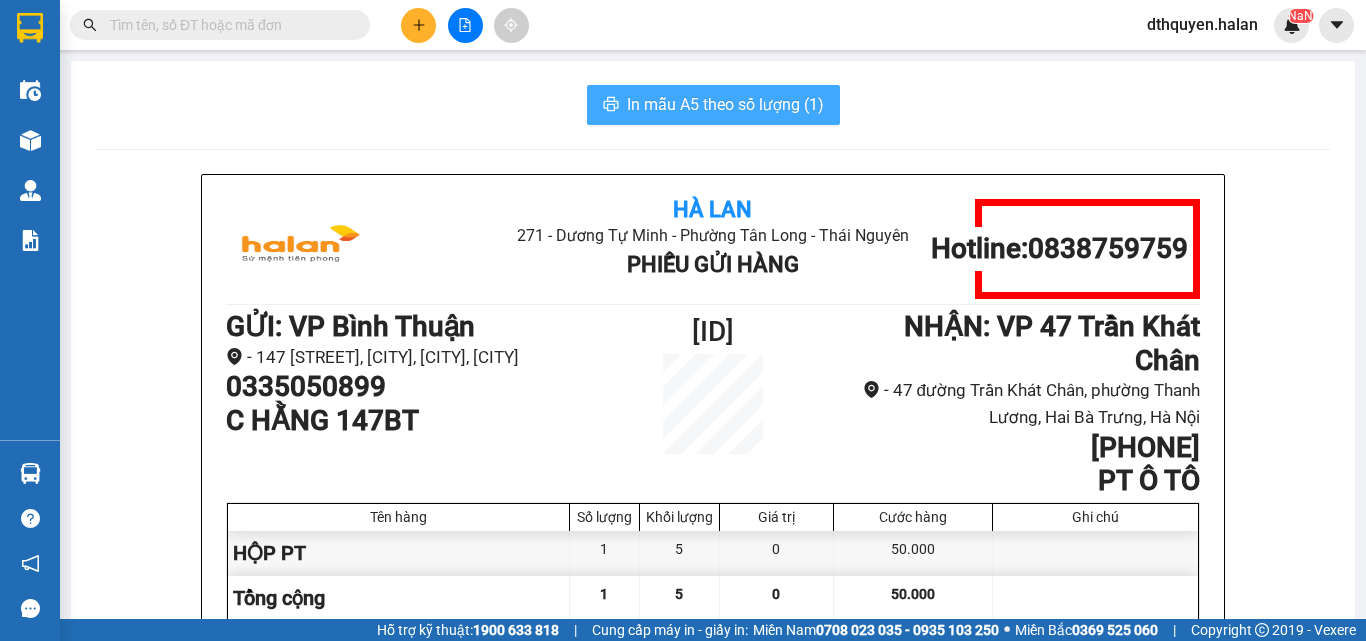 scroll, scrollTop: 0, scrollLeft: 0, axis: both 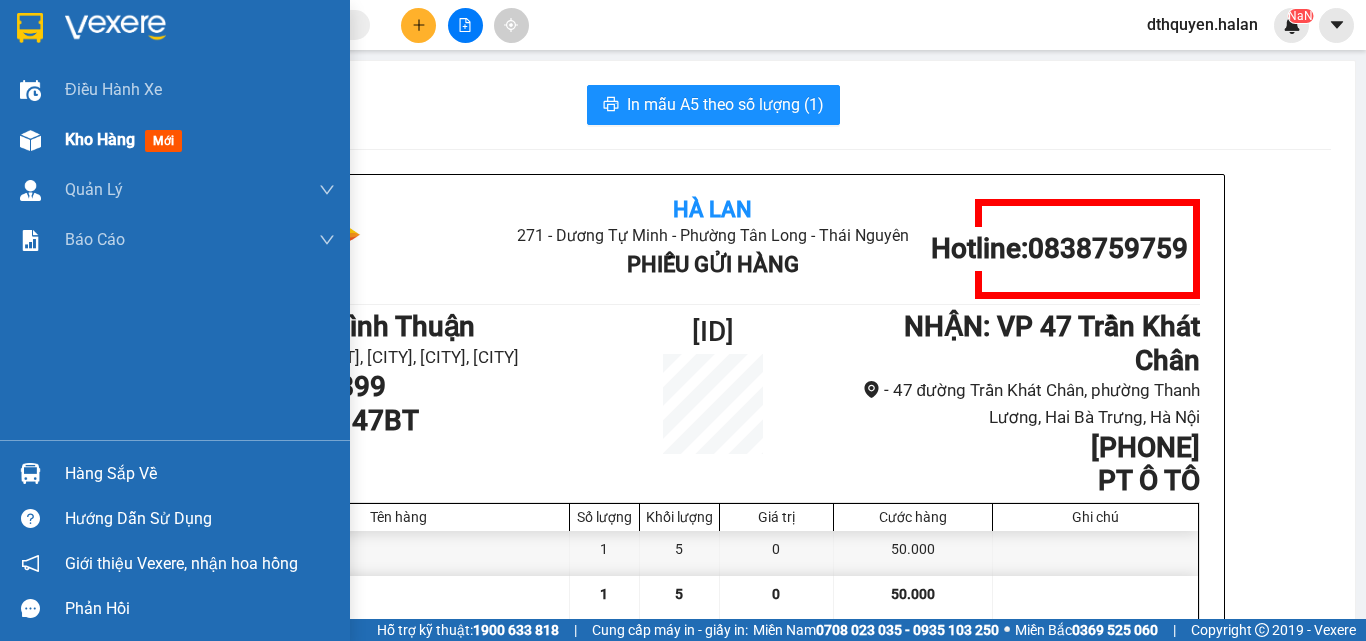 click on "Kho hàng" at bounding box center (100, 139) 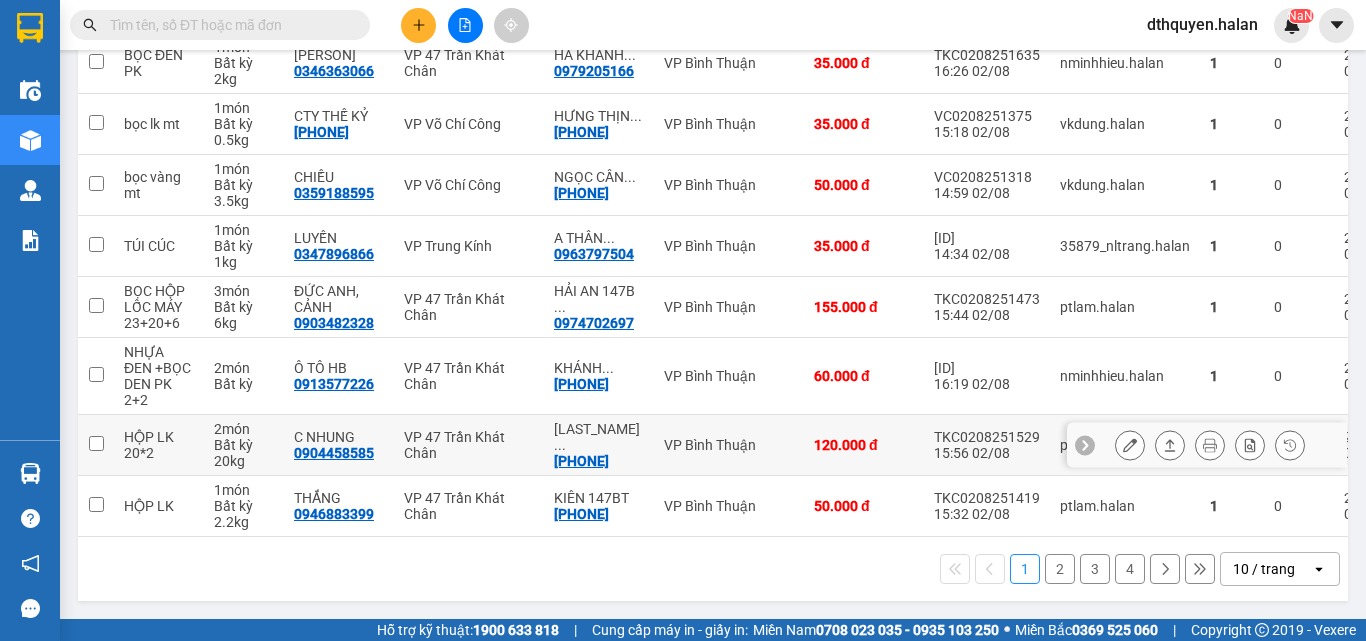 scroll, scrollTop: 432, scrollLeft: 0, axis: vertical 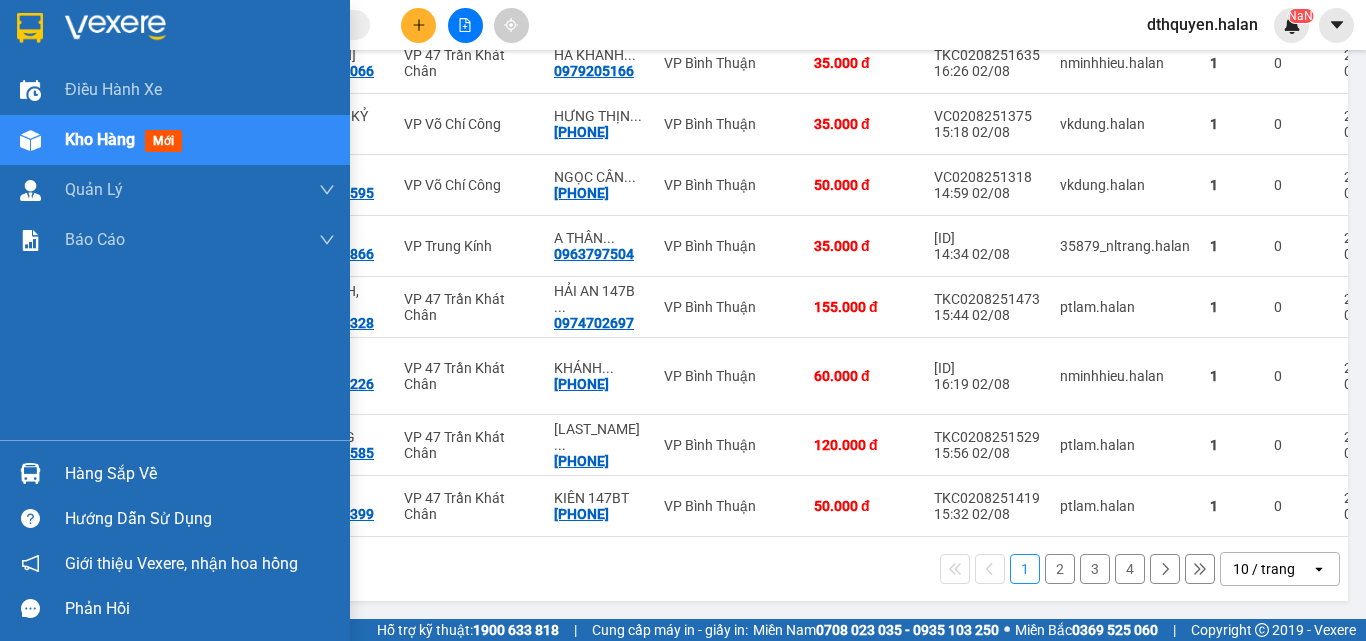 click on "Hàng sắp về" at bounding box center [200, 474] 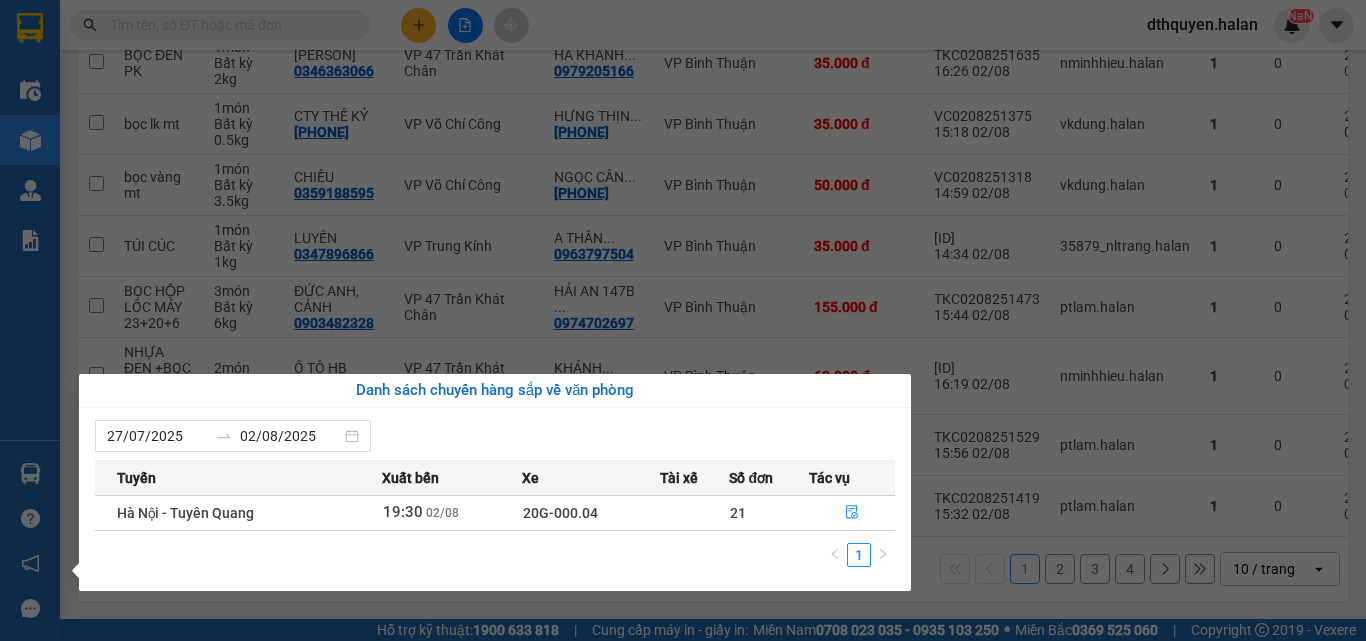 click on "DC0208251482 15:46 - 02/08 VP Nhận   20G-000.06 20:36 - 02/08 BỌC ĐEN QA SL:  1 50.000 50.000 [PHONE] [NAME] SỈ VP Đại Cồ Việt [PHONE] [NAME] VP Bình Thuận NVC0302250611 11:46 - 03/02 Đã giao   08:06 - 04/02 BỌC QA SL:  1 35.000 [PHONE] [NAME] VP Nguyễn Văn Cừ [PHONE] [NAME] VP Bình Thuận NVC2501250829 10:46 - 25/01 Đã giao   17:53 - 25/01 BỌC ĐEN QA SL:  1 50.000 [PHONE] [NAME] VP Nguyễn Văn Cừ [PHONE] [NAME] VP Bình Thuận NVC1010240981 11:54 - 10/10 Đã giao   08:20 - 11/10 BOC QA SL:  1 35.000 [PHONE] [NAME] VP Nguyễn Văn Cừ [PHONE] [NAME] VP Bình Thuận NVC0407241869 17:51 - 04/07 Đã giao   07:52 - 05/07 BỌC ĐEN SL:  1 35.000 [PHONE] [NAME] VP Nguyễn Văn Cừ [PHONE] [NAME] VP Bình Thuận Giao DĐ: TT YÊN SƠN MỚI - HUYỆ... Đã giao" at bounding box center (683, 320) 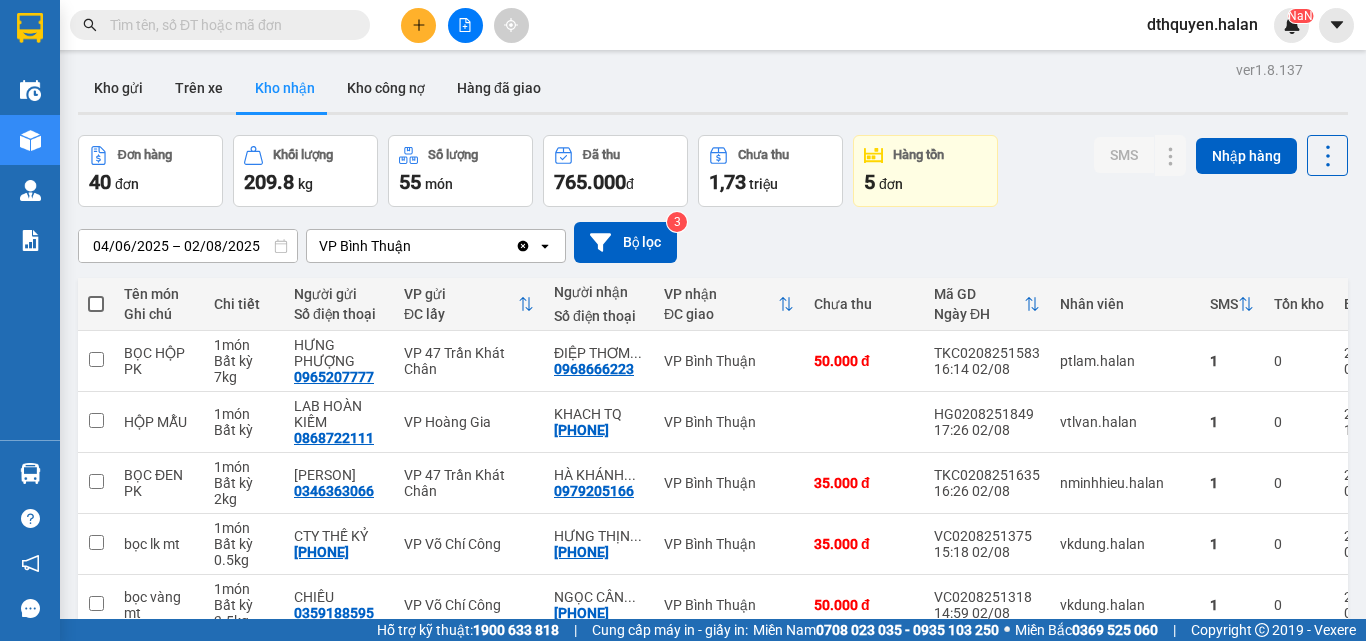 scroll, scrollTop: 0, scrollLeft: 0, axis: both 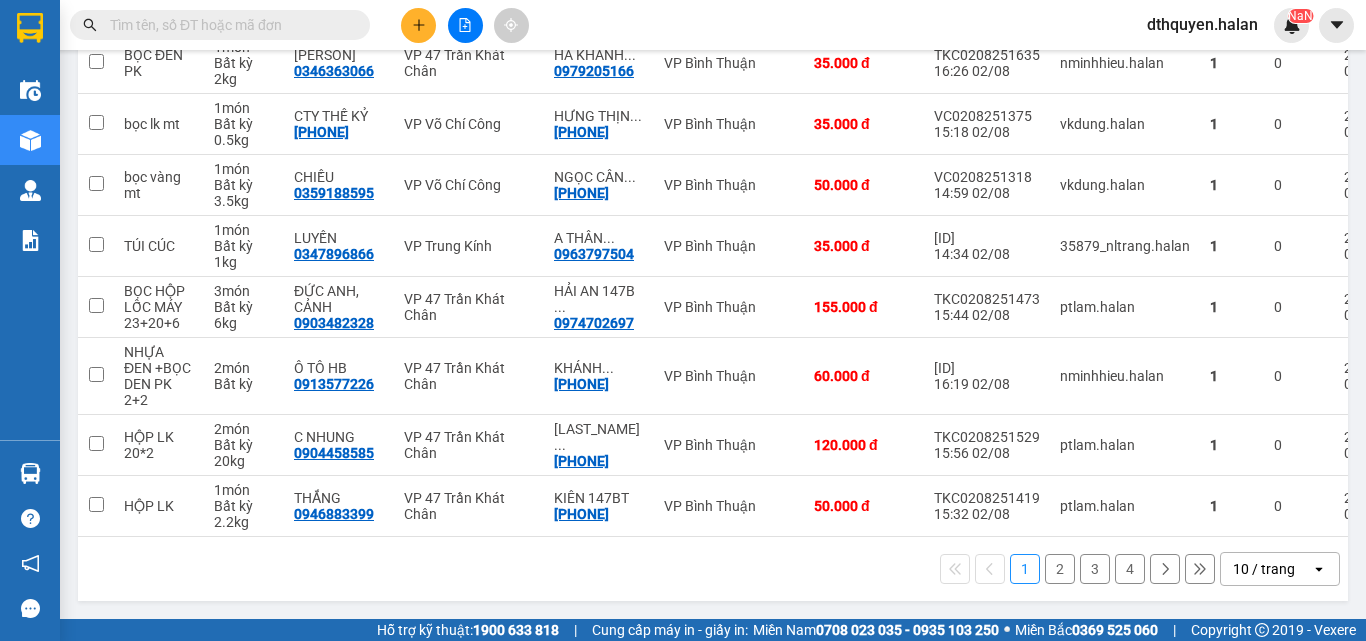 click on "4" at bounding box center [1130, 569] 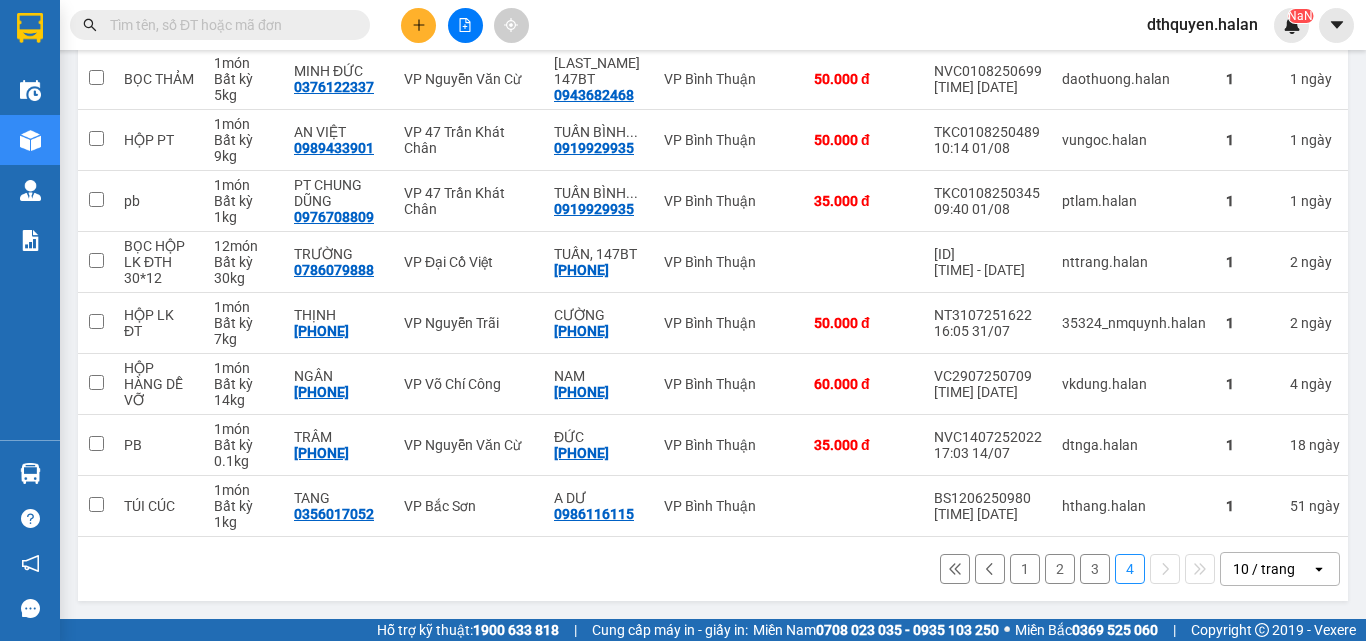 scroll, scrollTop: 416, scrollLeft: 0, axis: vertical 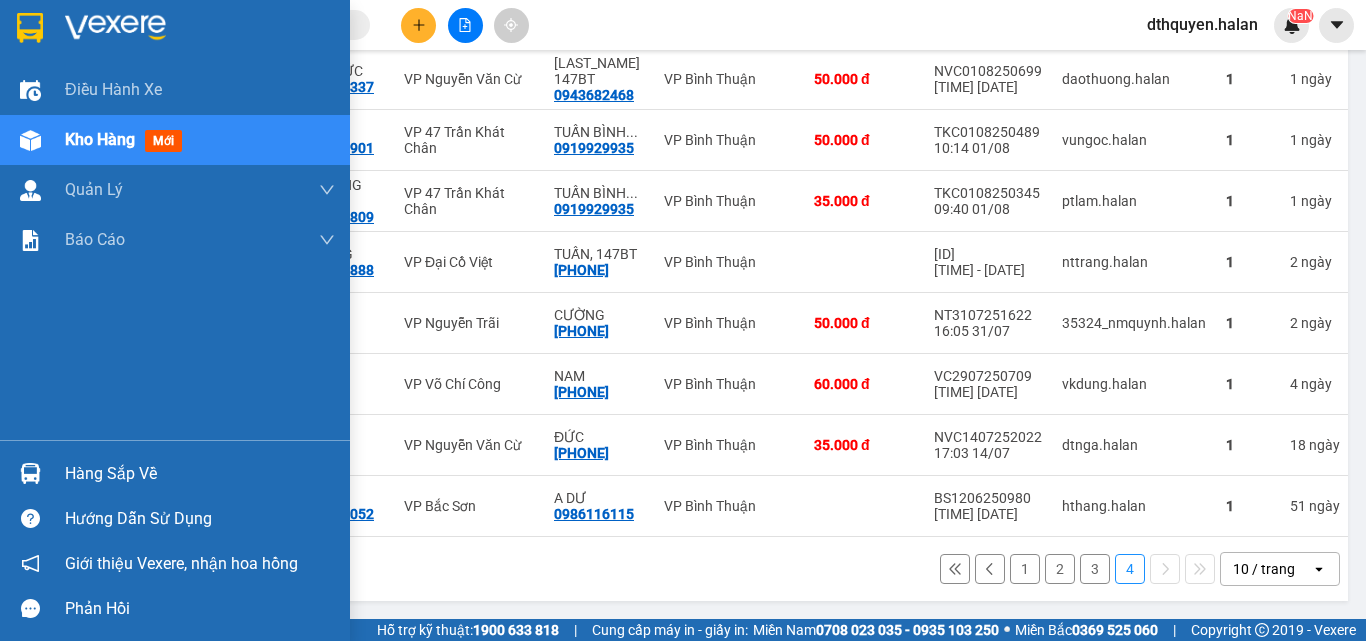 click on "Kho hàng mới" at bounding box center (200, 140) 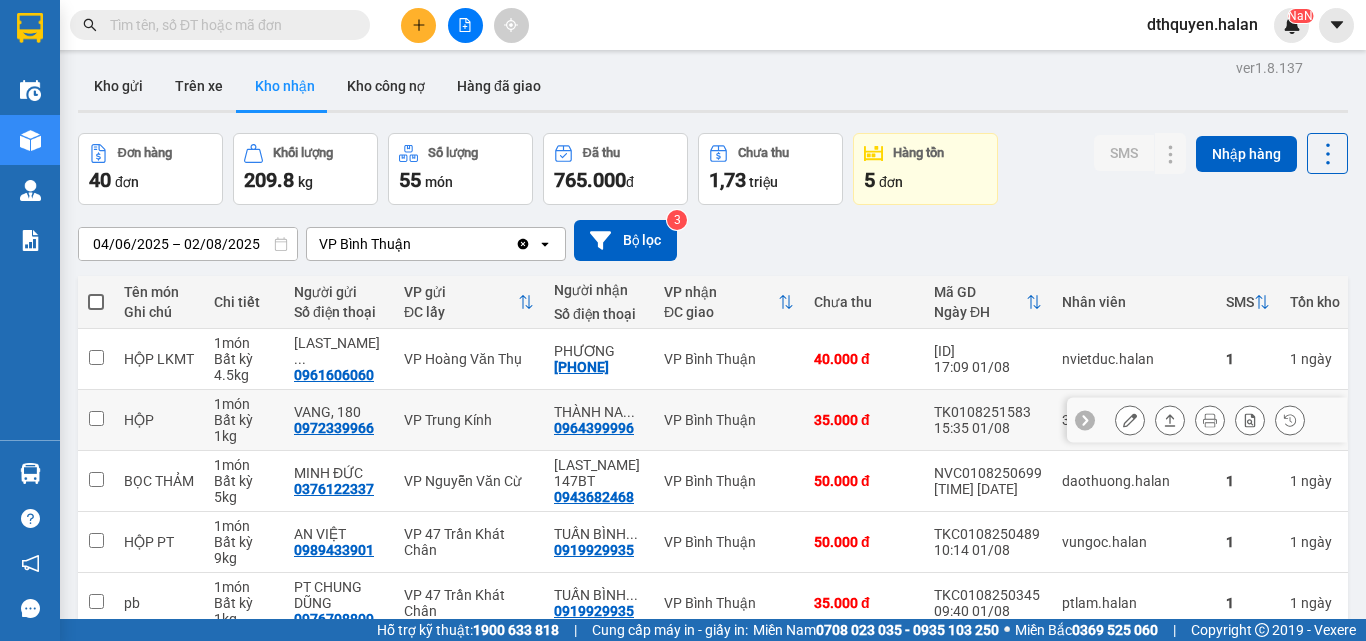 scroll, scrollTop: 0, scrollLeft: 0, axis: both 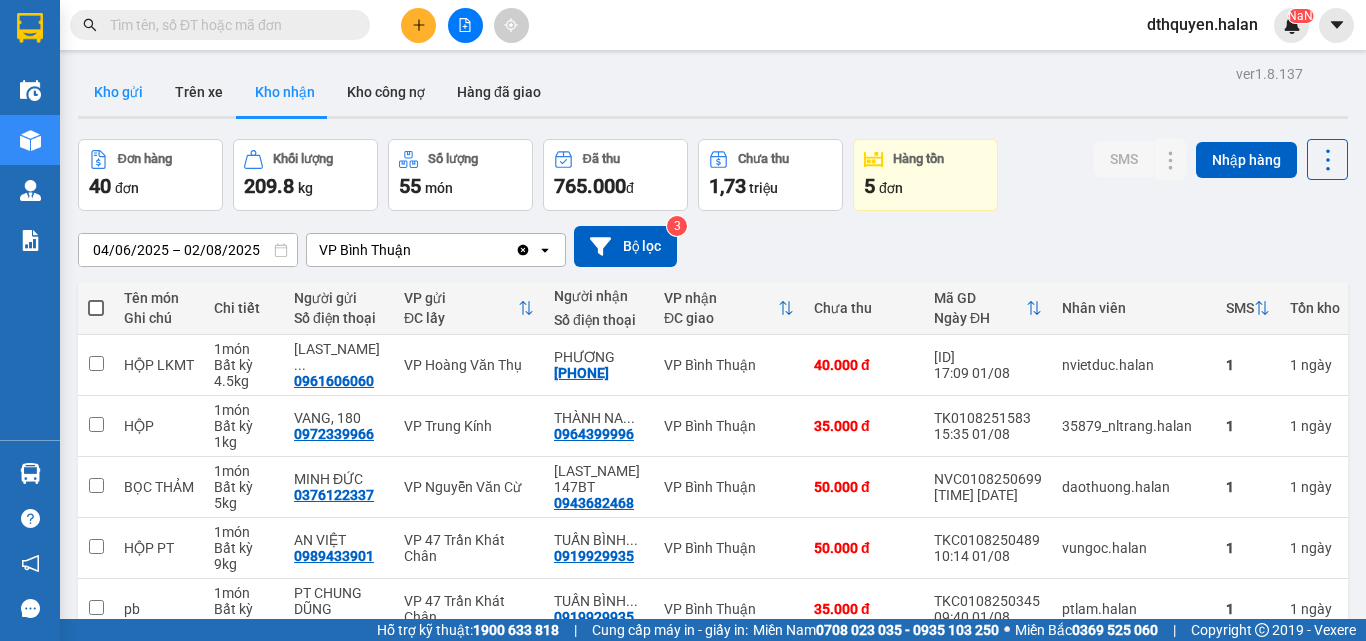 click on "Kho gửi" at bounding box center [118, 92] 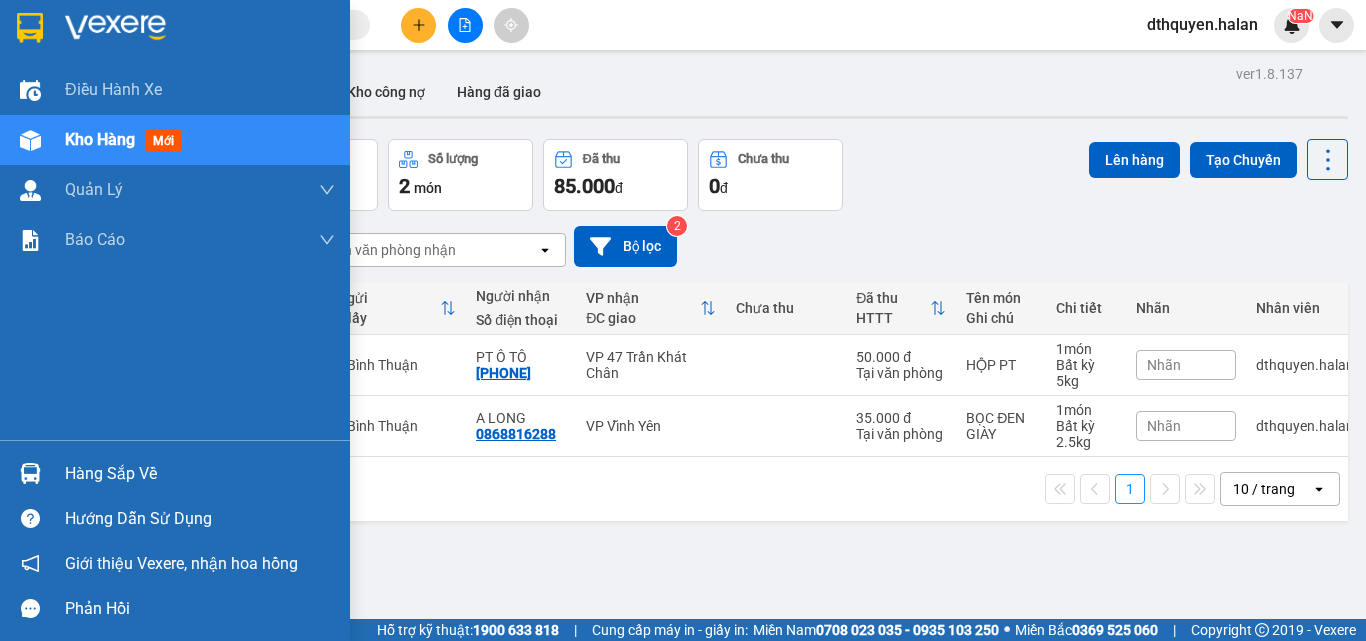 click on "Hàng sắp về" at bounding box center (200, 474) 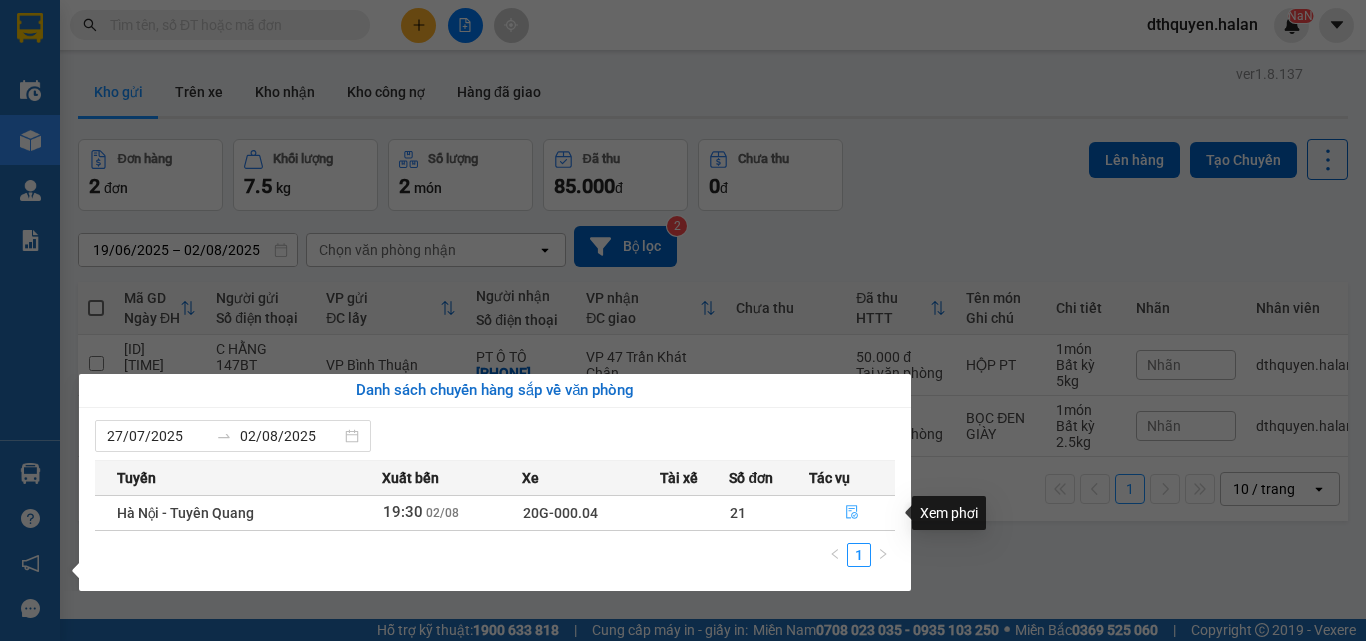click 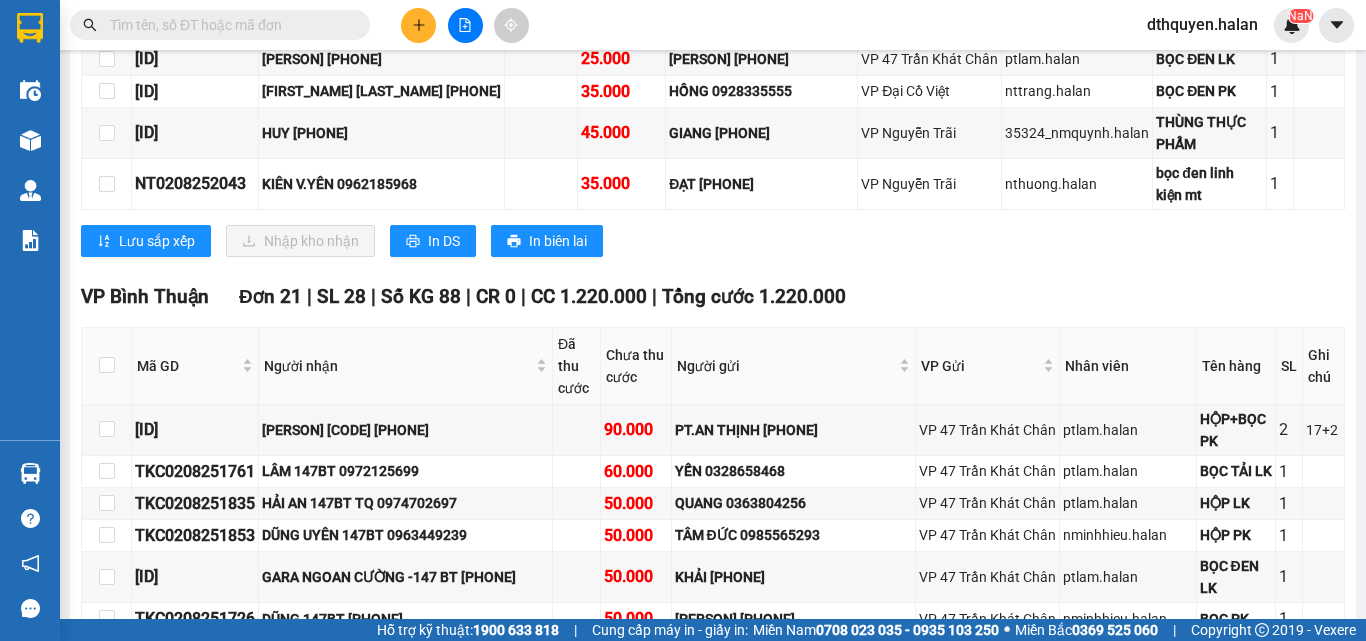 scroll, scrollTop: 1500, scrollLeft: 0, axis: vertical 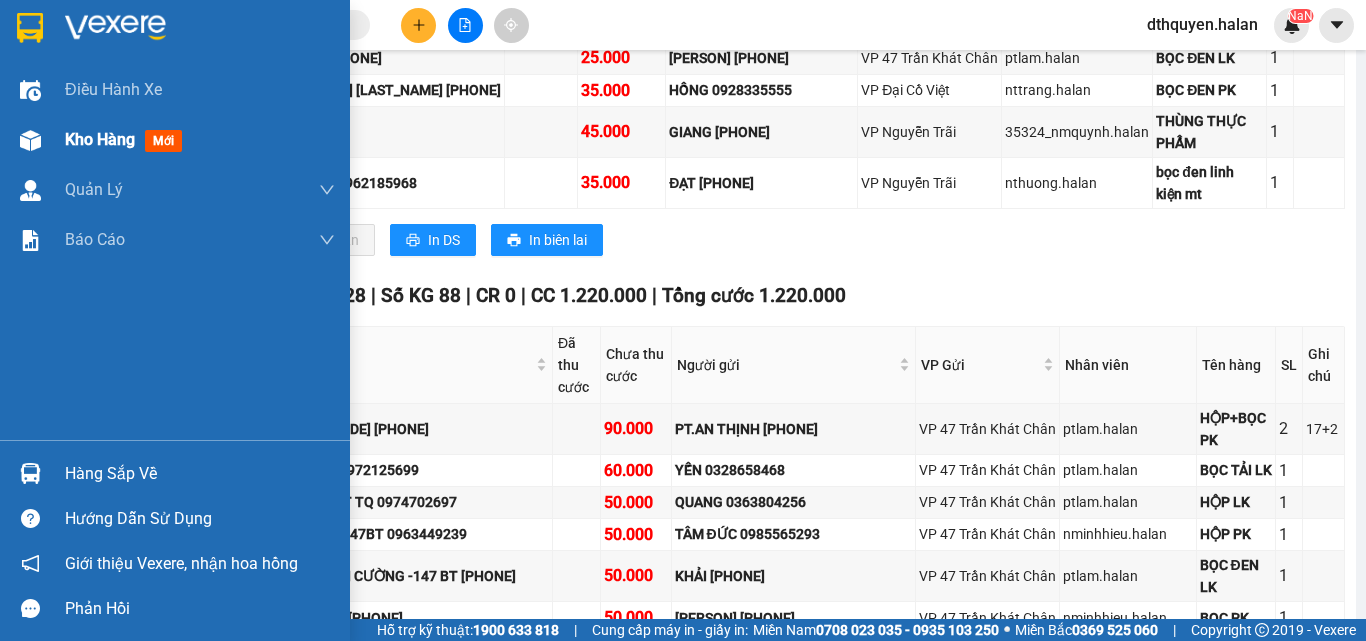 click on "Kho hàng" at bounding box center [100, 139] 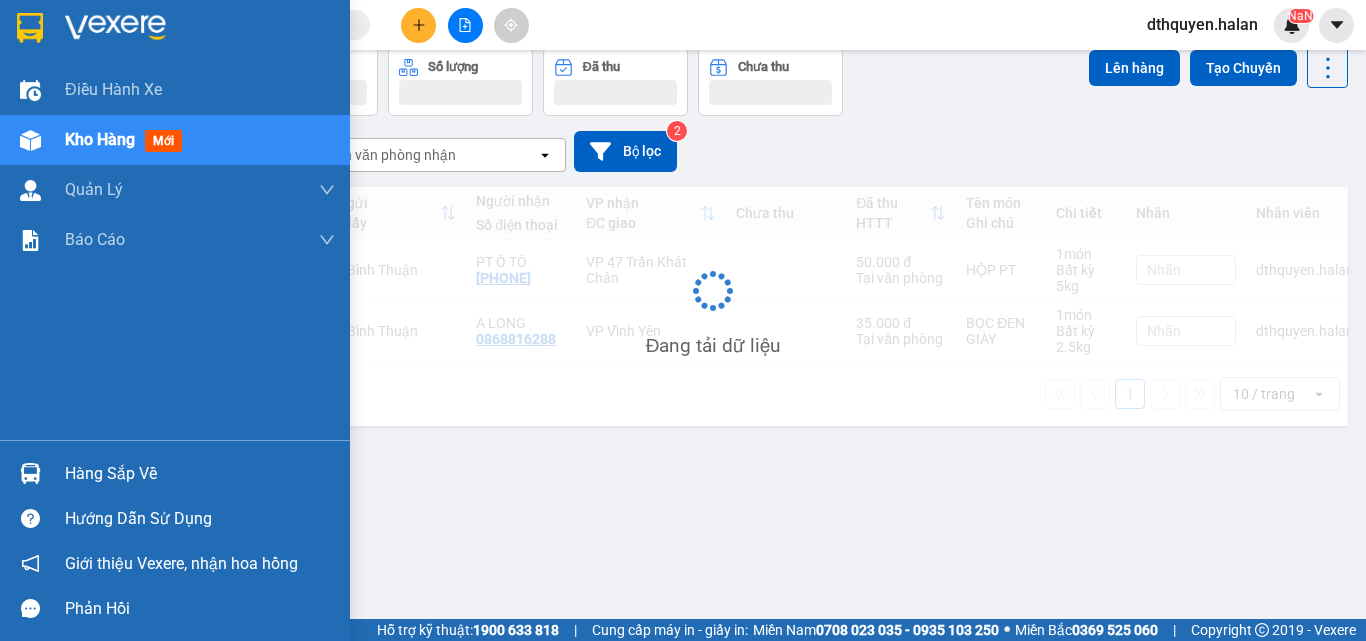 scroll, scrollTop: 92, scrollLeft: 0, axis: vertical 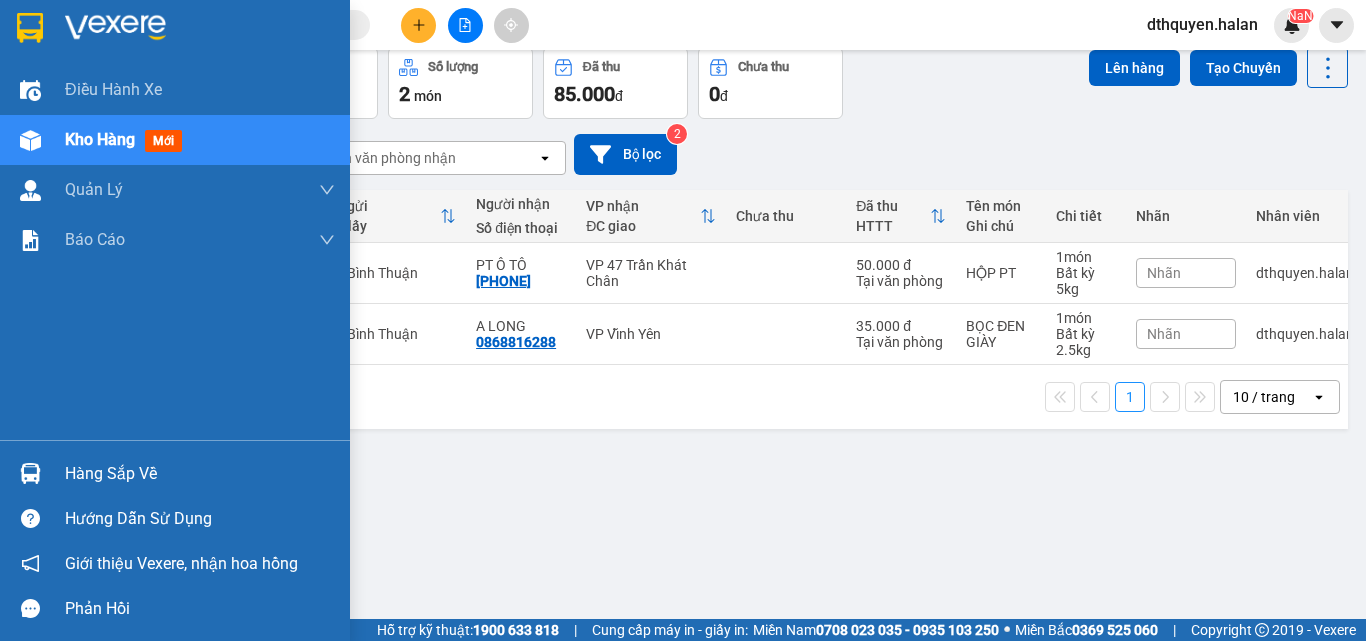 click on "Hàng sắp về" at bounding box center [200, 474] 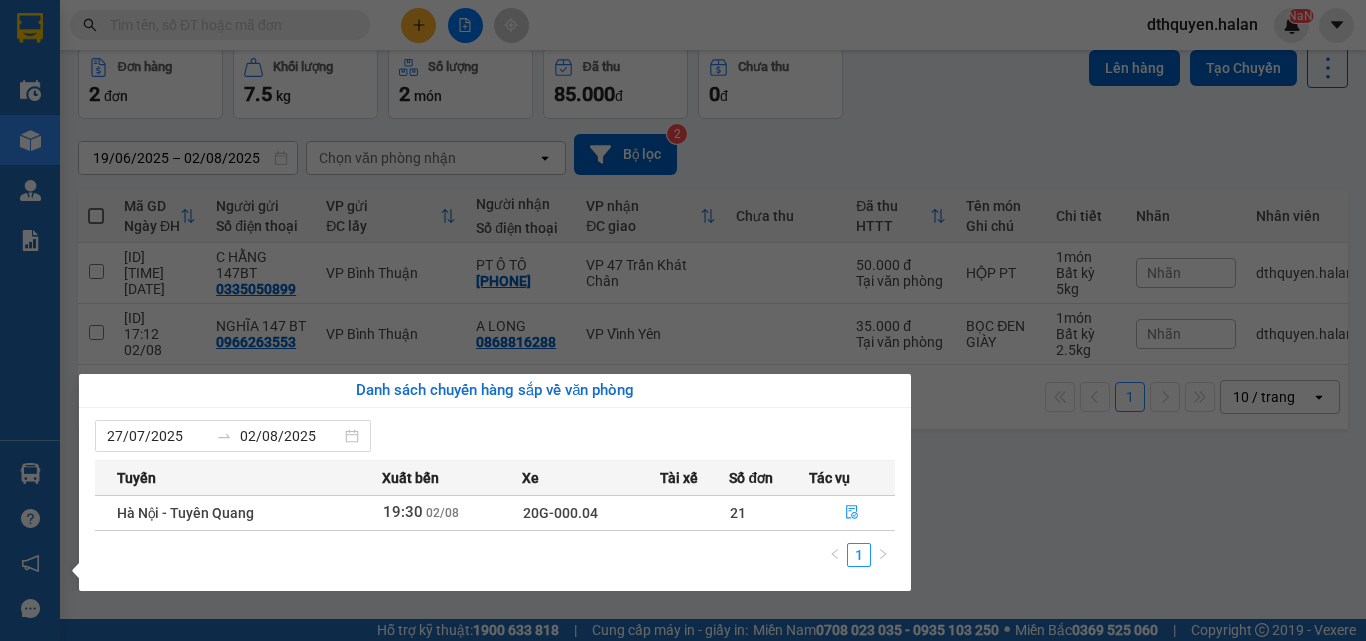 click on "DC0208251482 15:46 - 02/08 VP Nhận   20G-000.06 20:36 - 02/08 BỌC ĐEN QA SL:  1 50.000 50.000 [PHONE] [NAME] SỈ VP Đại Cồ Việt [PHONE] [NAME] VP Bình Thuận NVC0302250611 11:46 - 03/02 Đã giao   08:06 - 04/02 BỌC QA SL:  1 35.000 [PHONE] [NAME] VP Nguyễn Văn Cừ [PHONE] [NAME] VP Bình Thuận NVC2501250829 10:46 - 25/01 Đã giao   17:53 - 25/01 BỌC ĐEN QA SL:  1 50.000 [PHONE] [NAME] VP Nguyễn Văn Cừ [PHONE] [NAME] VP Bình Thuận NVC1010240981 11:54 - 10/10 Đã giao   08:20 - 11/10 BOC QA SL:  1 35.000 [PHONE] [NAME] VP Nguyễn Văn Cừ [PHONE] [NAME] VP Bình Thuận NVC0407241869 17:51 - 04/07 Đã giao   07:52 - 05/07 BỌC ĐEN SL:  1 35.000 [PHONE] [NAME] VP Nguyễn Văn Cừ [PHONE] [NAME] VP Bình Thuận Giao DĐ: TT YÊN SƠN MỚI - HUYỆ... Đã giao" at bounding box center [683, 320] 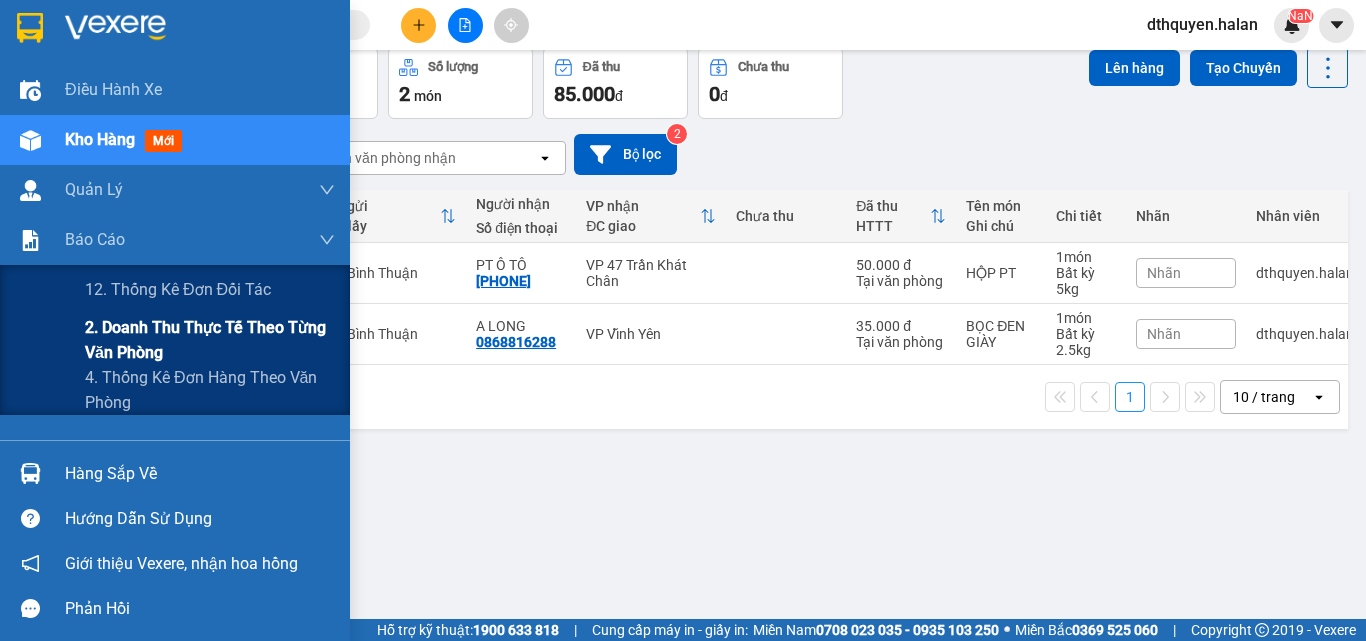 click on "2. Doanh thu thực tế theo từng văn phòng" at bounding box center [210, 340] 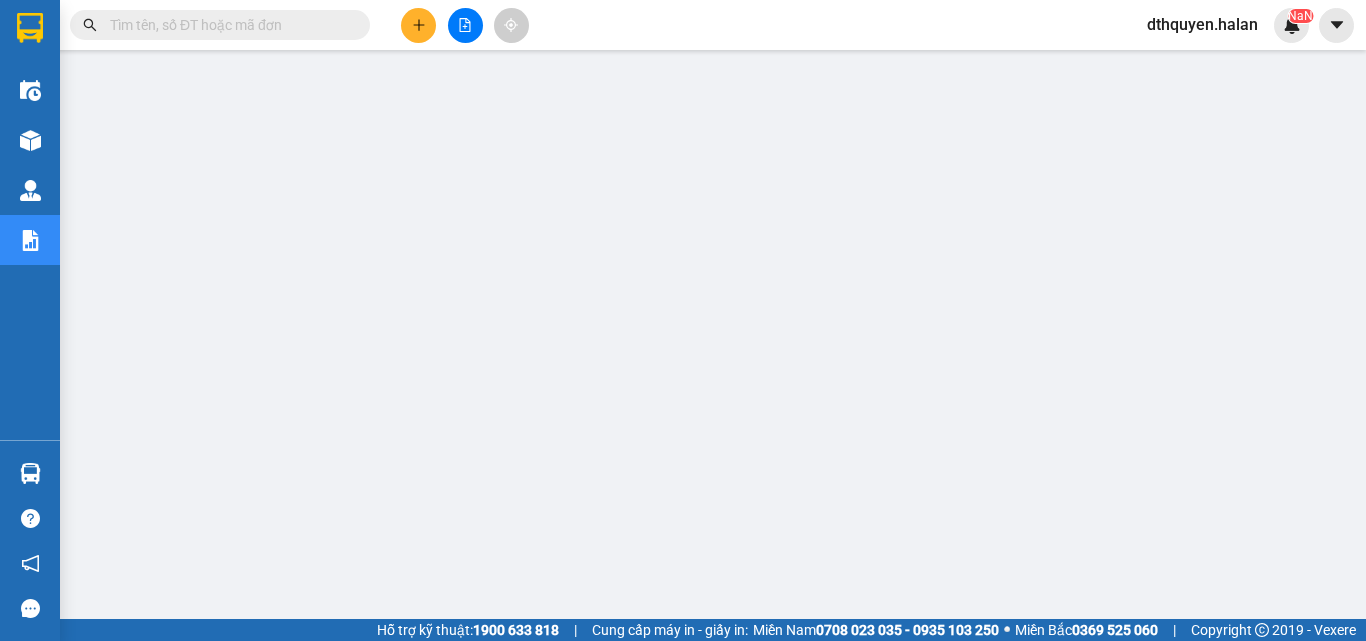 scroll, scrollTop: 0, scrollLeft: 0, axis: both 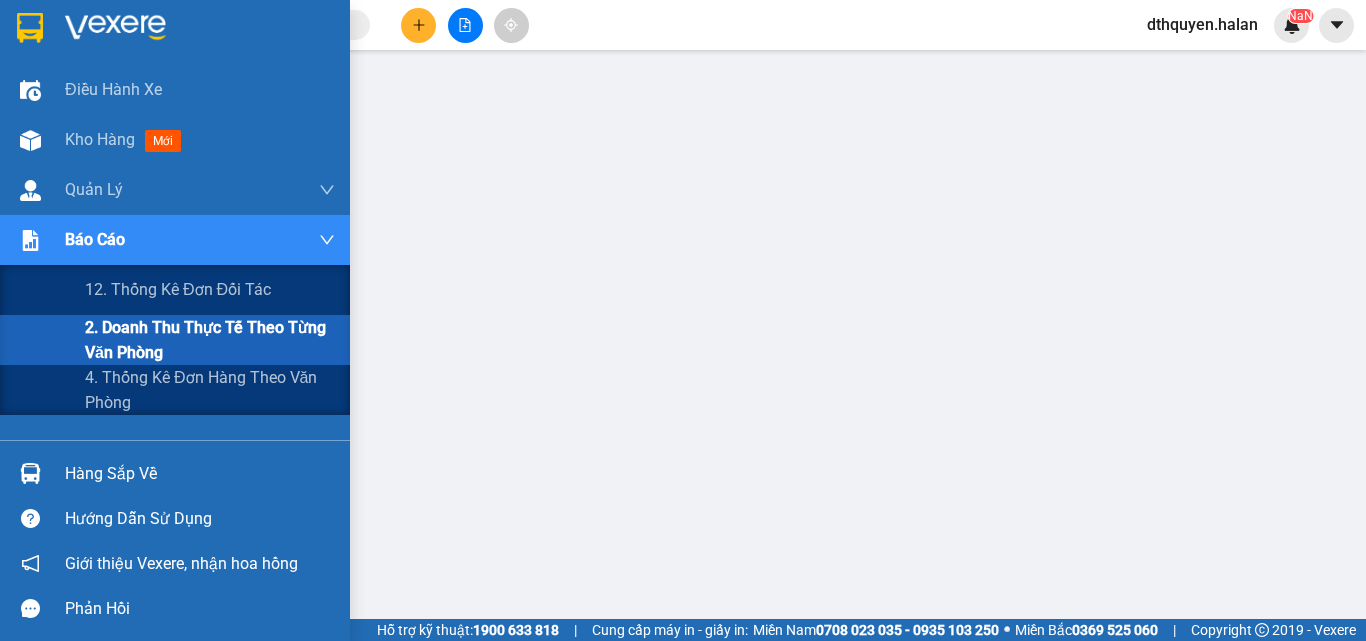 click on "2. Doanh thu thực tế theo từng văn phòng" at bounding box center [210, 340] 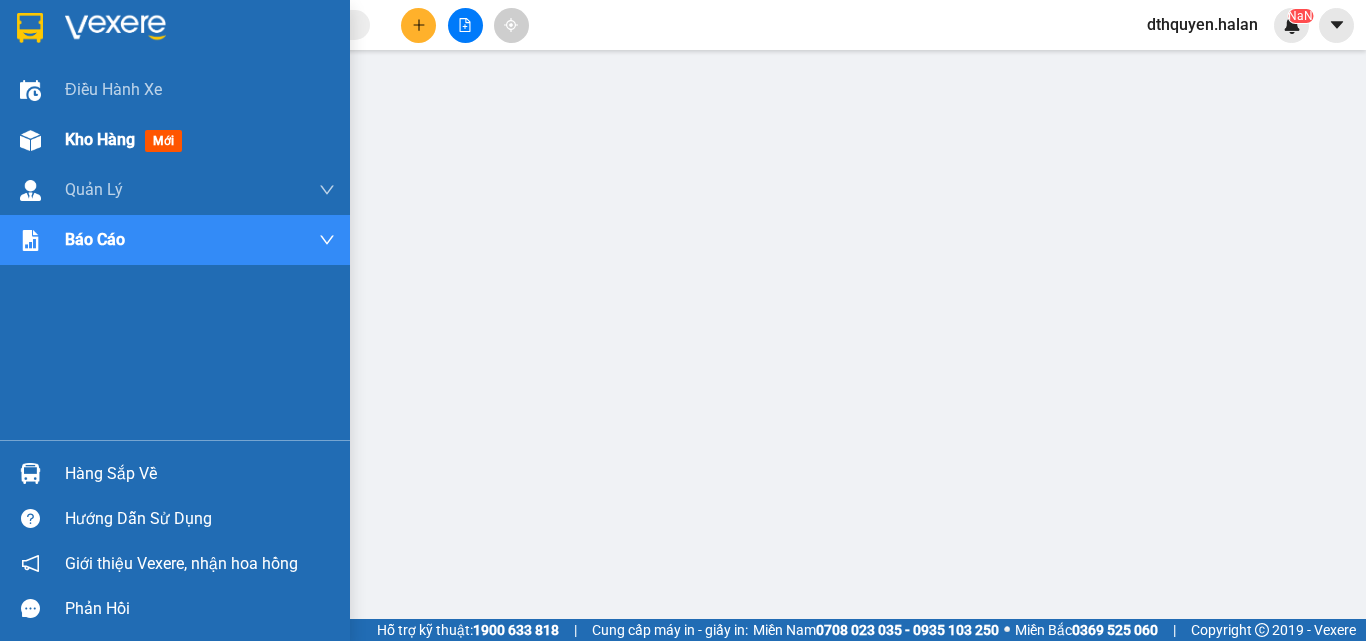 click on "Kho hàng" at bounding box center (100, 139) 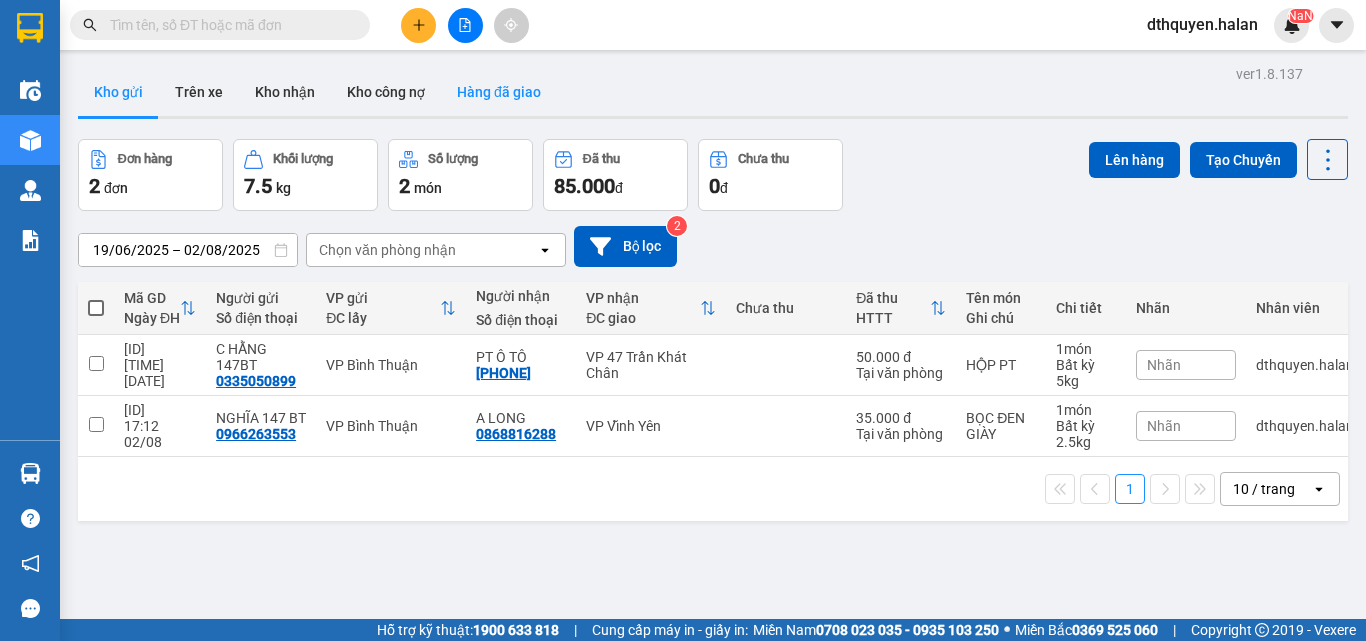 click on "Hàng đã giao" at bounding box center (499, 92) 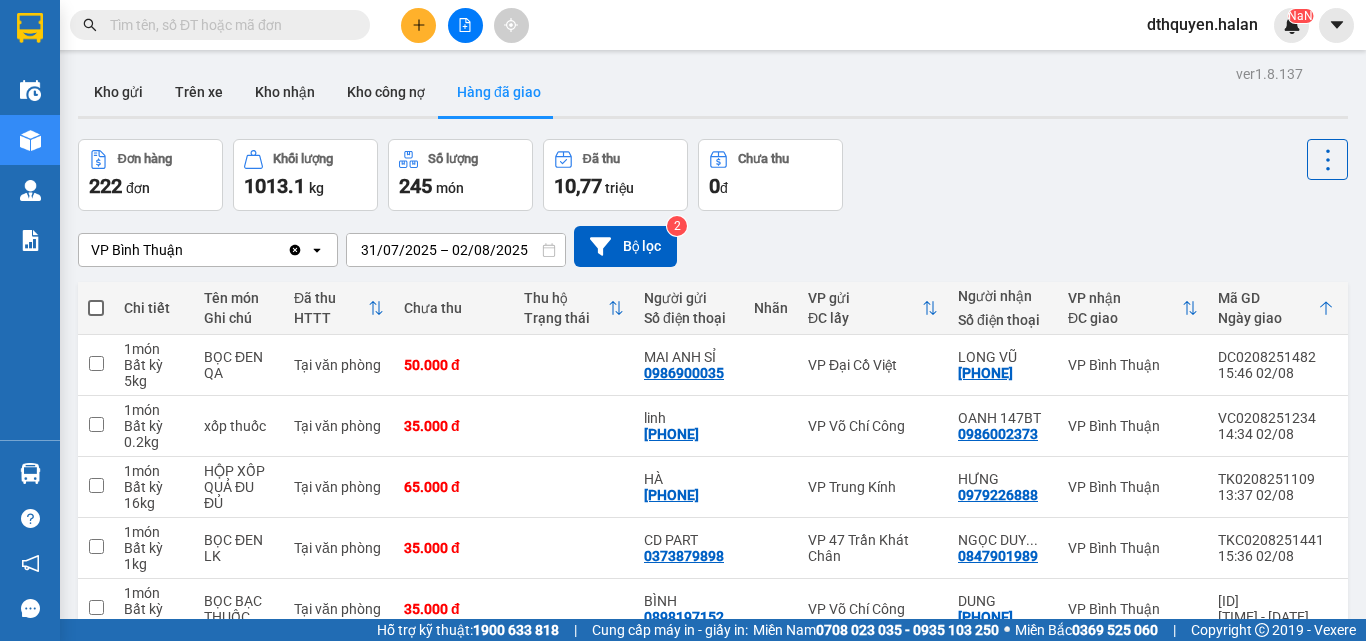 click on "31/07/2025 – 02/08/2025" at bounding box center (456, 250) 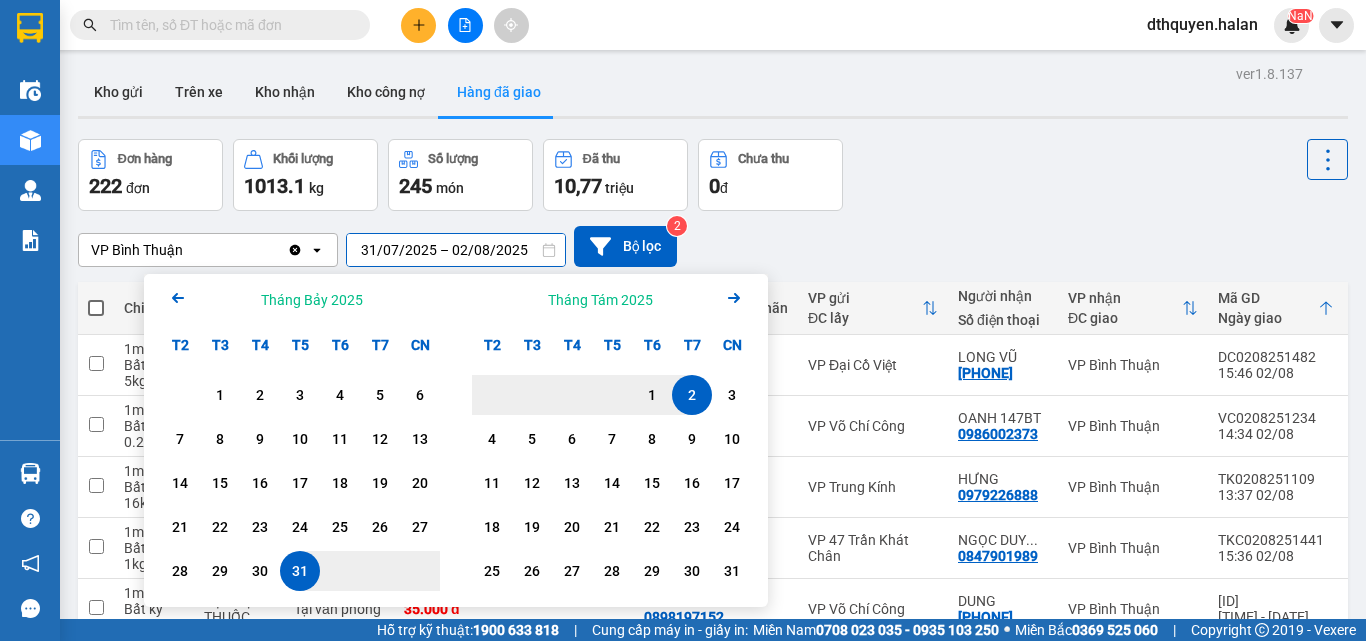click on "2" at bounding box center [692, 395] 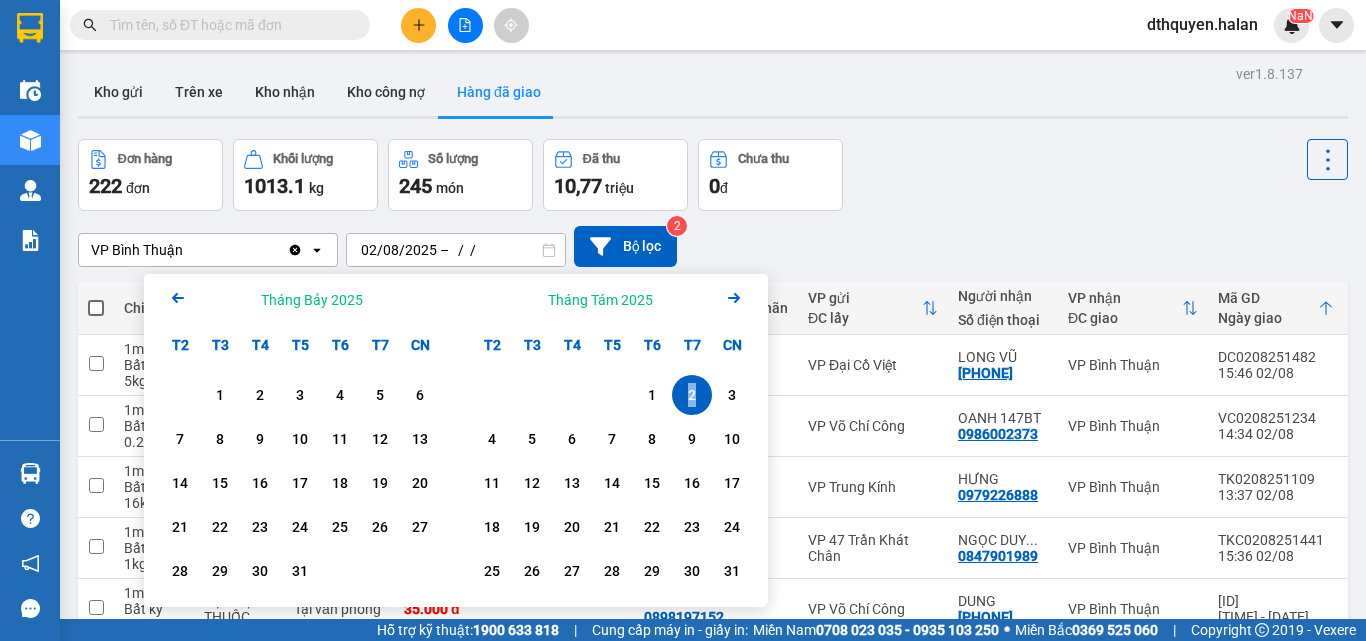 click on "2" at bounding box center (692, 395) 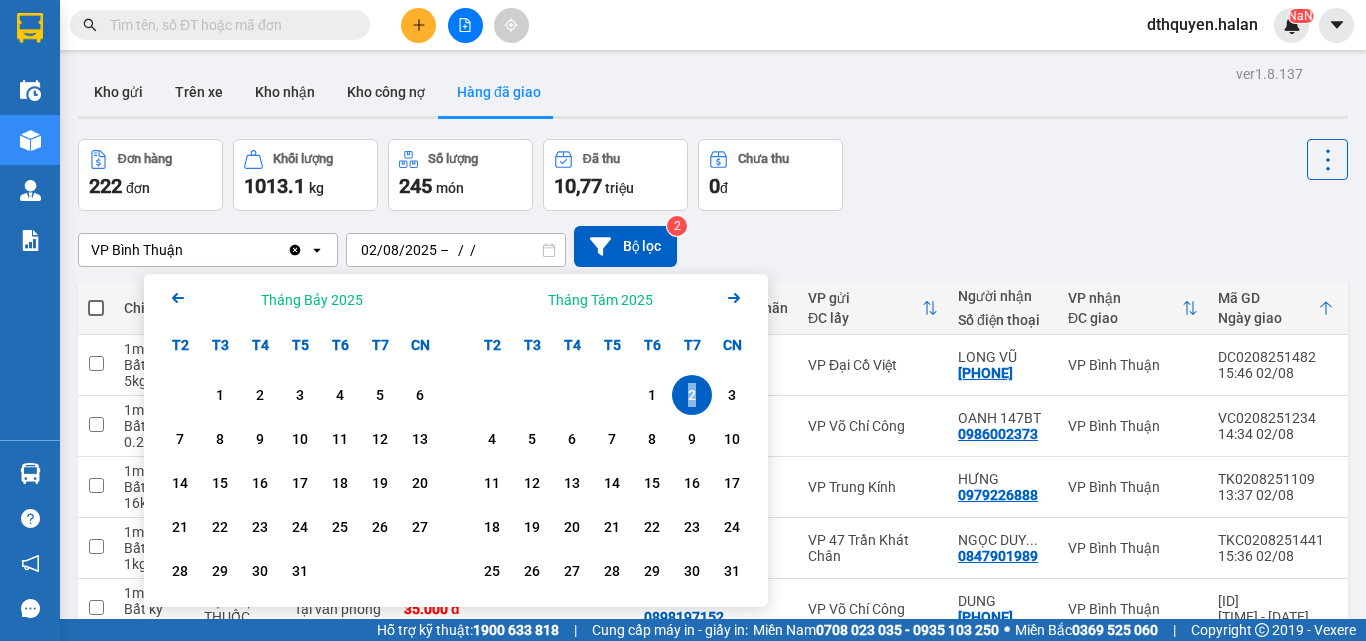 type on "02/08/2025 – 02/08/2025" 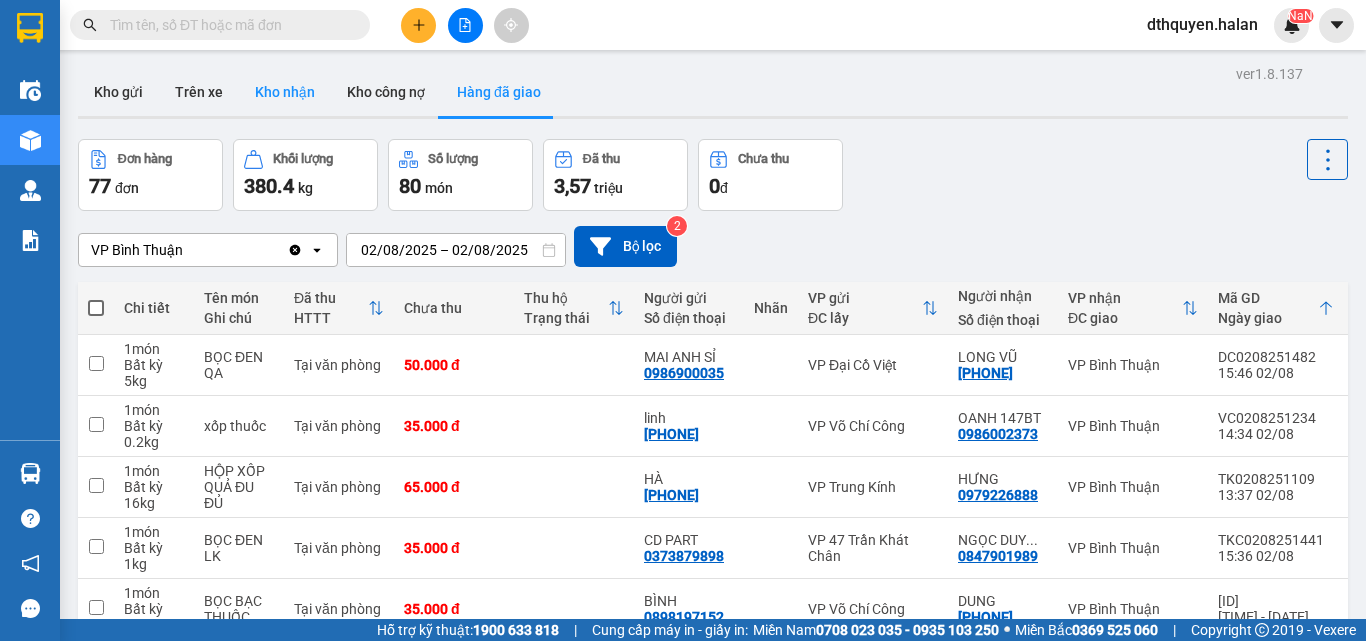 click on "Kho nhận" at bounding box center (285, 92) 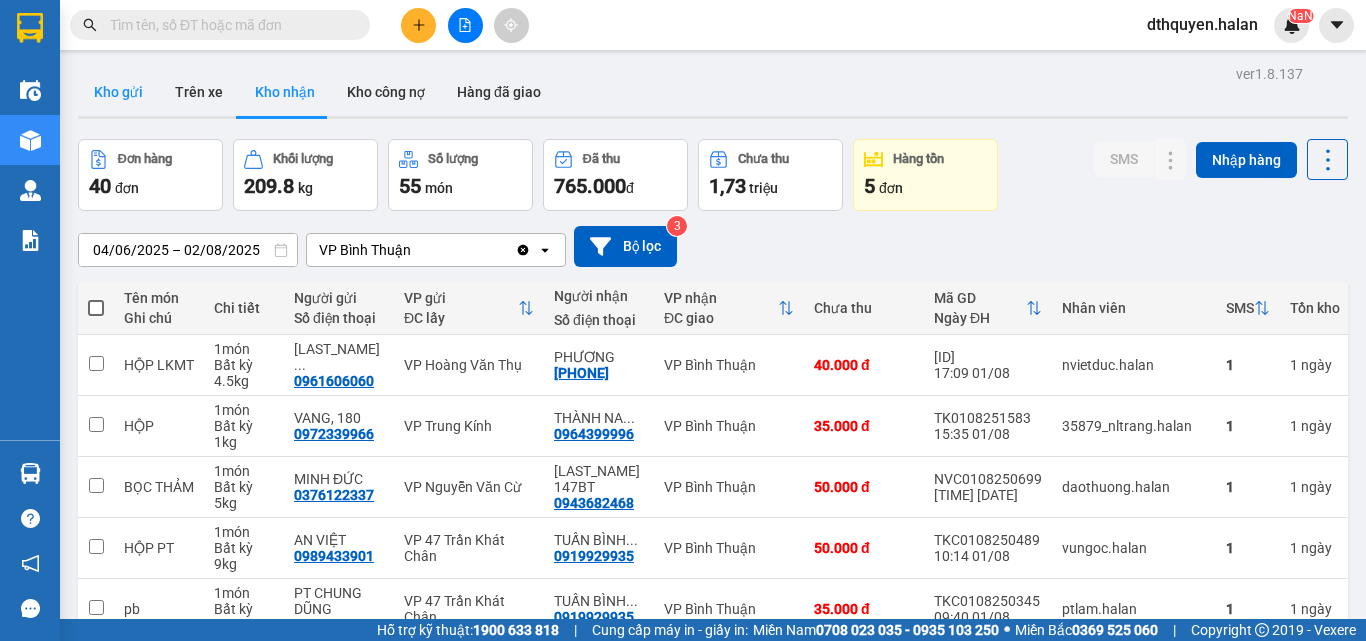 click on "Kho gửi" at bounding box center (118, 92) 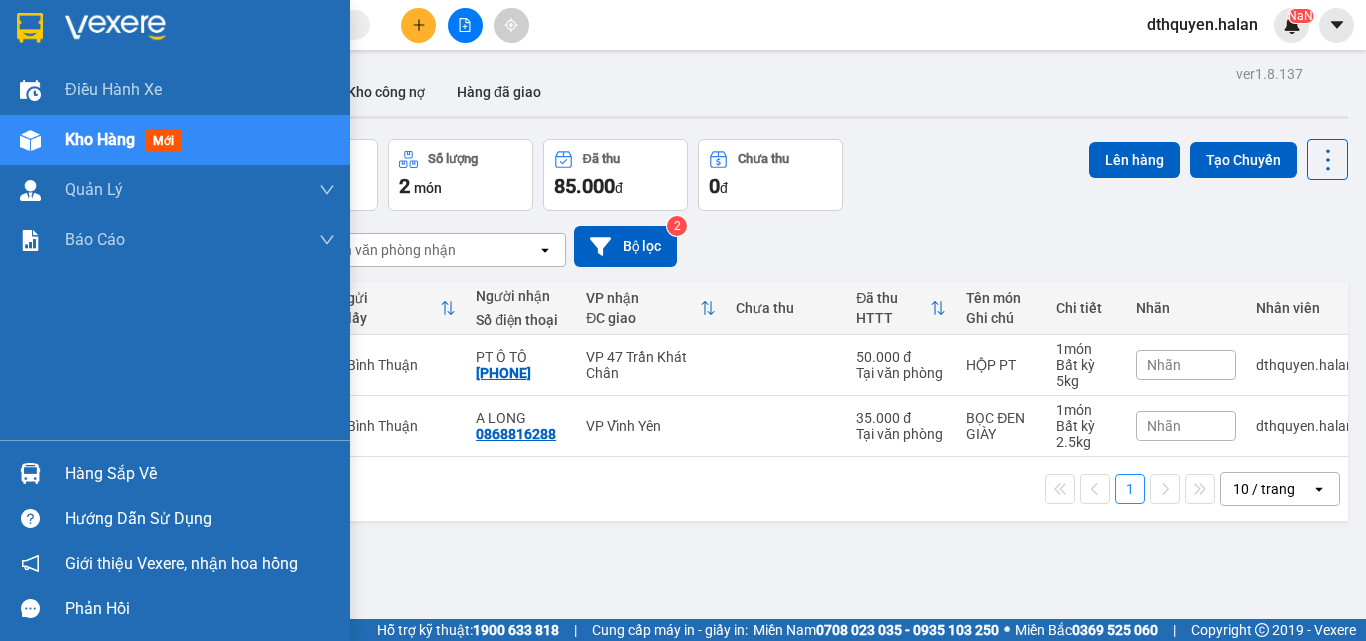 click on "Hàng sắp về" at bounding box center [200, 474] 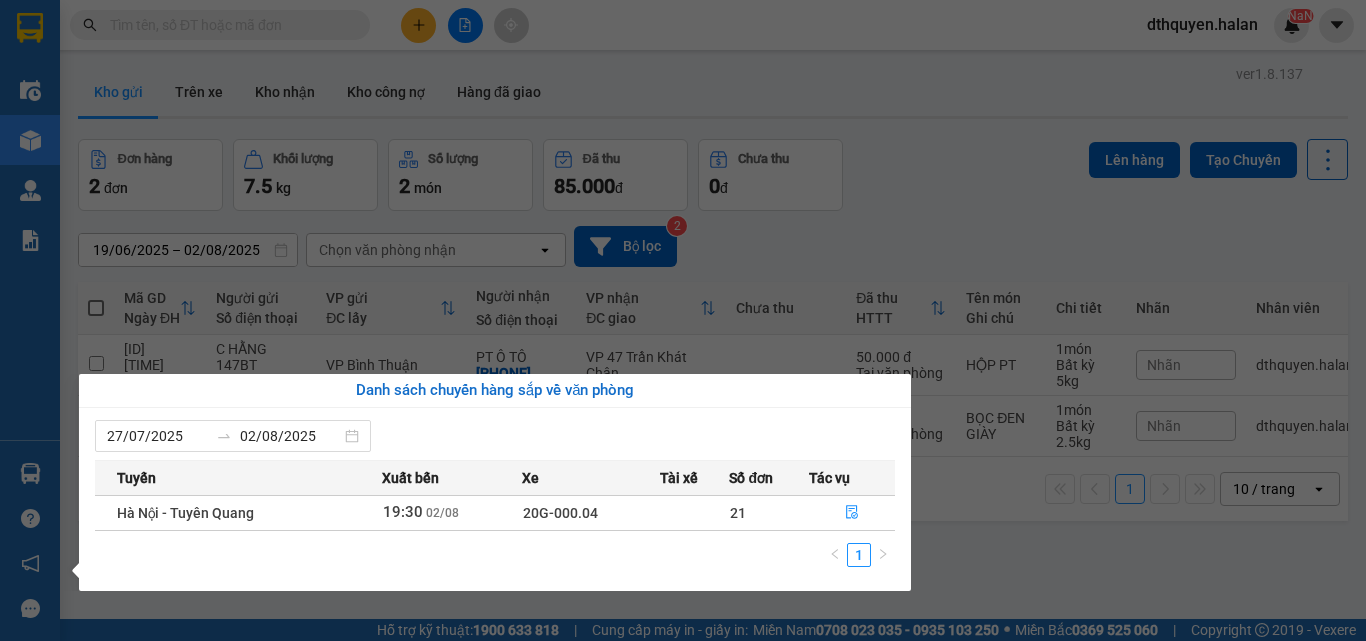 click on "DC0208251482 15:46 - 02/08 VP Nhận   20G-000.06 20:36 - 02/08 BỌC ĐEN QA SL:  1 50.000 50.000 [PHONE] [NAME] SỈ VP Đại Cồ Việt [PHONE] [NAME] VP Bình Thuận NVC0302250611 11:46 - 03/02 Đã giao   08:06 - 04/02 BỌC QA SL:  1 35.000 [PHONE] [NAME] VP Nguyễn Văn Cừ [PHONE] [NAME] VP Bình Thuận NVC2501250829 10:46 - 25/01 Đã giao   17:53 - 25/01 BỌC ĐEN QA SL:  1 50.000 [PHONE] [NAME] VP Nguyễn Văn Cừ [PHONE] [NAME] VP Bình Thuận NVC1010240981 11:54 - 10/10 Đã giao   08:20 - 11/10 BOC QA SL:  1 35.000 [PHONE] [NAME] VP Nguyễn Văn Cừ [PHONE] [NAME] VP Bình Thuận NVC0407241869 17:51 - 04/07 Đã giao   07:52 - 05/07 BỌC ĐEN SL:  1 35.000 [PHONE] [NAME] VP Nguyễn Văn Cừ [PHONE] [NAME] VP Bình Thuận Giao DĐ: TT YÊN SƠN MỚI - HUYỆ... Đã giao" at bounding box center [683, 320] 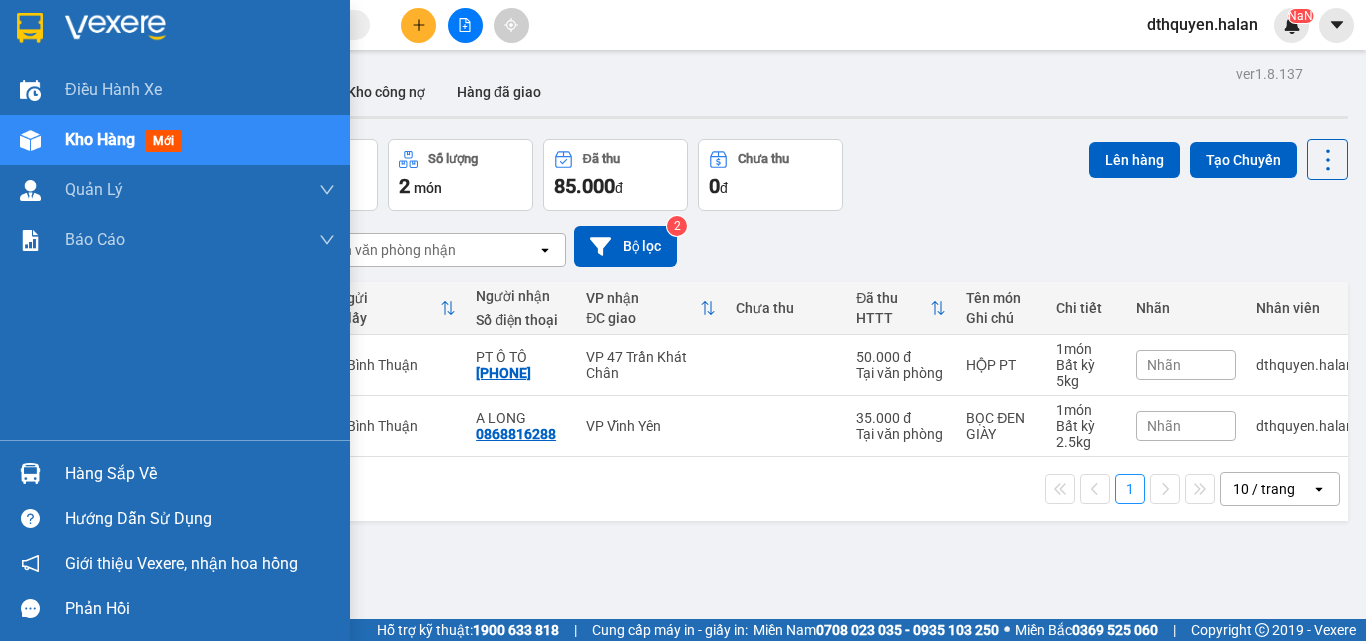 click on "Hàng sắp về" at bounding box center [200, 474] 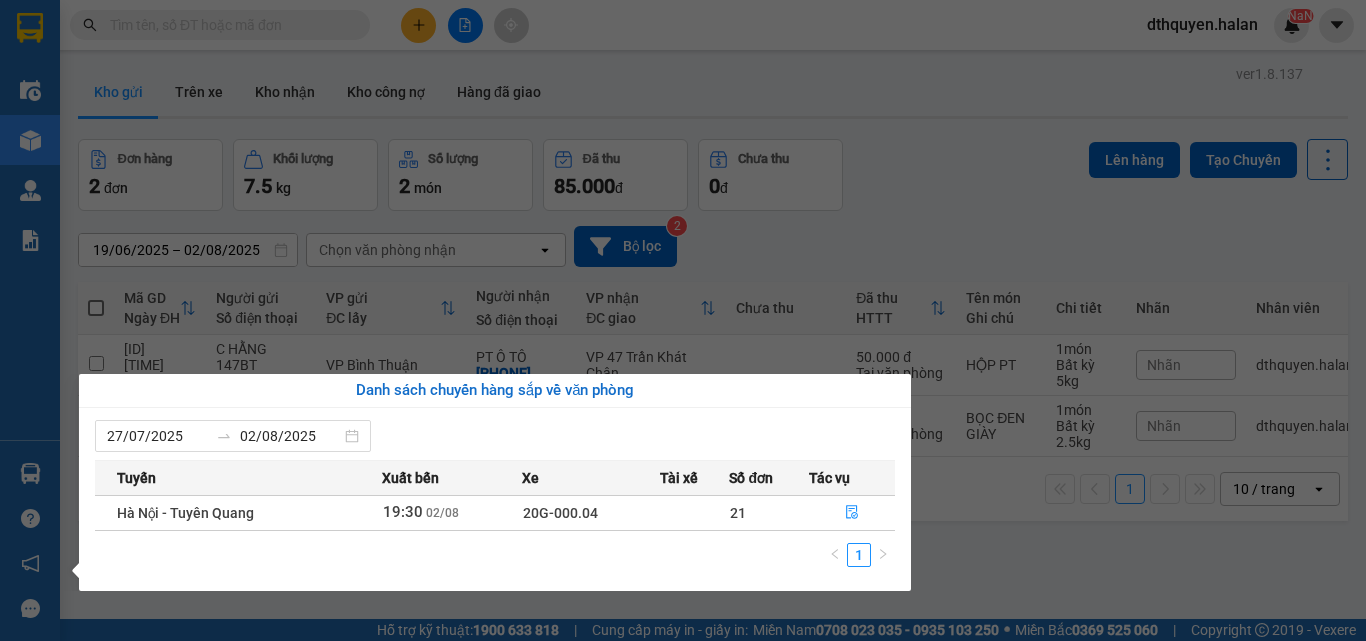 drag, startPoint x: 997, startPoint y: 523, endPoint x: 558, endPoint y: 163, distance: 567.7332 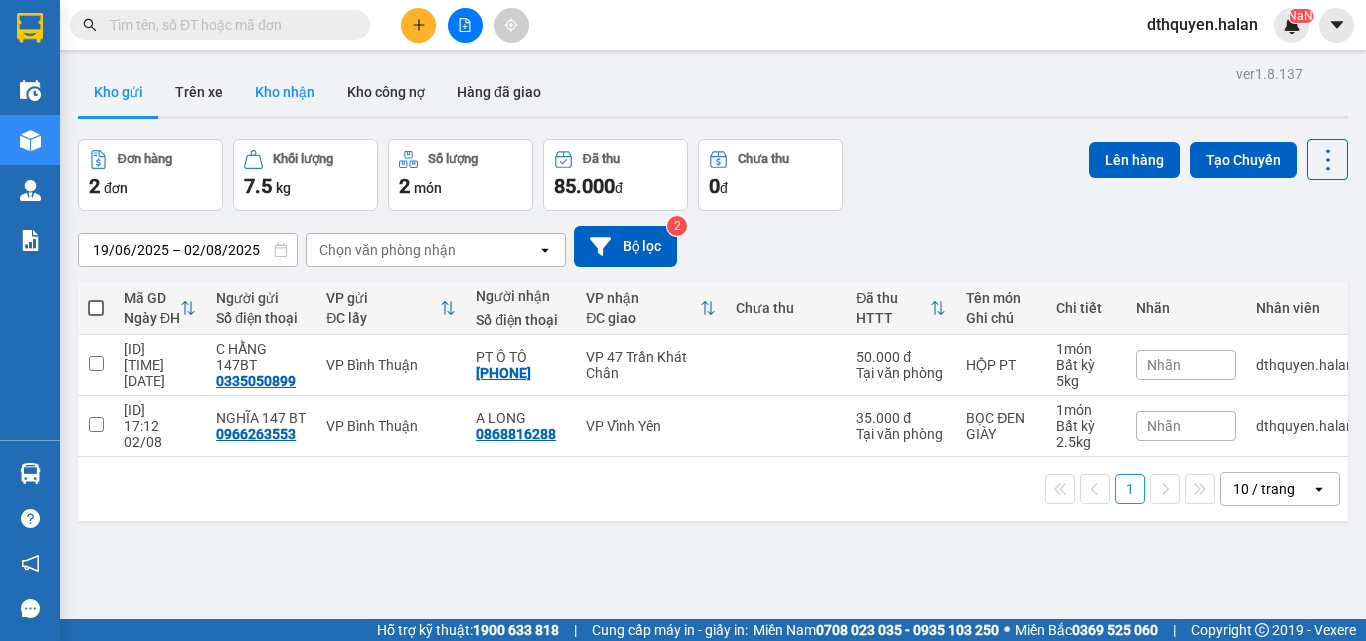 click on "Kho nhận" at bounding box center (285, 92) 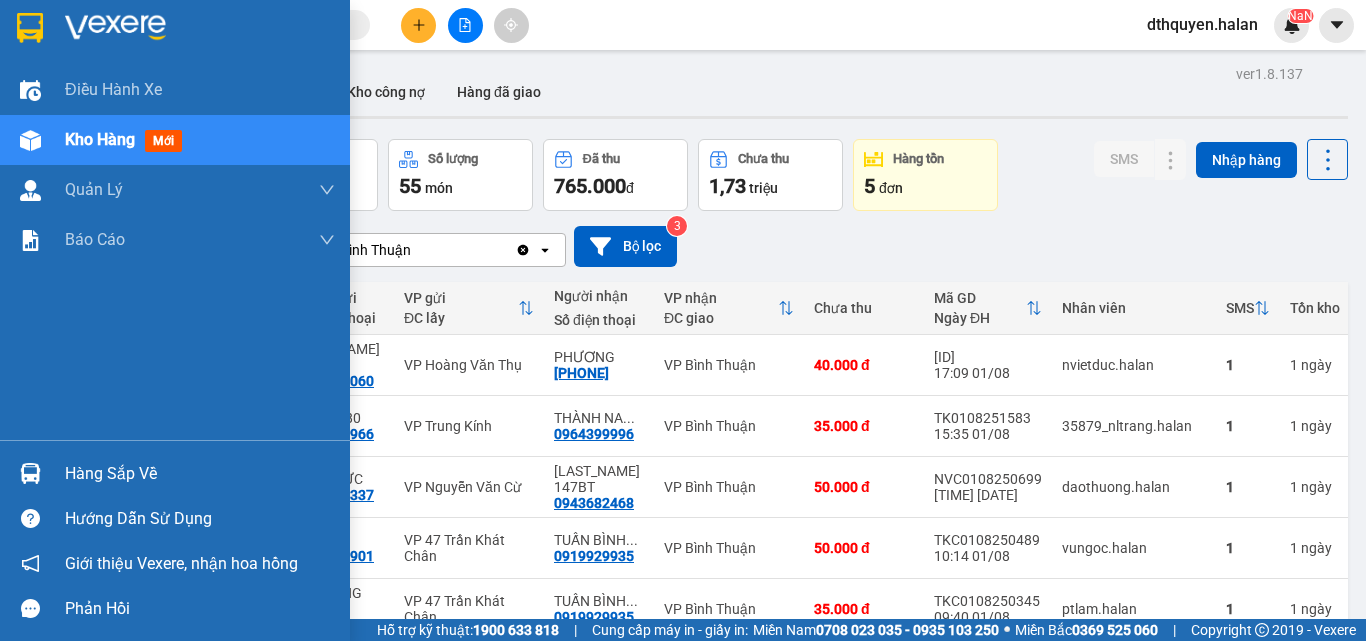 click on "Hàng sắp về" at bounding box center (200, 474) 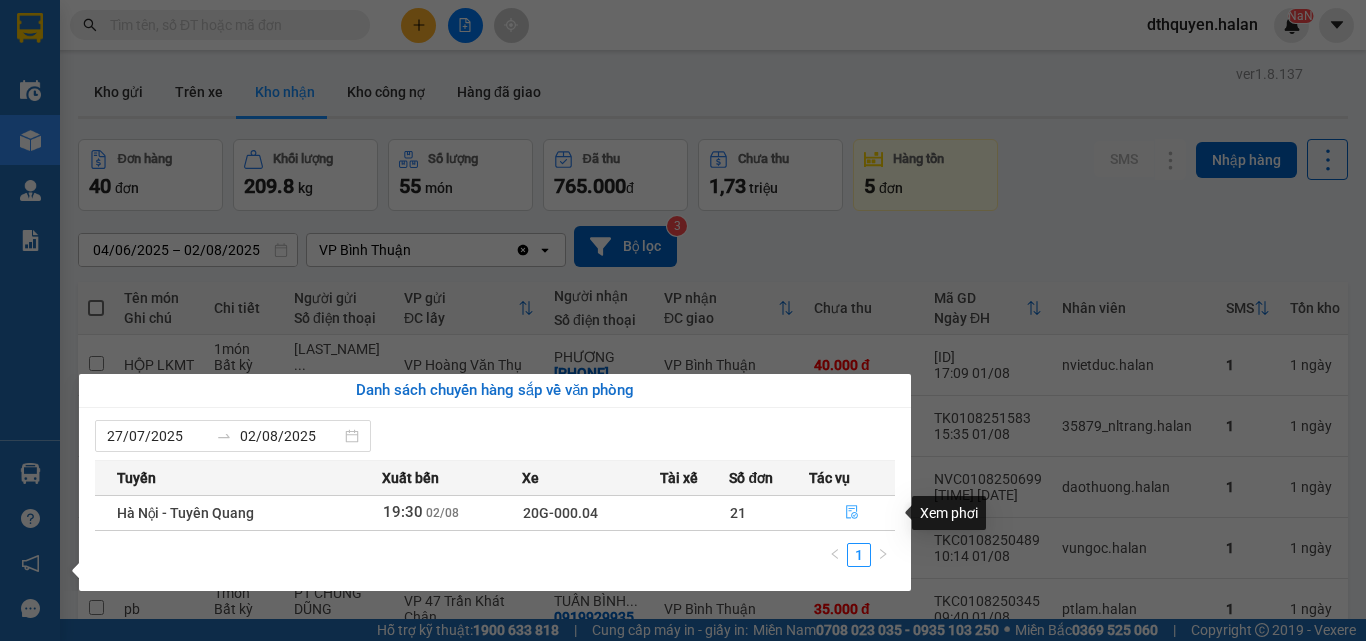 click 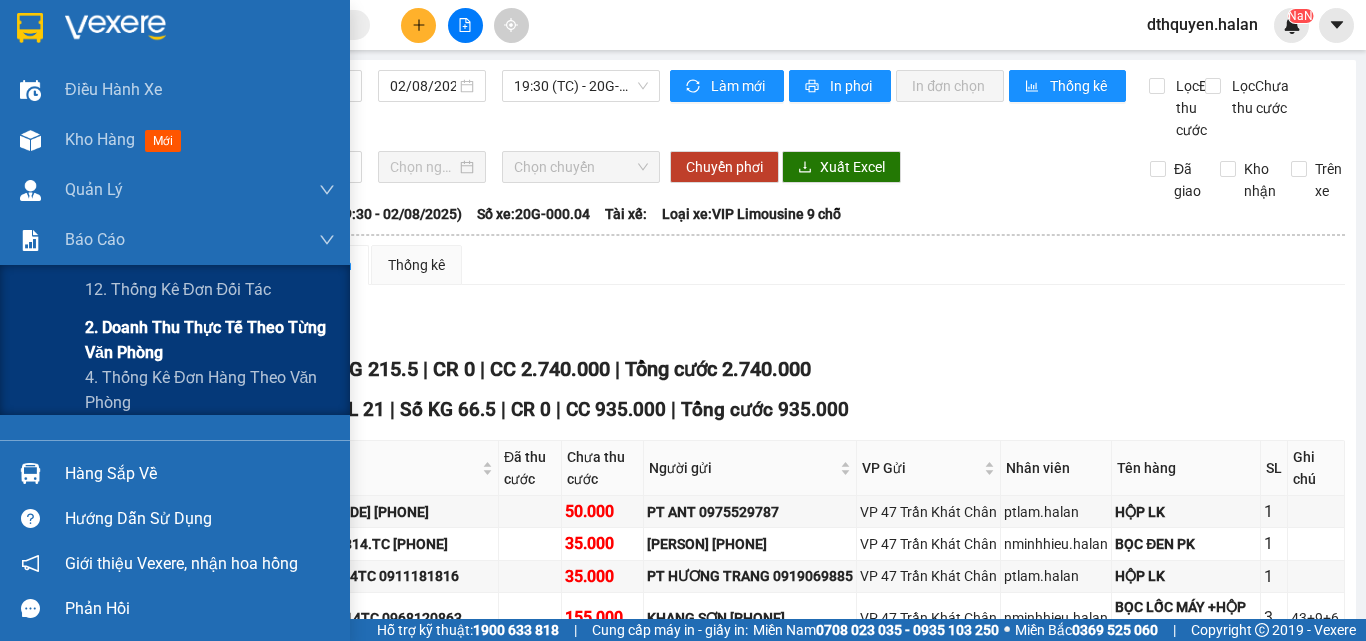 click on "2. Doanh thu thực tế theo từng văn phòng" at bounding box center [210, 340] 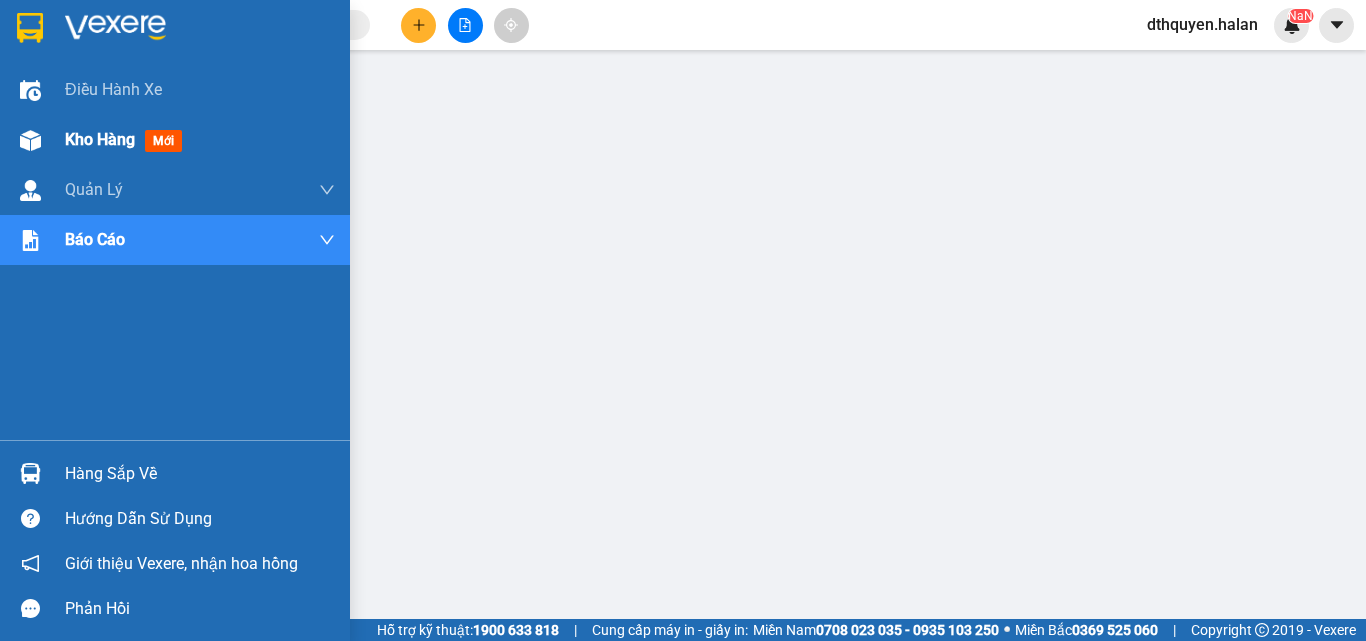 click on "Kho hàng mới" at bounding box center (200, 140) 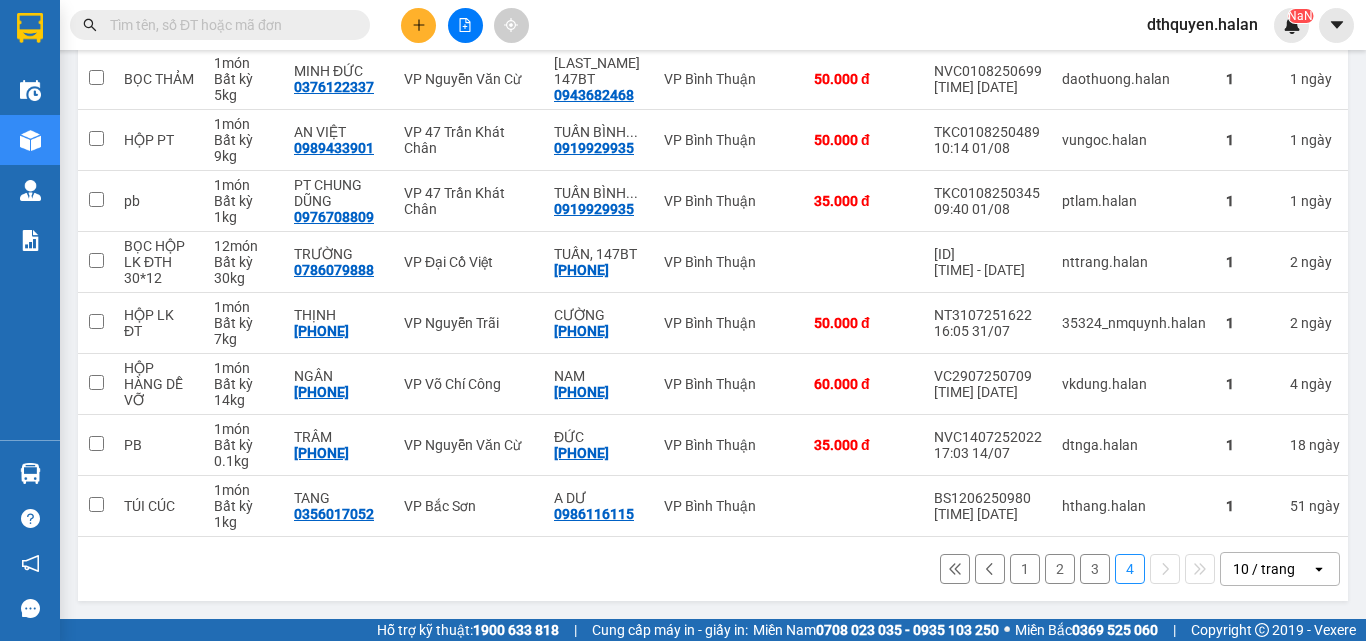 scroll, scrollTop: 416, scrollLeft: 0, axis: vertical 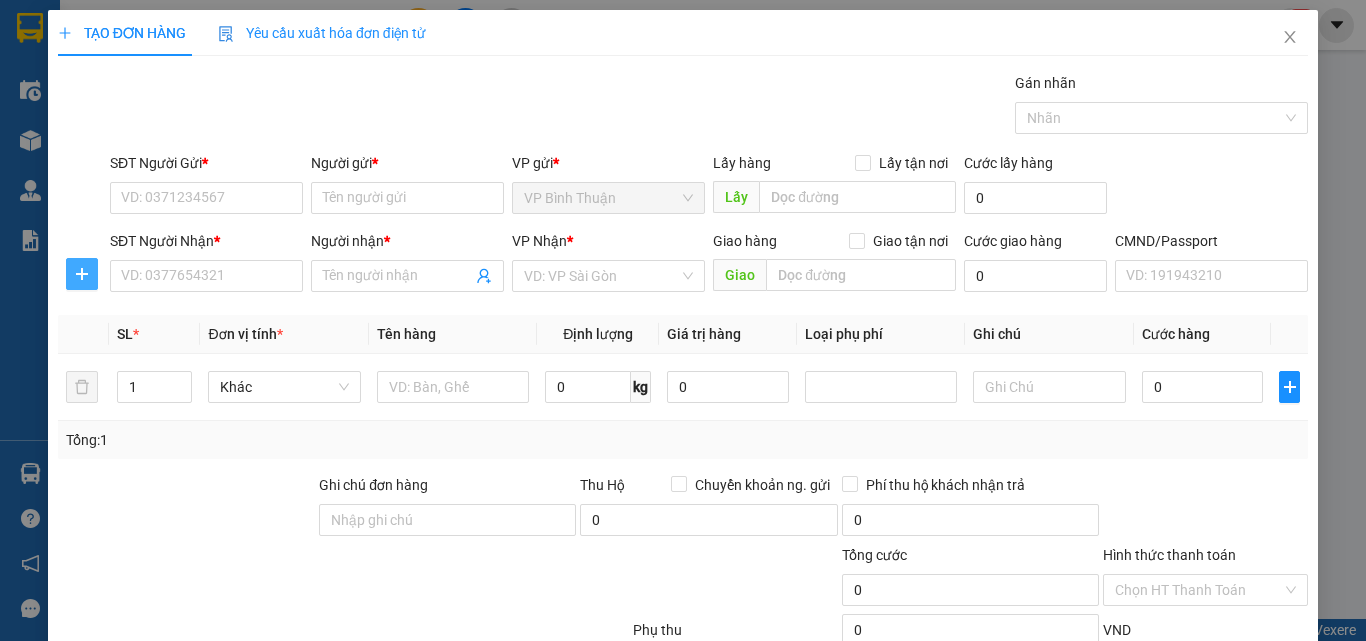 click at bounding box center [82, 274] 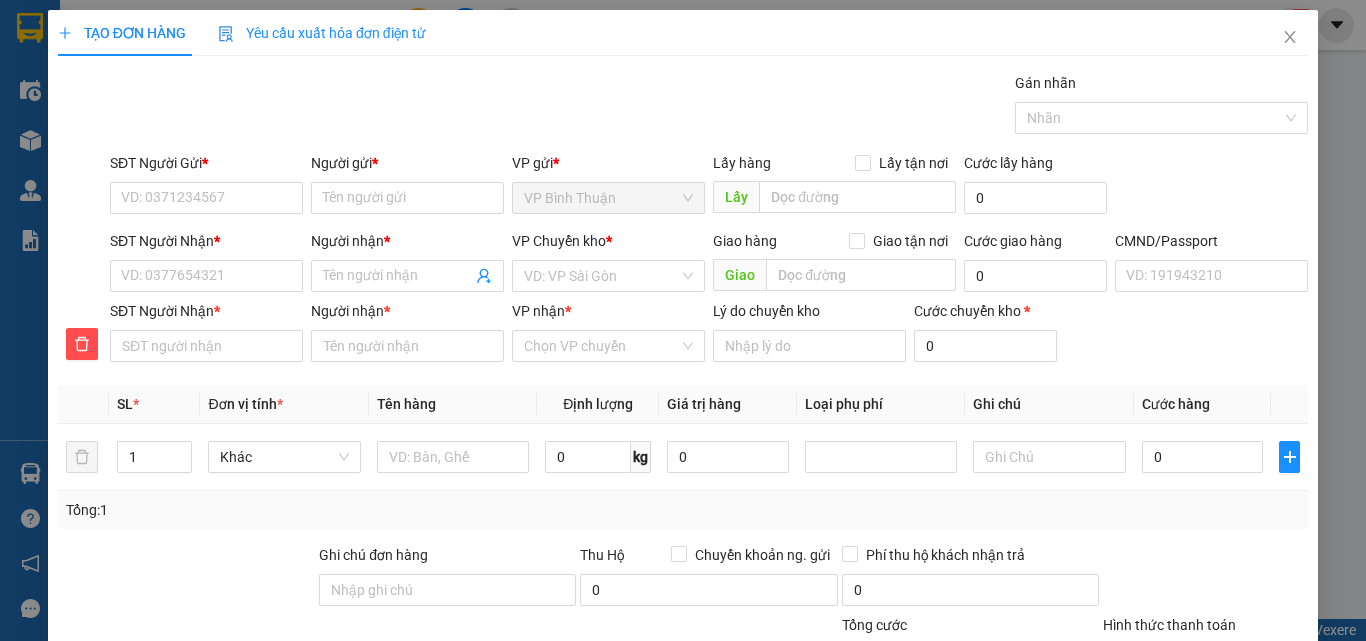 click on "SĐT Người Gửi  *" at bounding box center (206, 167) 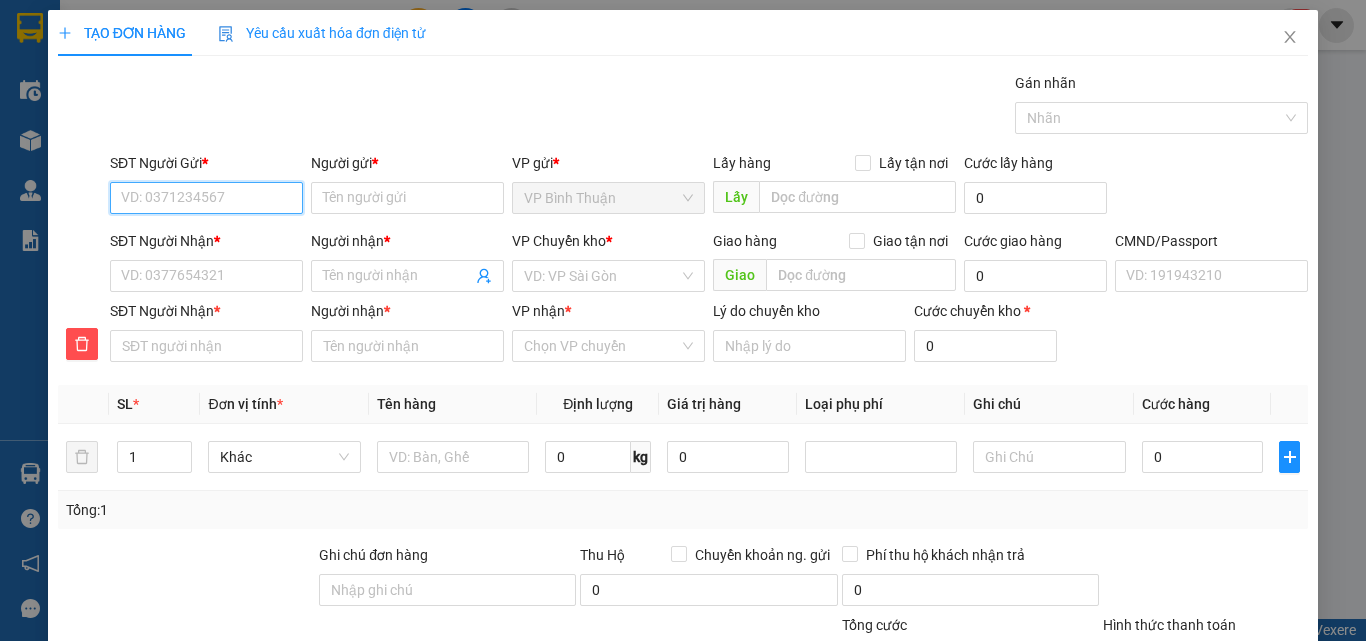 click on "SĐT Người Gửi  *" at bounding box center [206, 198] 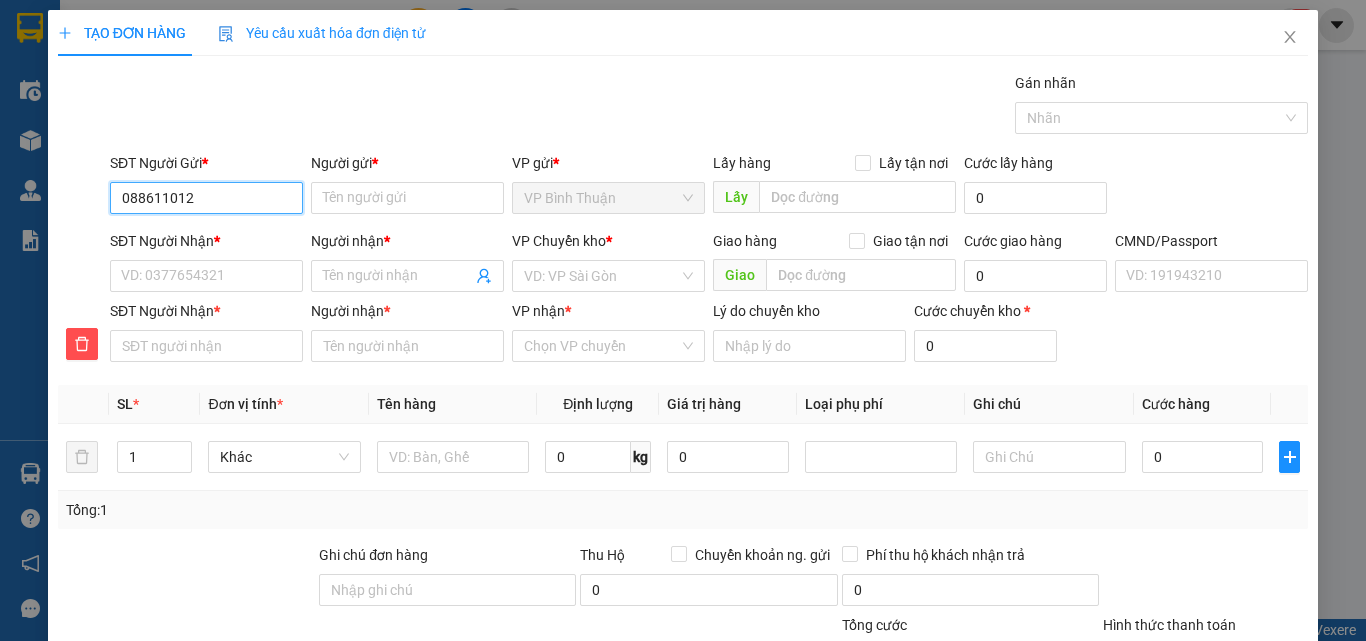 type on "0886110123" 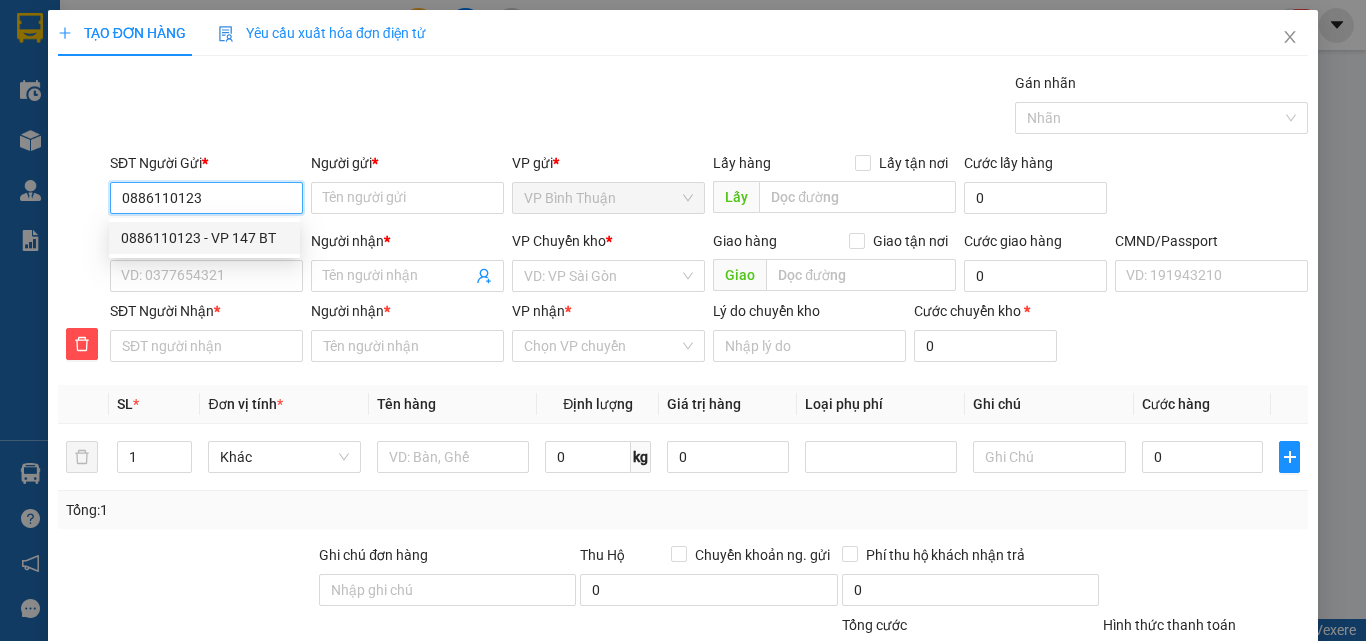 click on "0886110123 - VP 147 BT" at bounding box center [204, 238] 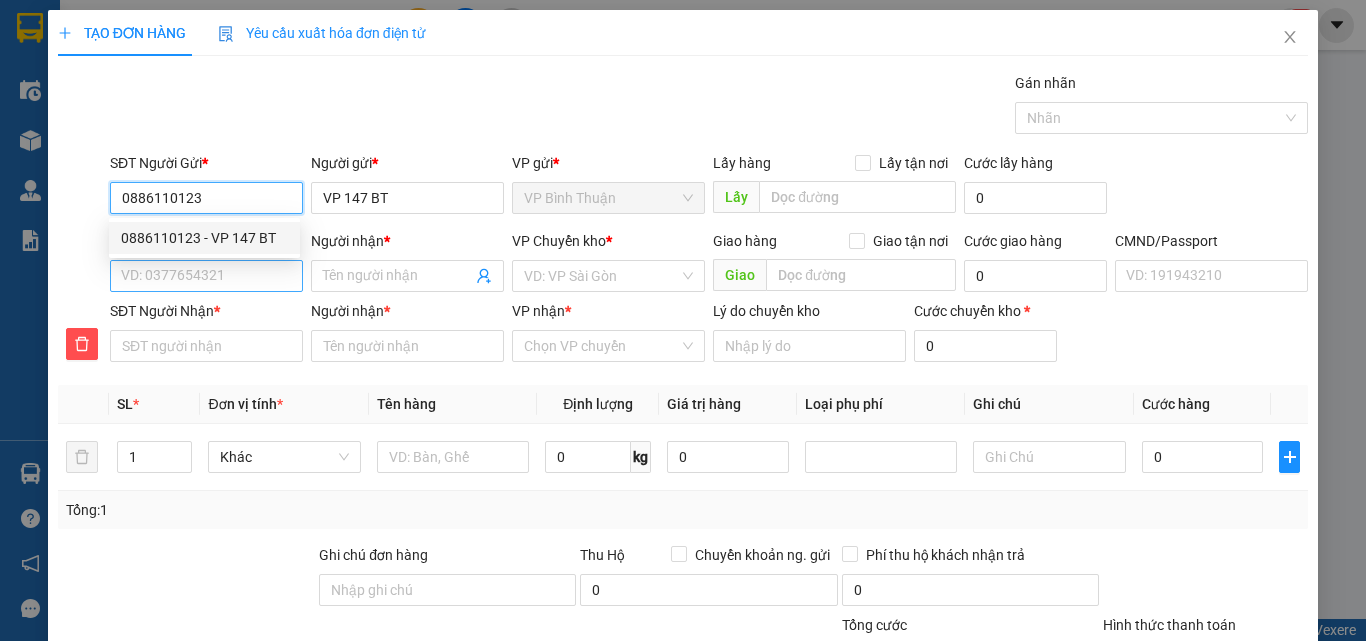 type on "0886110123" 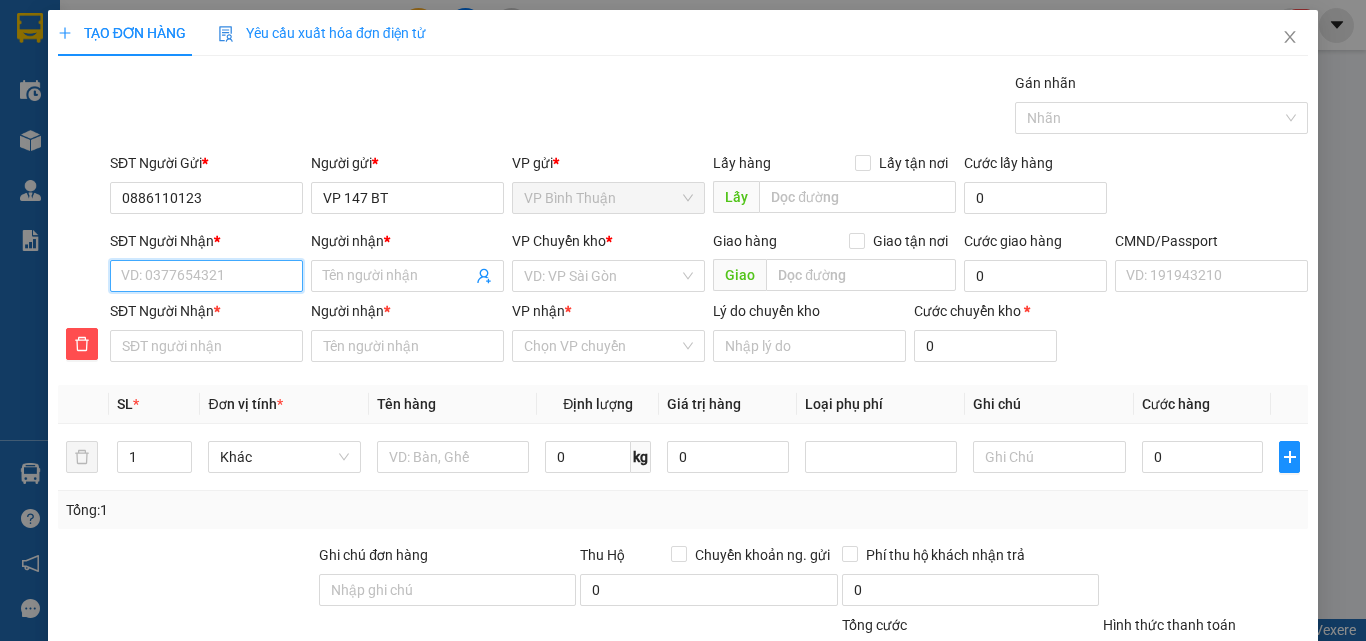 click on "SĐT Người Nhận  *" at bounding box center (206, 276) 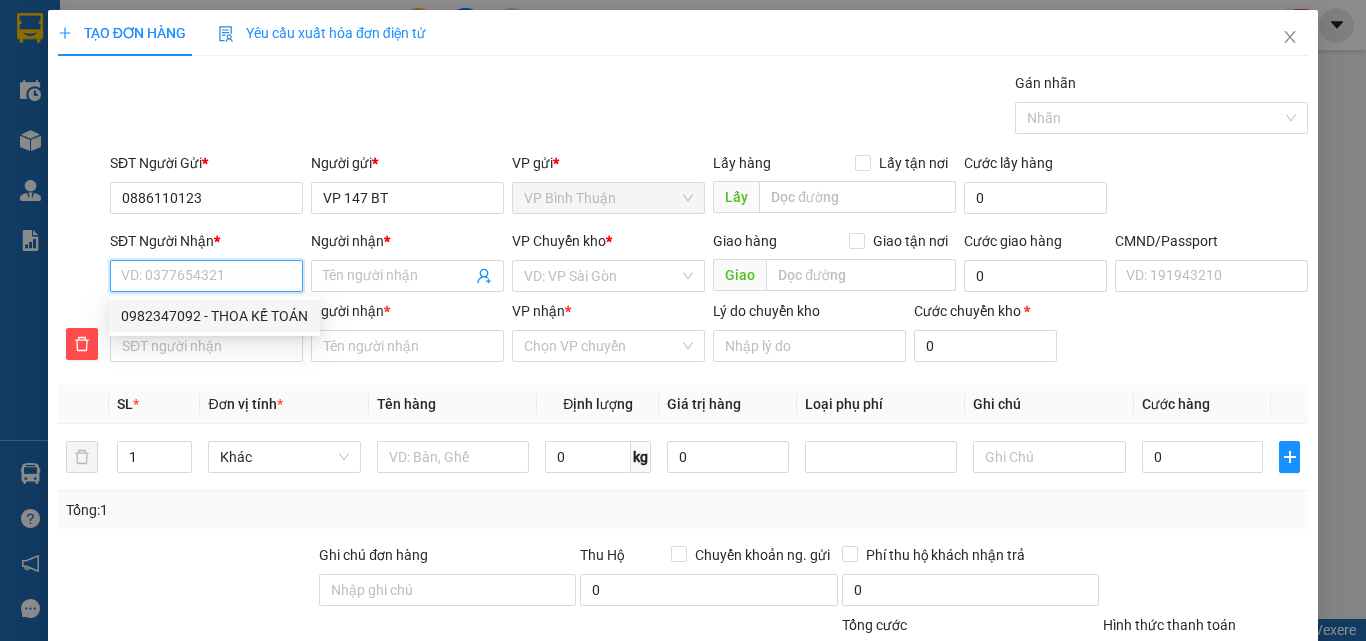 click on "0982347092 - THOA KẾ TOÁN" at bounding box center [214, 316] 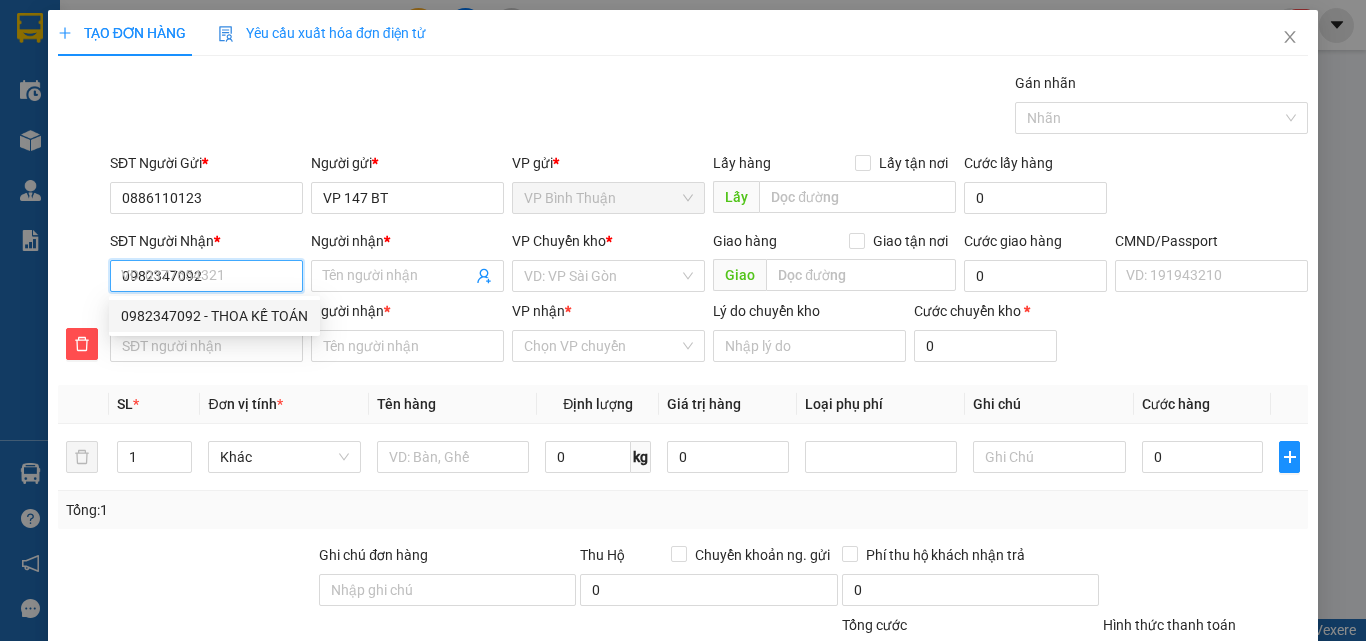 type on "0982347092" 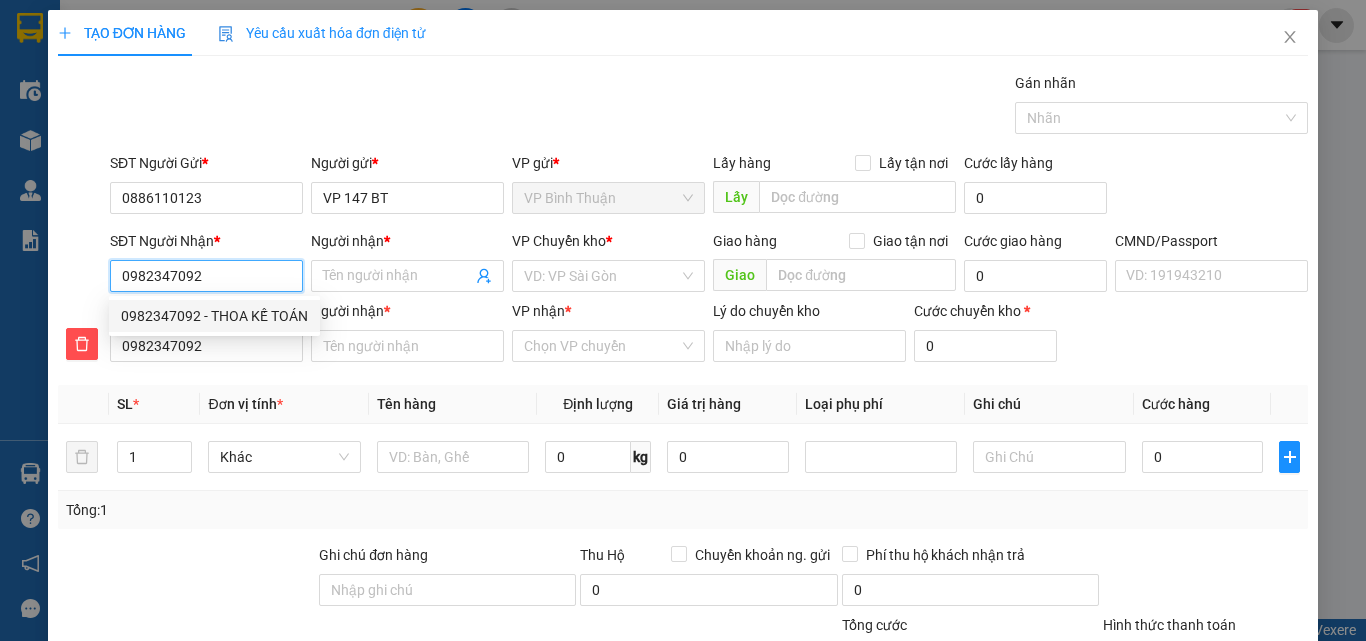 type on "THOA KẾ TOÁN" 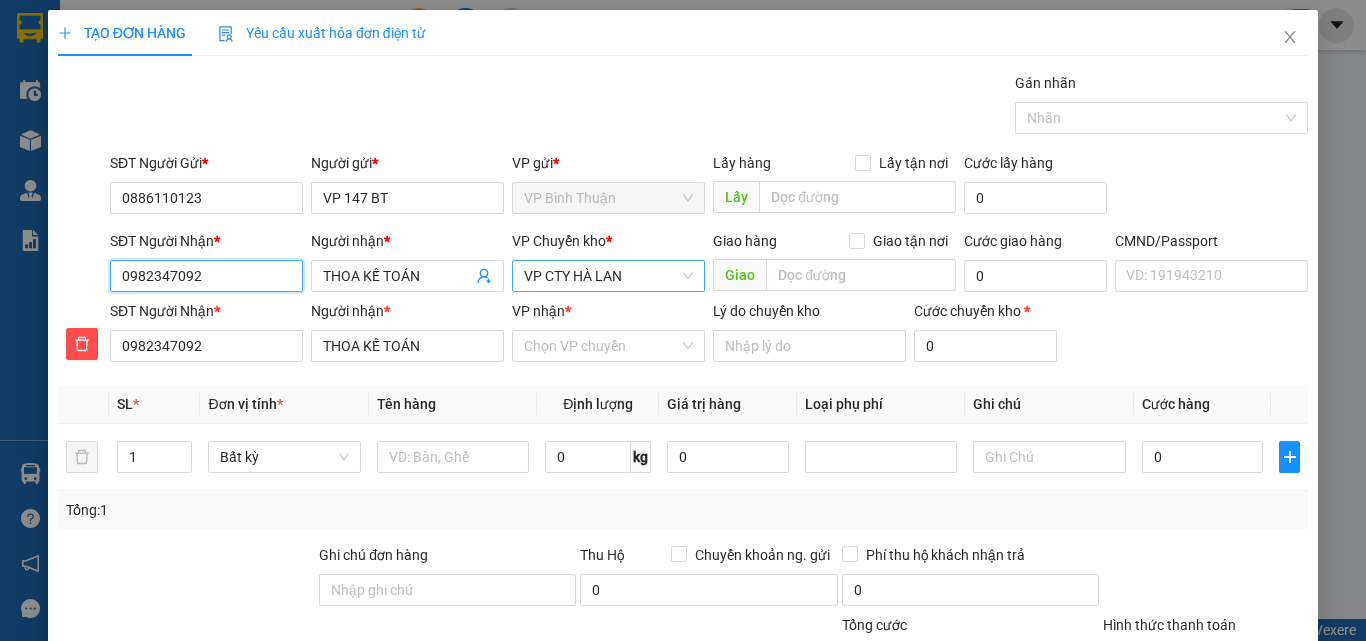 click on "VP CTY HÀ LAN" at bounding box center (608, 276) 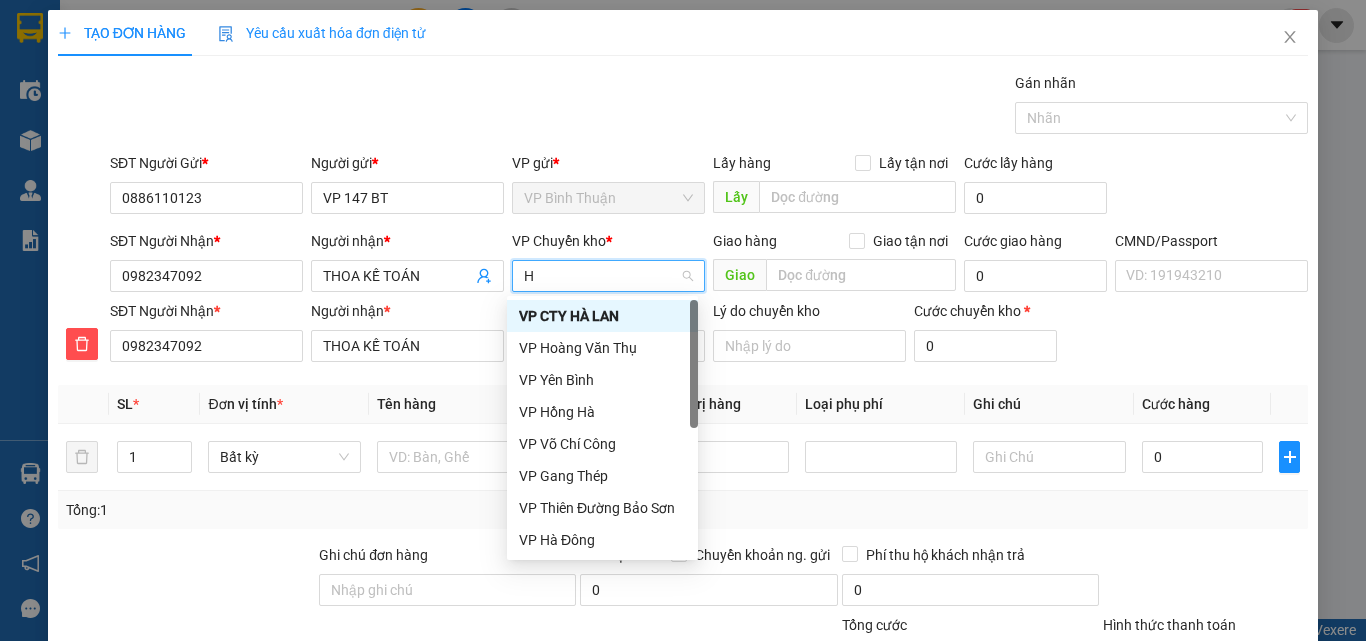 type on "HO" 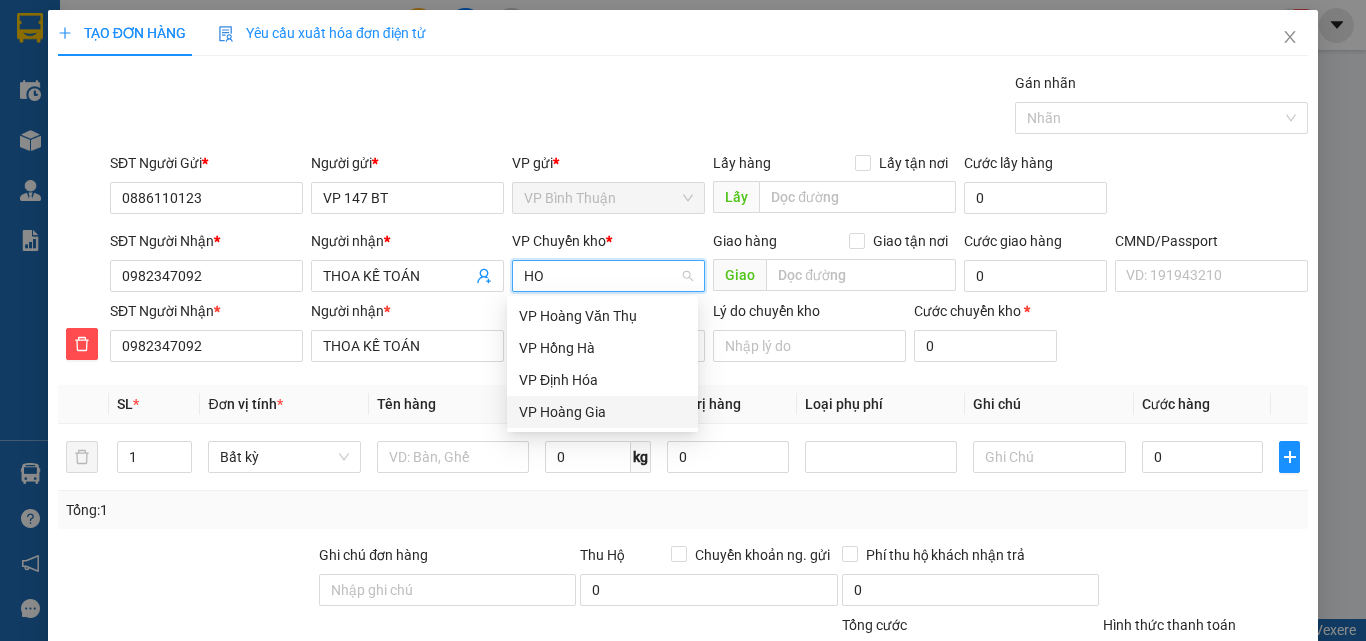 click on "VP Hoàng Gia" at bounding box center (602, 412) 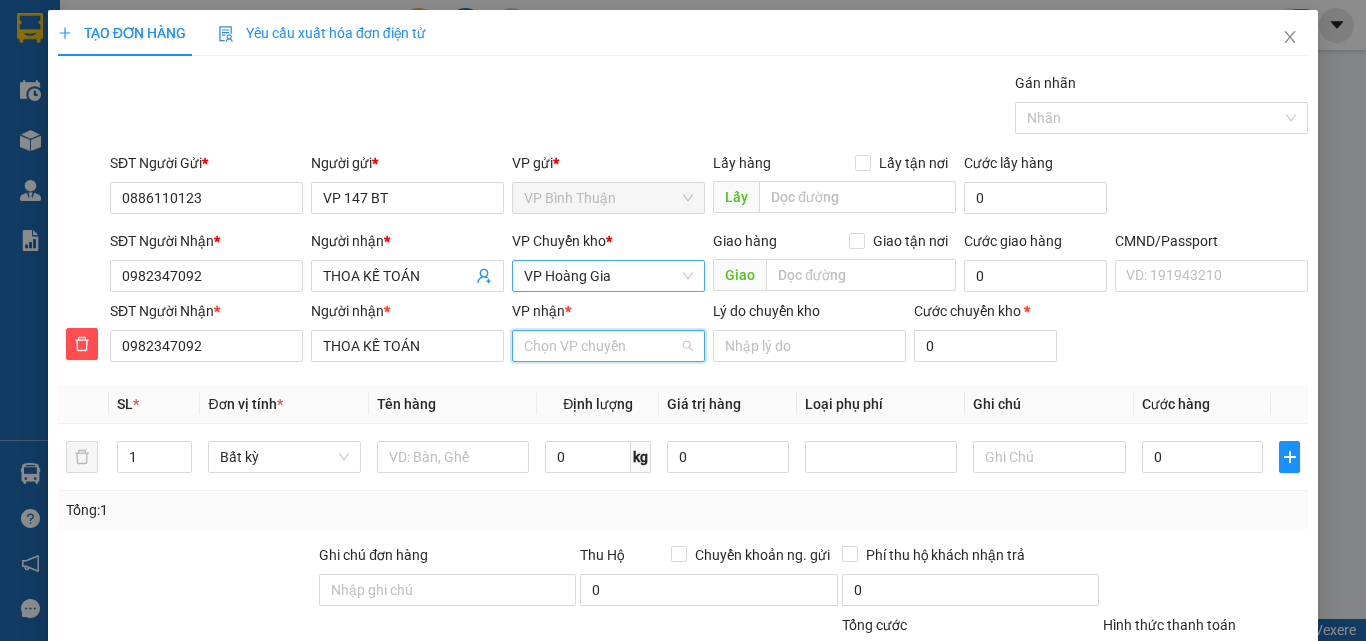 click on "VP nhận  *" at bounding box center (601, 346) 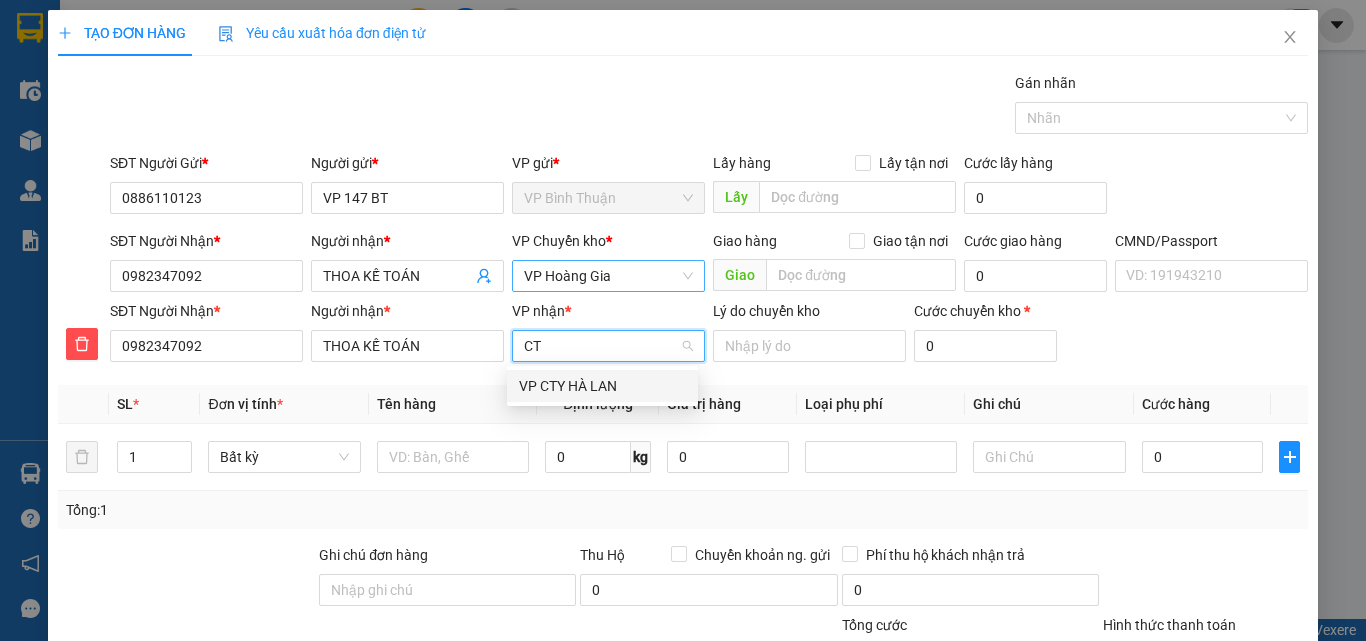 type on "CTY" 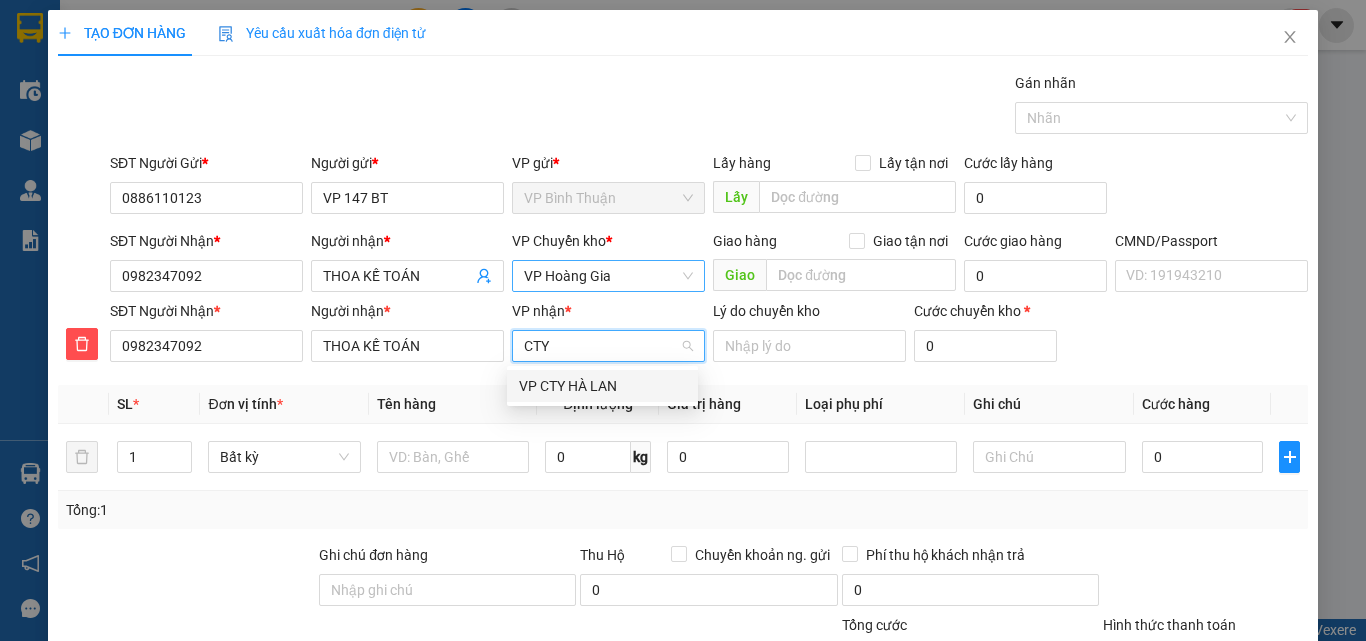 click on "VP CTY HÀ LAN" at bounding box center (602, 386) 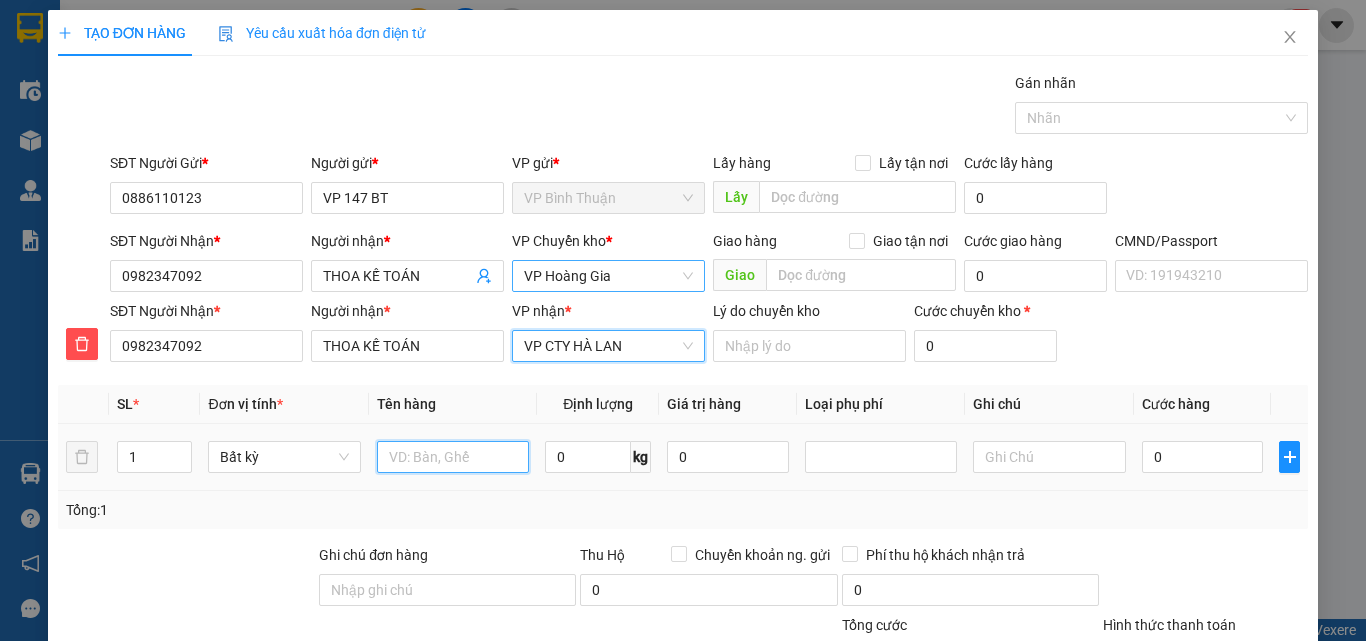 drag, startPoint x: 497, startPoint y: 451, endPoint x: 511, endPoint y: 440, distance: 17.804493 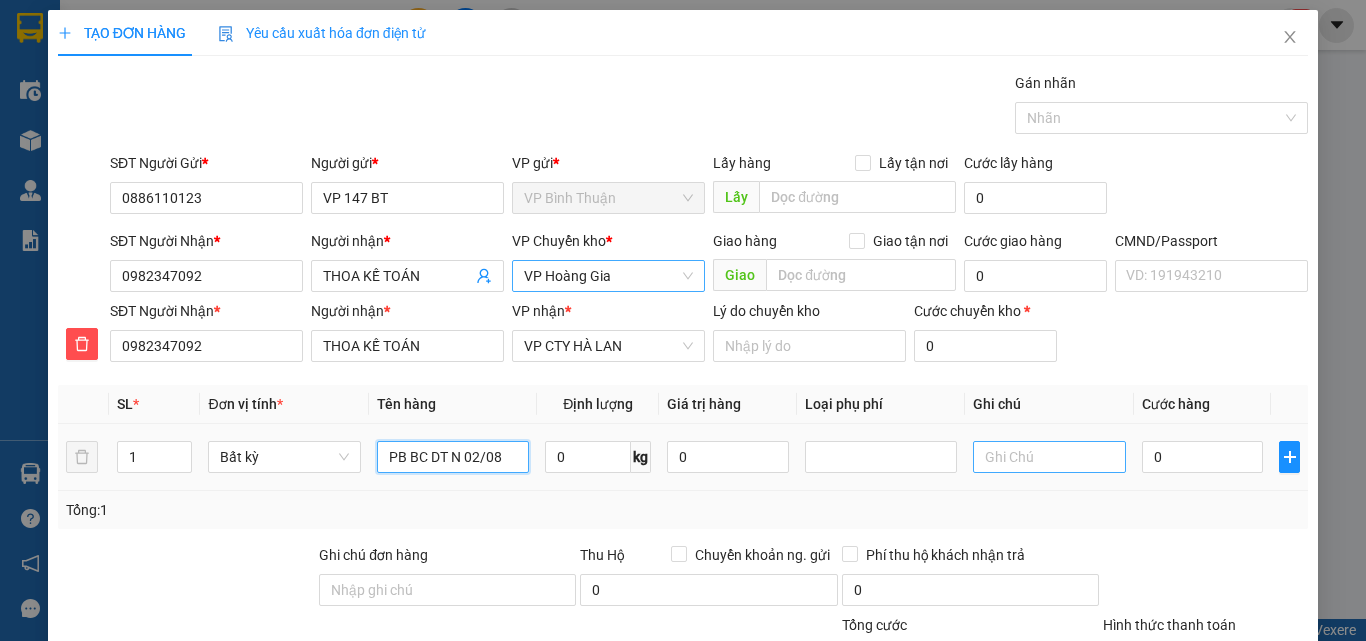 type on "PB BC DT N 02/08" 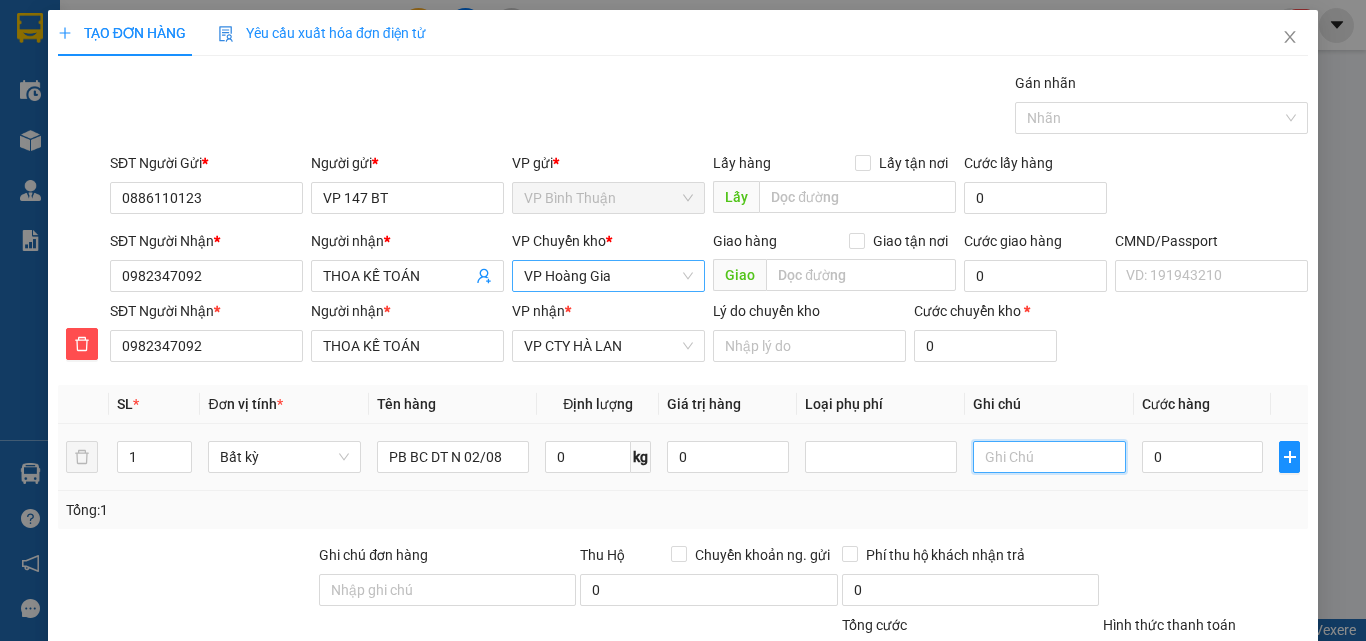 click at bounding box center [1049, 457] 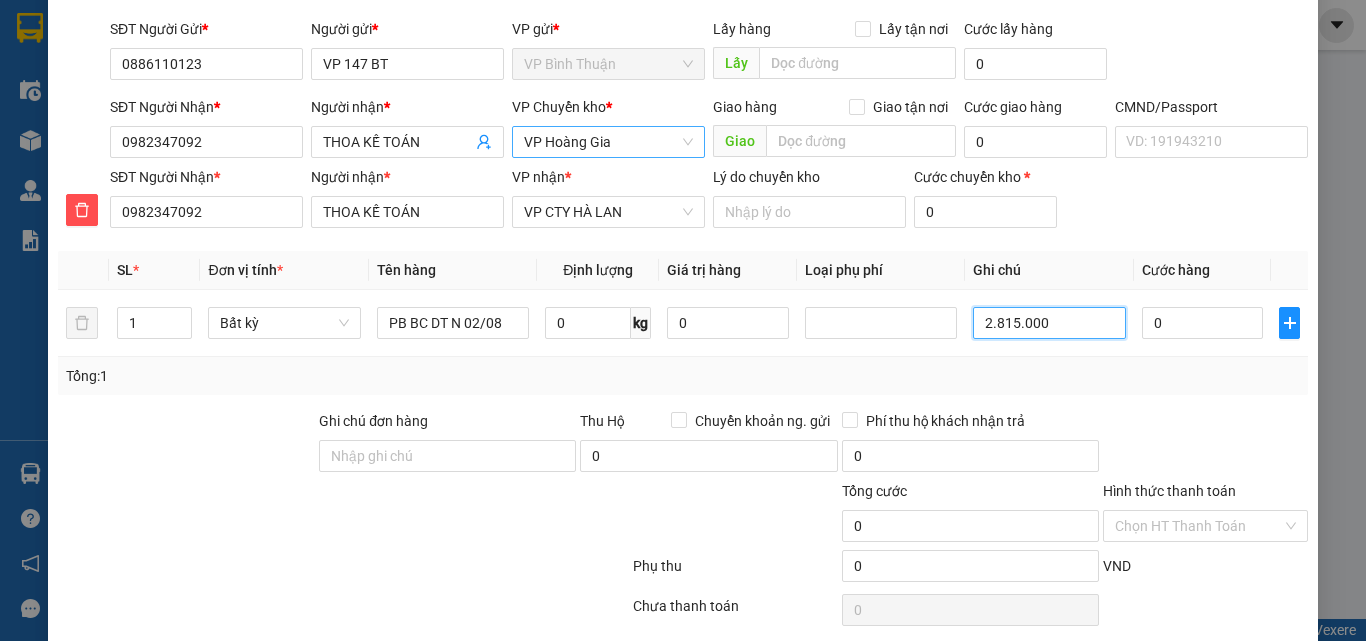 scroll, scrollTop: 209, scrollLeft: 0, axis: vertical 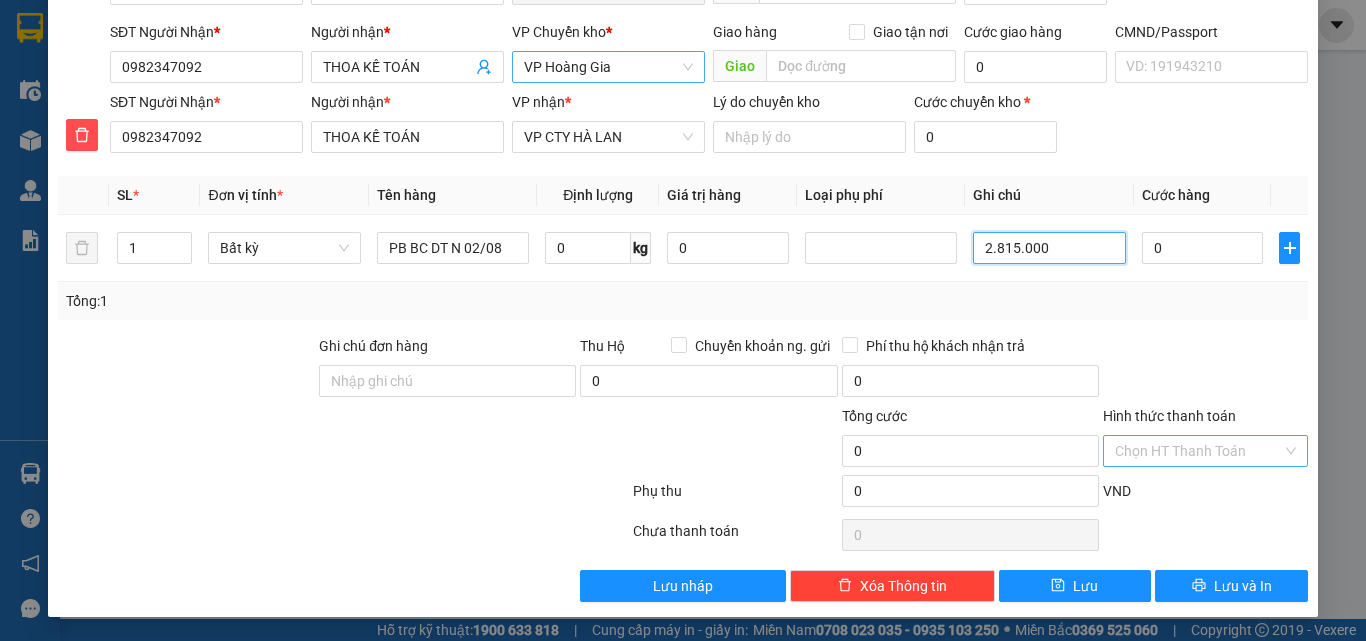type on "2.815.000" 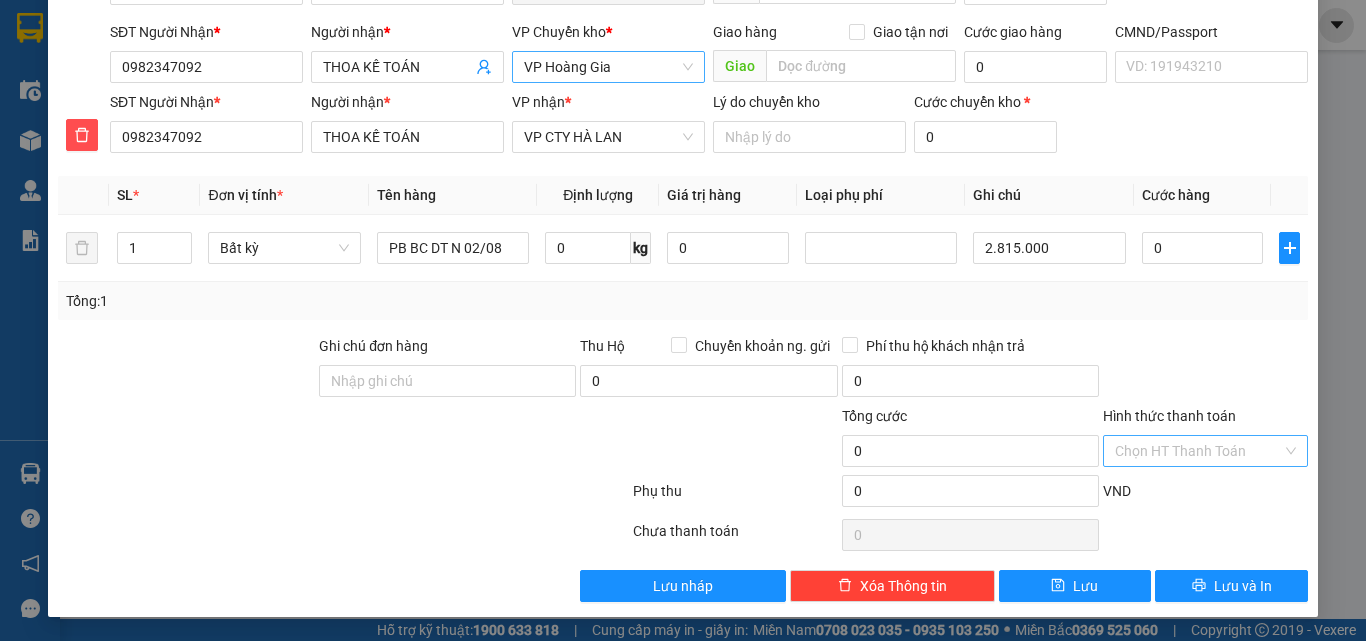 click on "Hình thức thanh toán" at bounding box center (1198, 451) 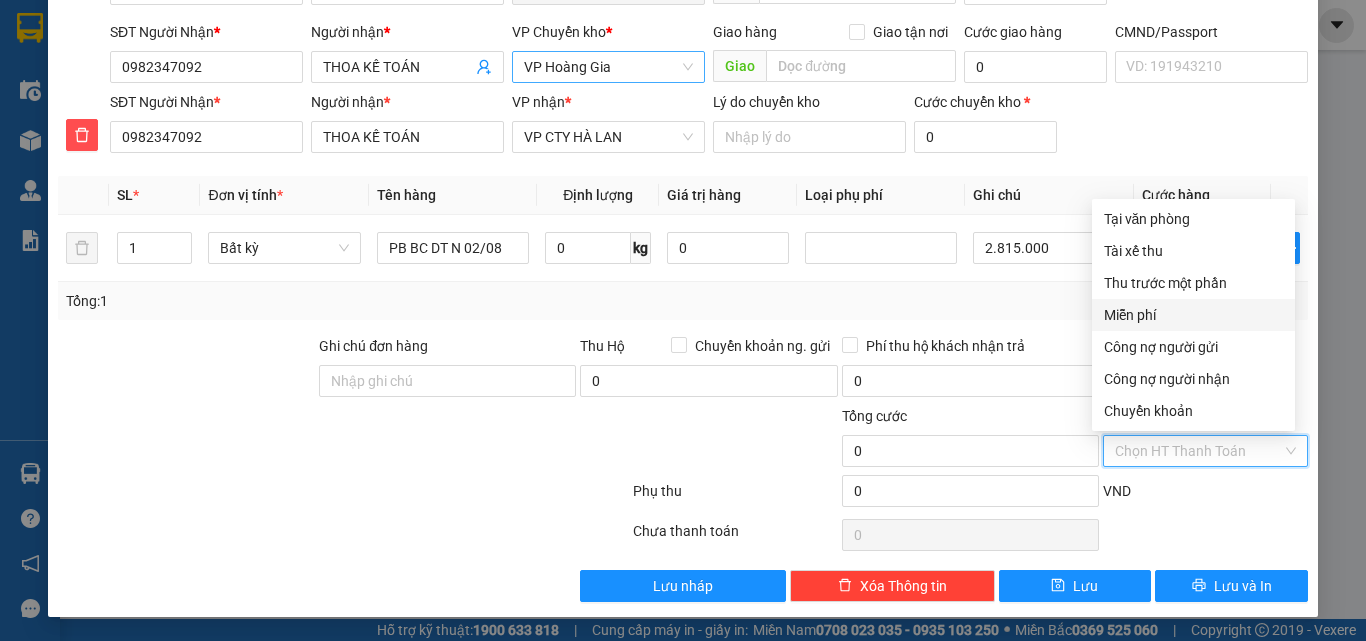 click on "Miễn phí" at bounding box center [1193, 315] 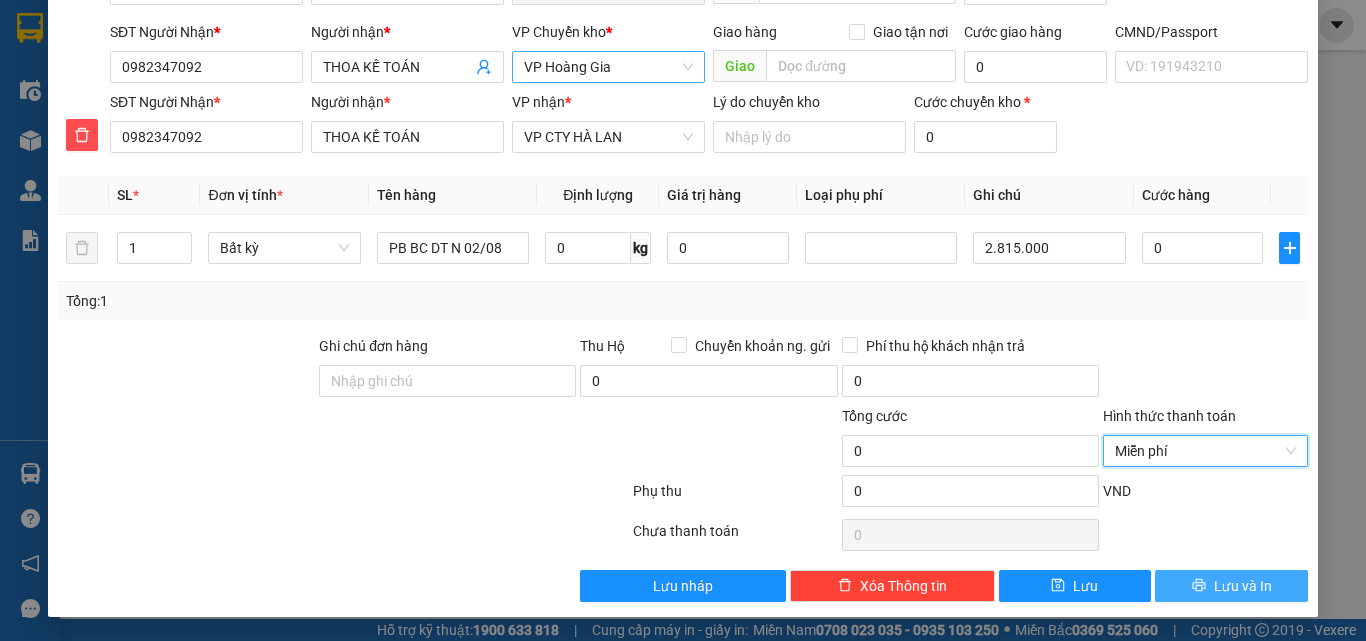 click on "Lưu và In" at bounding box center (1243, 586) 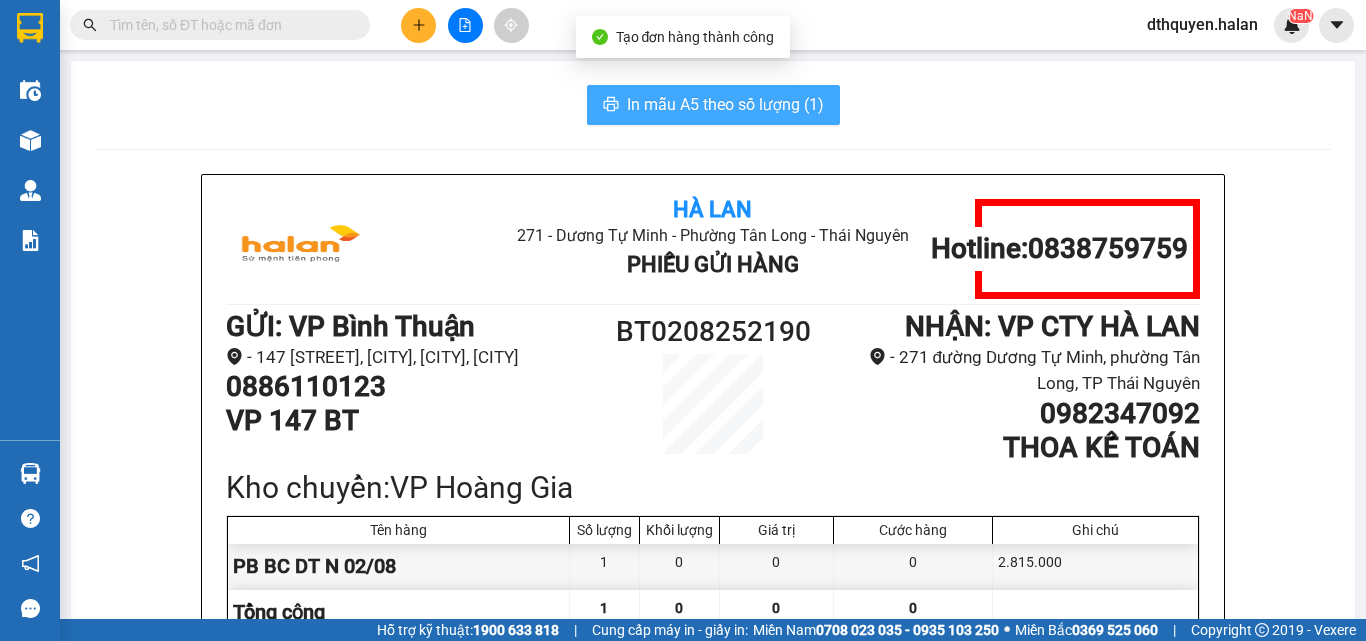 click on "In mẫu A5 theo số lượng
(1)" at bounding box center [713, 105] 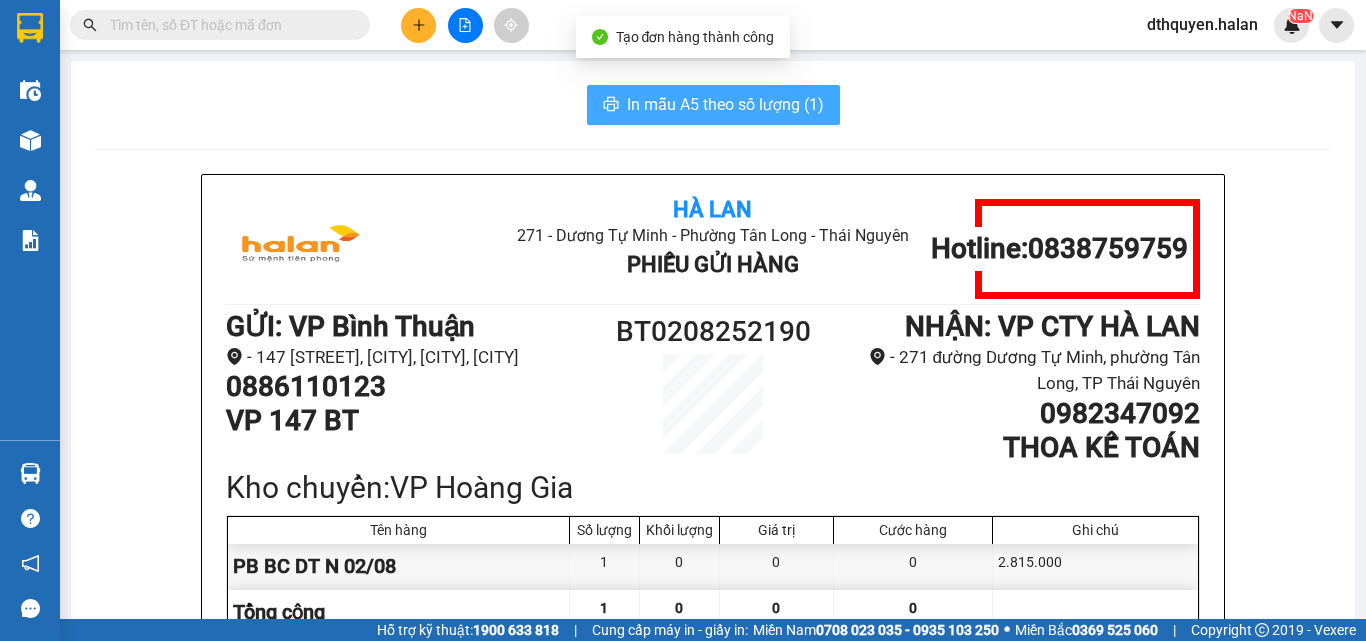scroll, scrollTop: 0, scrollLeft: 0, axis: both 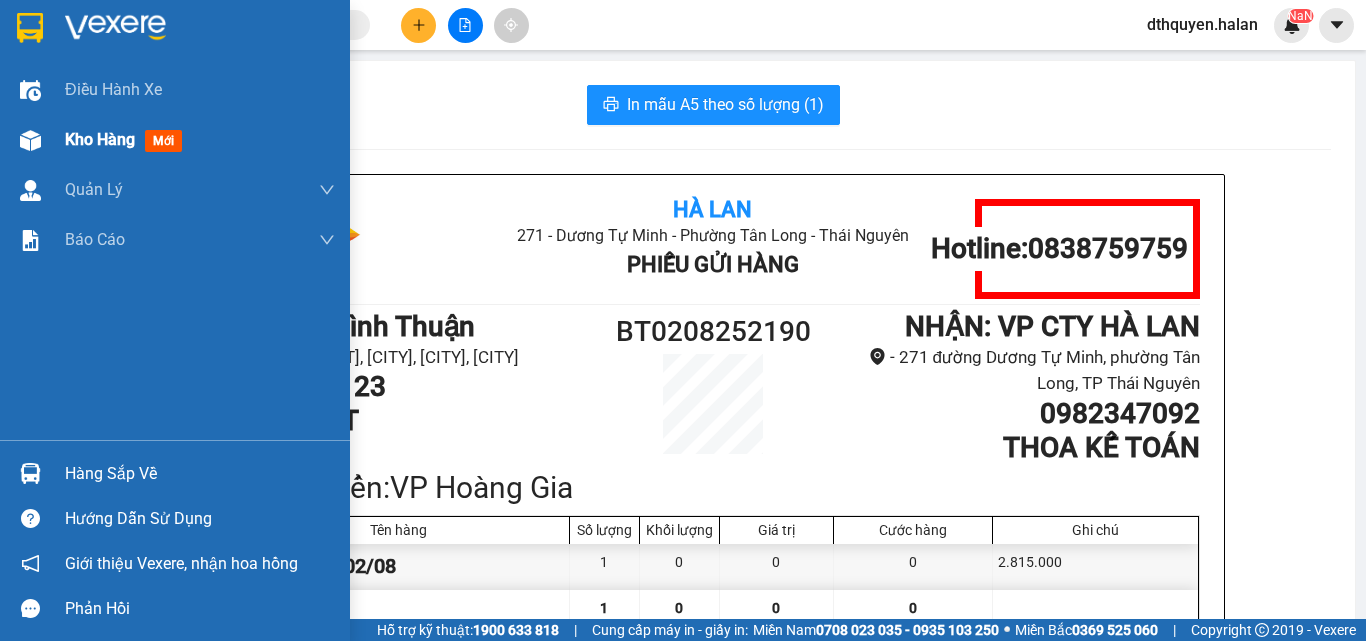 click on "Kho hàng" at bounding box center [100, 139] 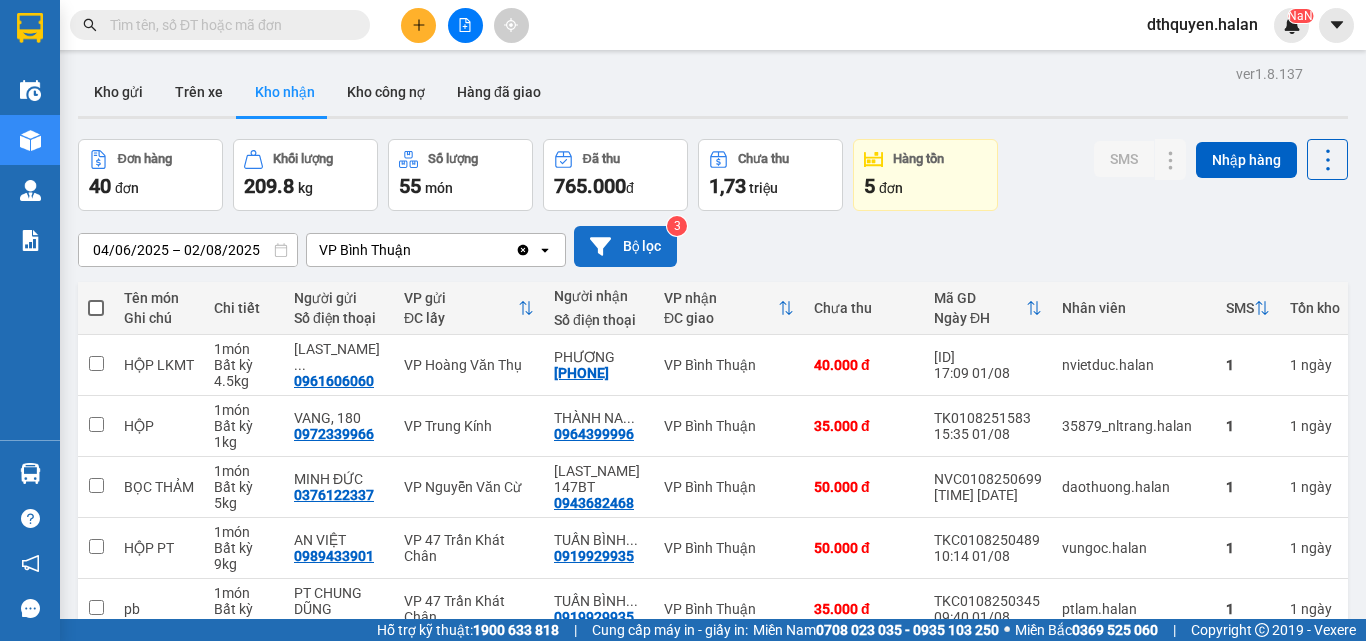 drag, startPoint x: 104, startPoint y: 77, endPoint x: 653, endPoint y: 253, distance: 576.5215 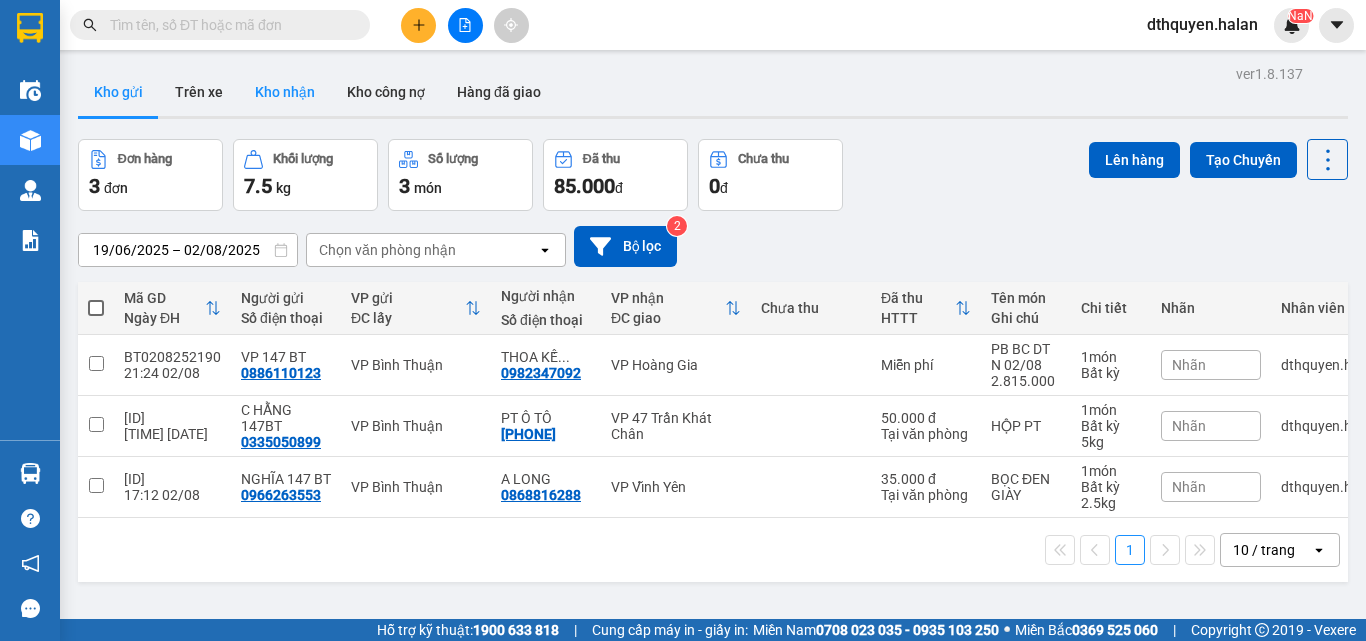click on "Kho nhận" at bounding box center (285, 92) 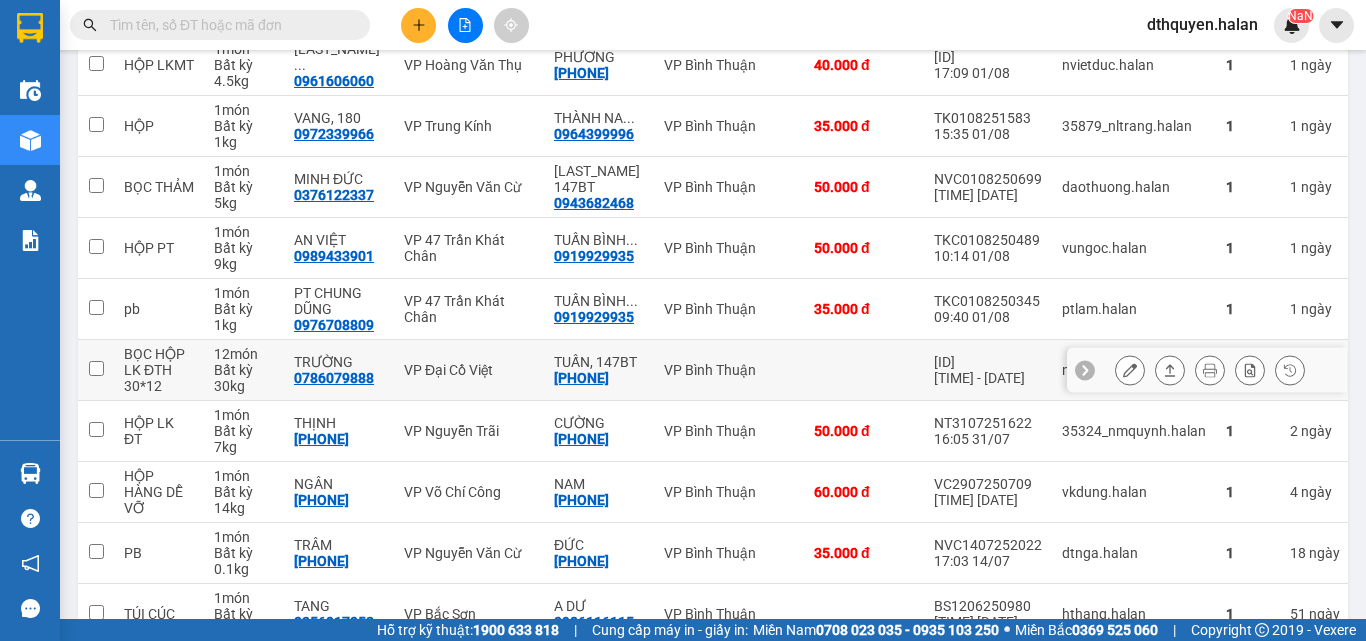 scroll, scrollTop: 416, scrollLeft: 0, axis: vertical 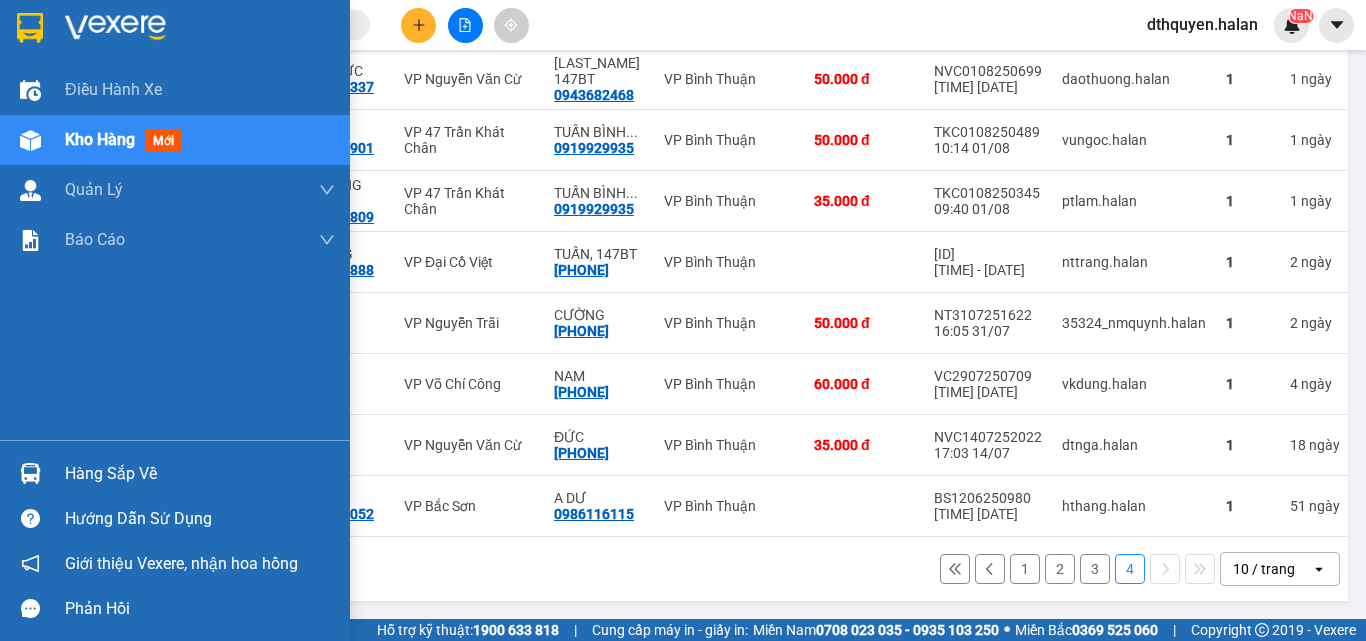 click on "Hàng sắp về" at bounding box center (200, 474) 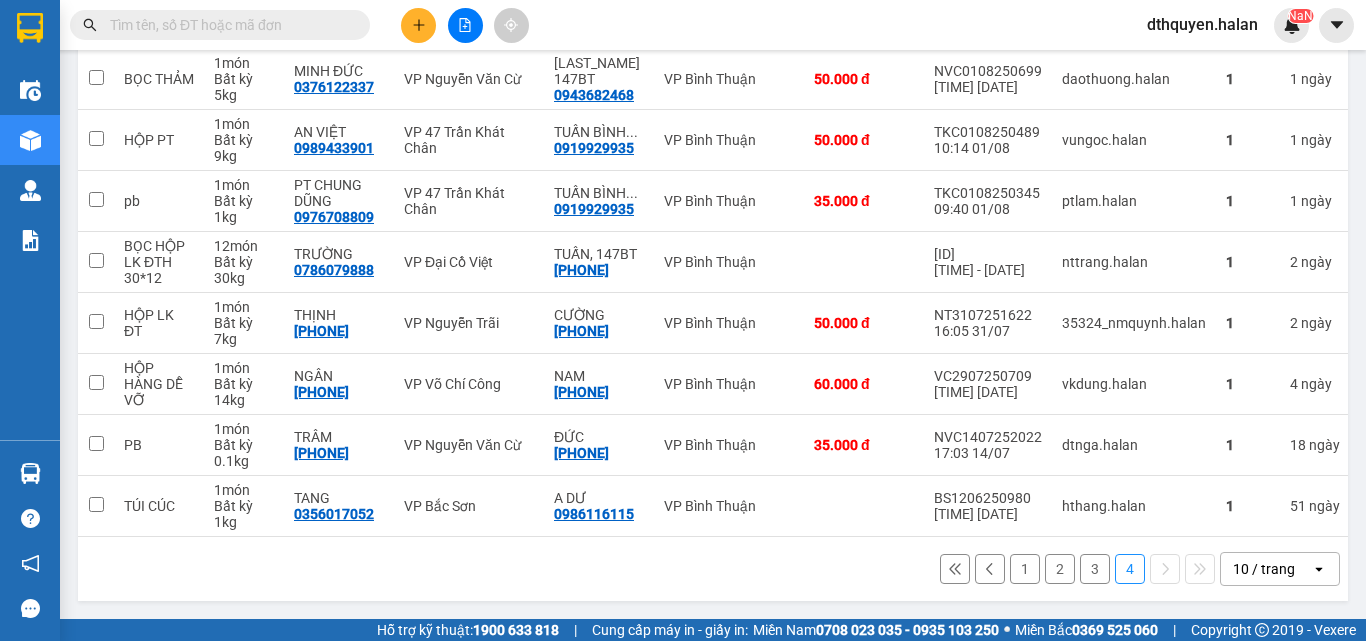 click on "DC0208251482 15:46 - 02/08 VP Nhận   20G-000.06 20:36 - 02/08 BỌC ĐEN QA SL:  1 50.000 50.000 [PHONE] [NAME] SỈ VP Đại Cồ Việt [PHONE] [NAME] VP Bình Thuận NVC0302250611 11:46 - 03/02 Đã giao   08:06 - 04/02 BỌC QA SL:  1 35.000 [PHONE] [NAME] VP Nguyễn Văn Cừ [PHONE] [NAME] VP Bình Thuận NVC2501250829 10:46 - 25/01 Đã giao   17:53 - 25/01 BỌC ĐEN QA SL:  1 50.000 [PHONE] [NAME] VP Nguyễn Văn Cừ [PHONE] [NAME] VP Bình Thuận NVC1010240981 11:54 - 10/10 Đã giao   08:20 - 11/10 BOC QA SL:  1 35.000 [PHONE] [NAME] VP Nguyễn Văn Cừ [PHONE] [NAME] VP Bình Thuận NVC0407241869 17:51 - 04/07 Đã giao   07:52 - 05/07 BỌC ĐEN SL:  1 35.000 [PHONE] [NAME] VP Nguyễn Văn Cừ [PHONE] [NAME] VP Bình Thuận Giao DĐ: TT YÊN SƠN MỚI - HUYỆ... Đã giao" at bounding box center (683, 320) 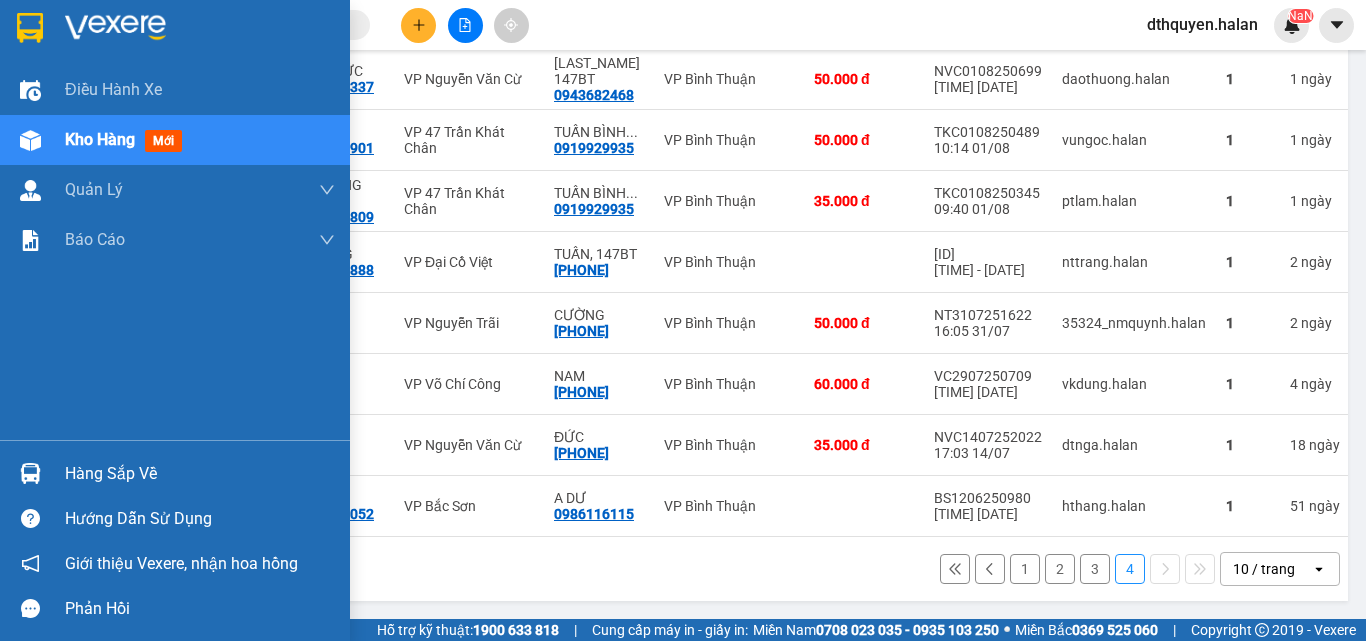 click on "Kho hàng" at bounding box center (100, 139) 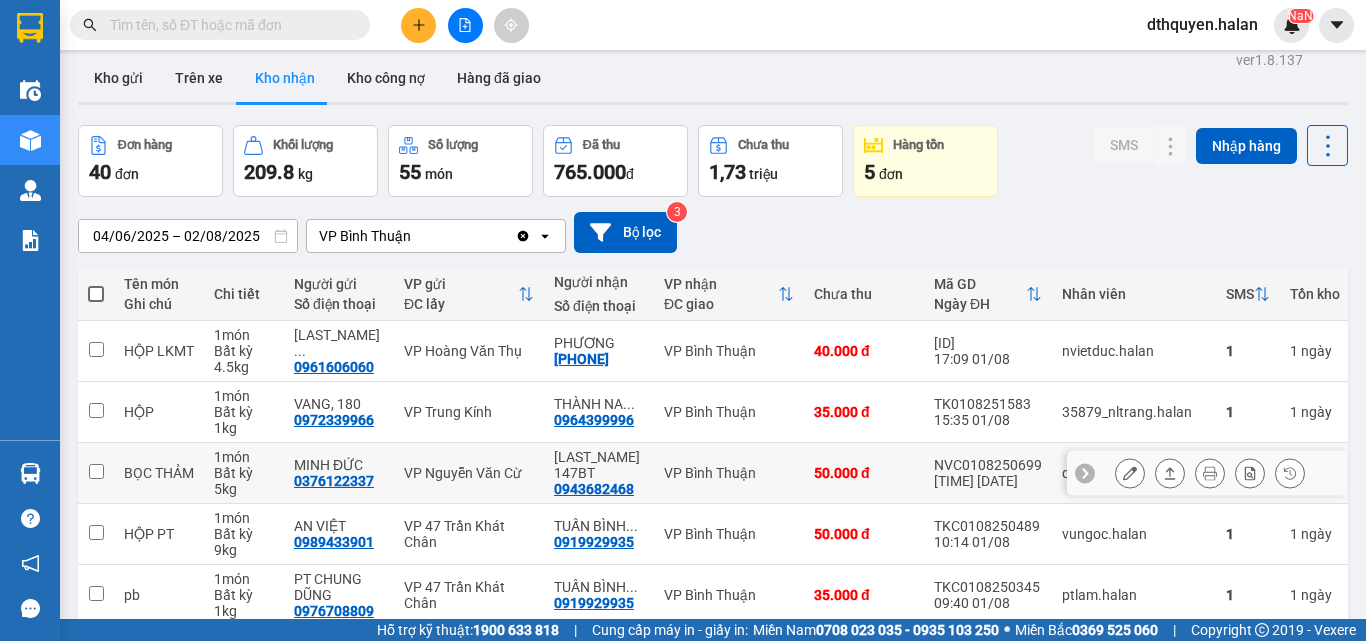 scroll, scrollTop: 0, scrollLeft: 0, axis: both 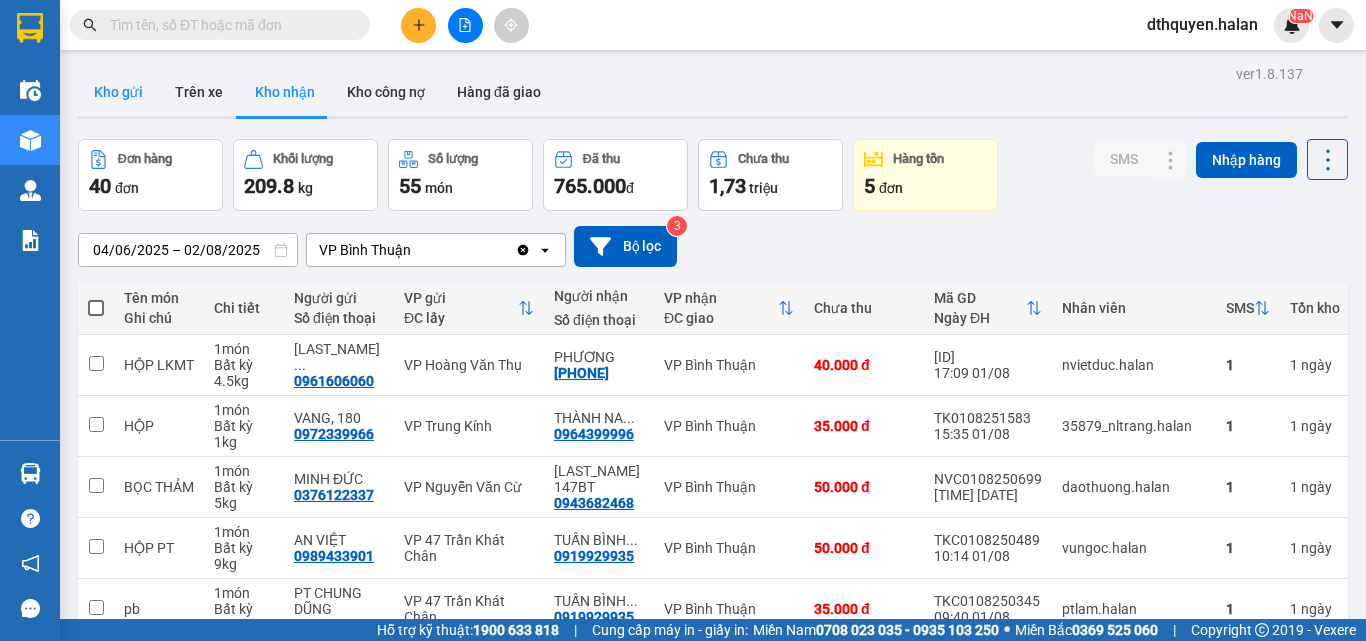 click on "Kho gửi" at bounding box center (118, 92) 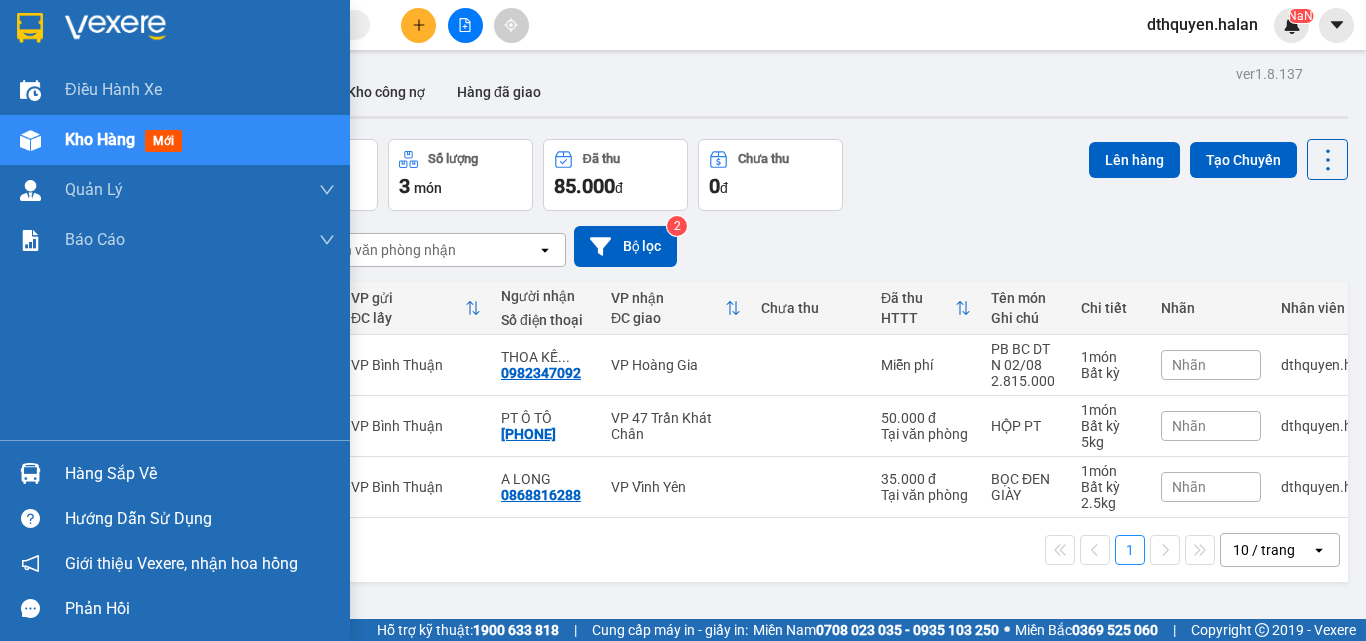 click on "Hàng sắp về" at bounding box center (175, 473) 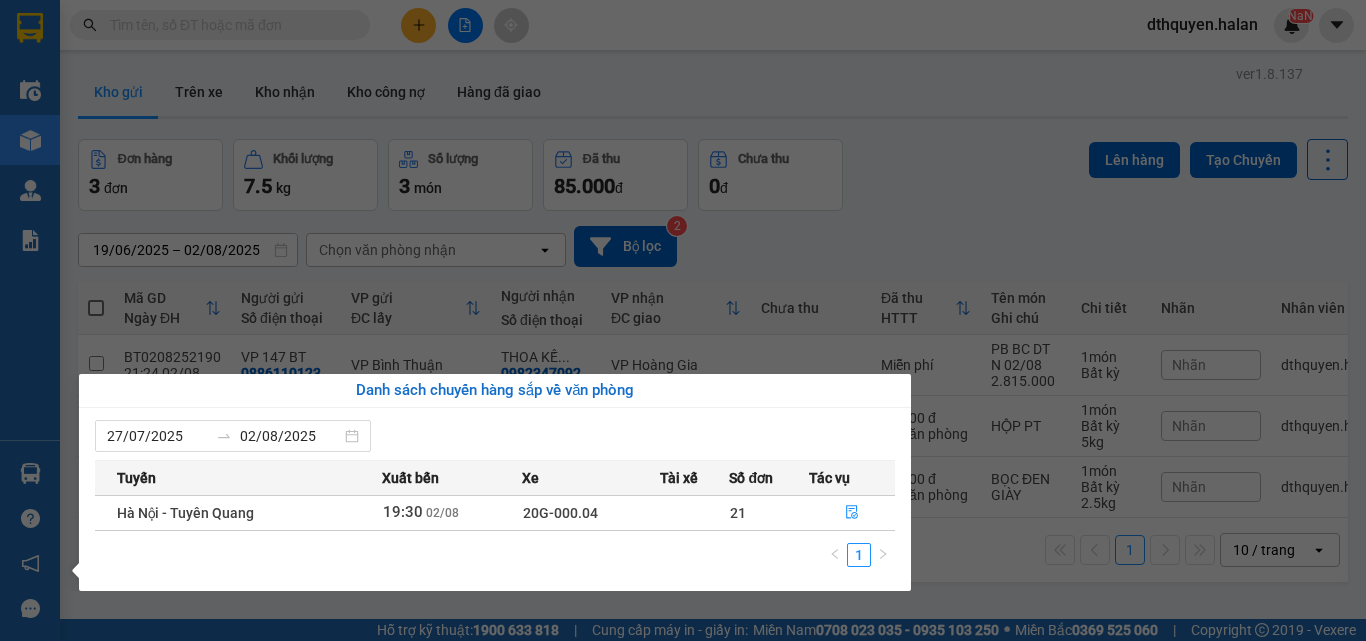 drag, startPoint x: 945, startPoint y: 560, endPoint x: 945, endPoint y: 545, distance: 15 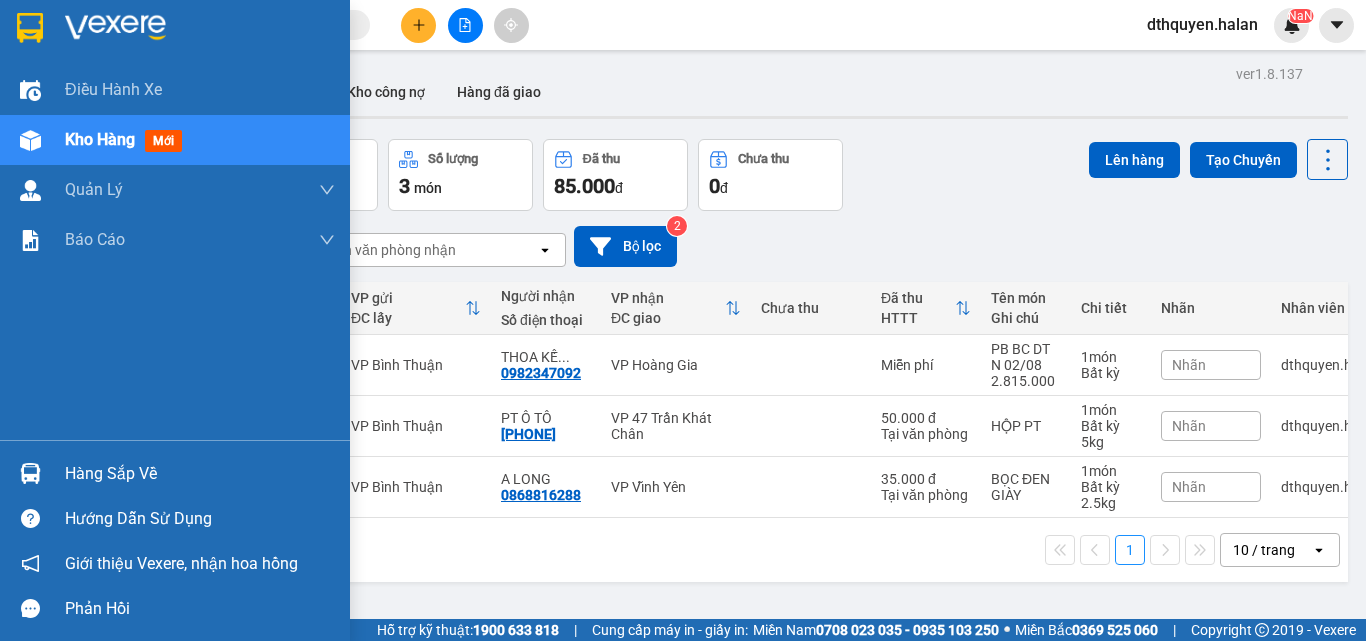 click on "Hàng sắp về" at bounding box center (200, 474) 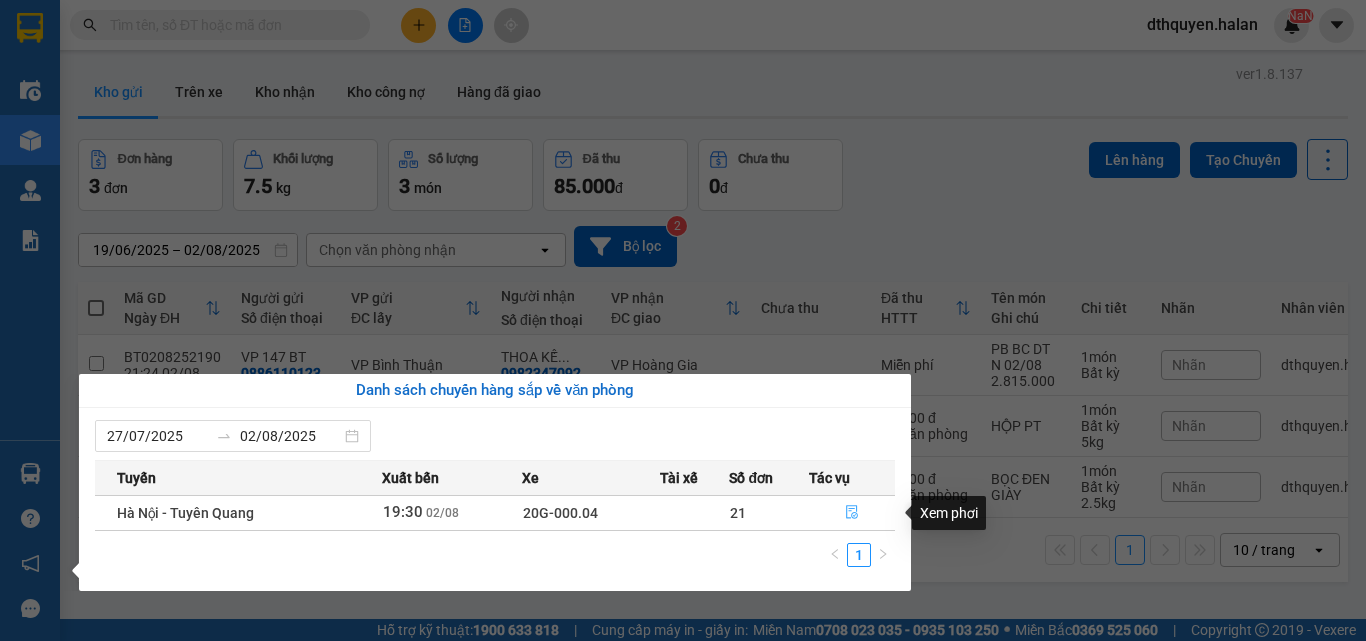click 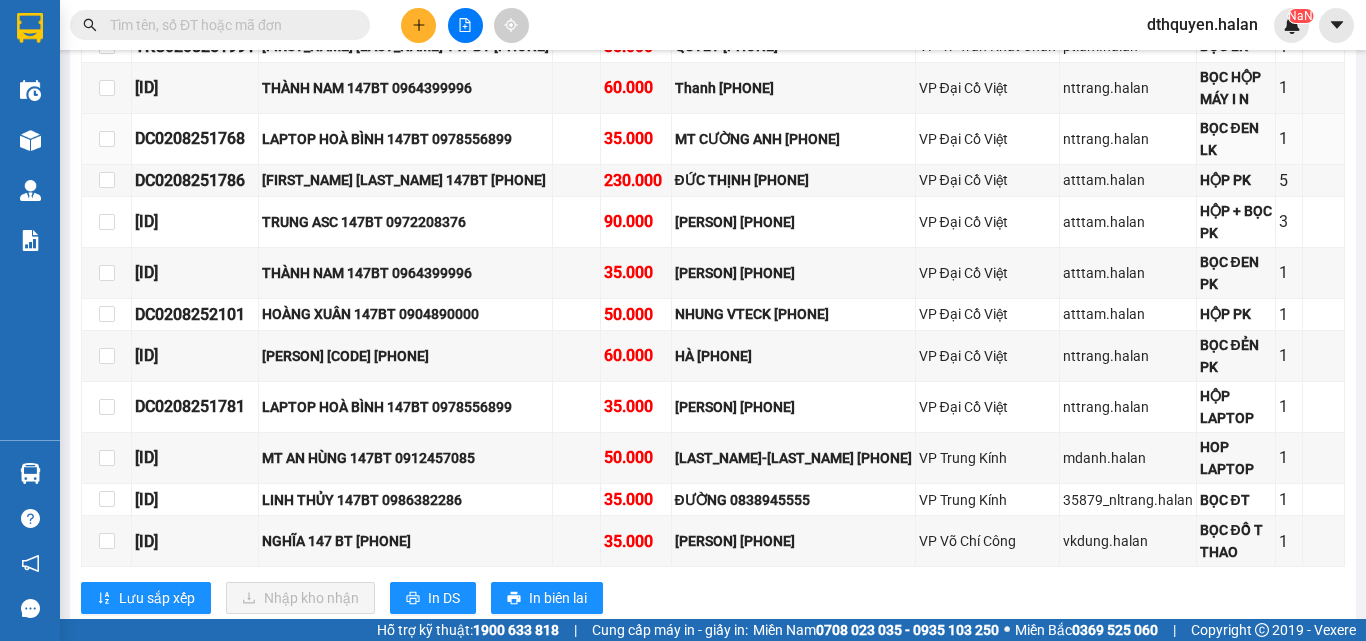 scroll, scrollTop: 2400, scrollLeft: 0, axis: vertical 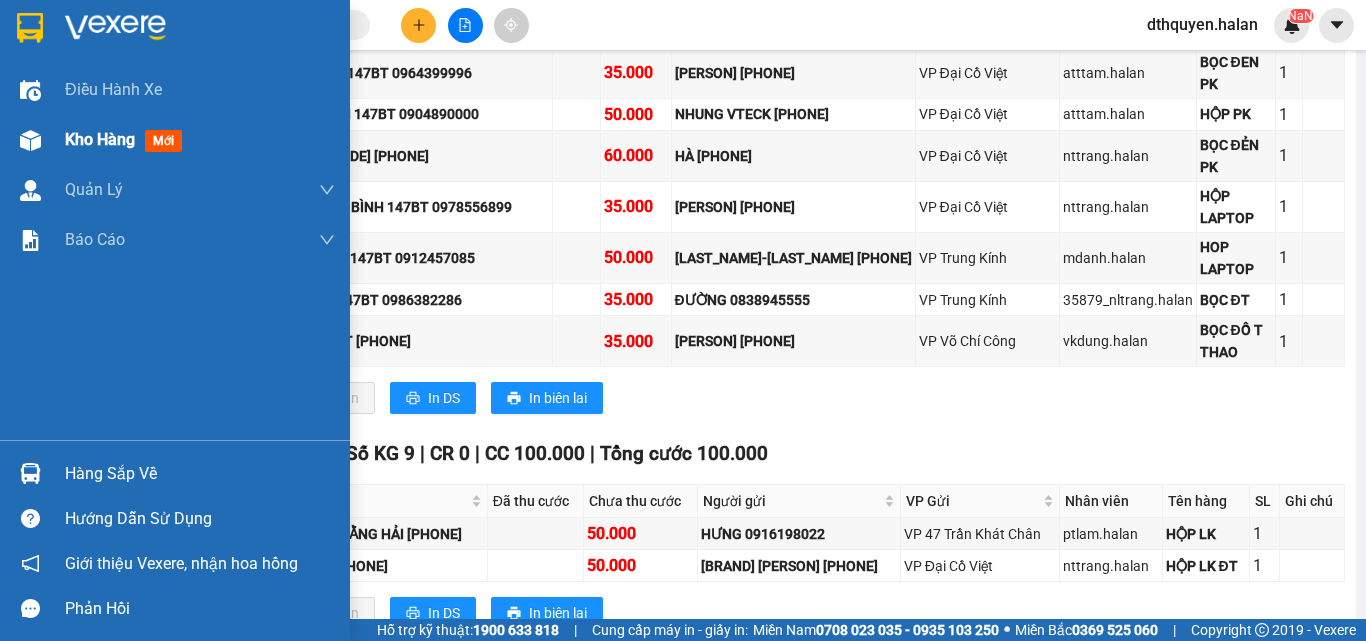 click on "Kho hàng" at bounding box center (100, 139) 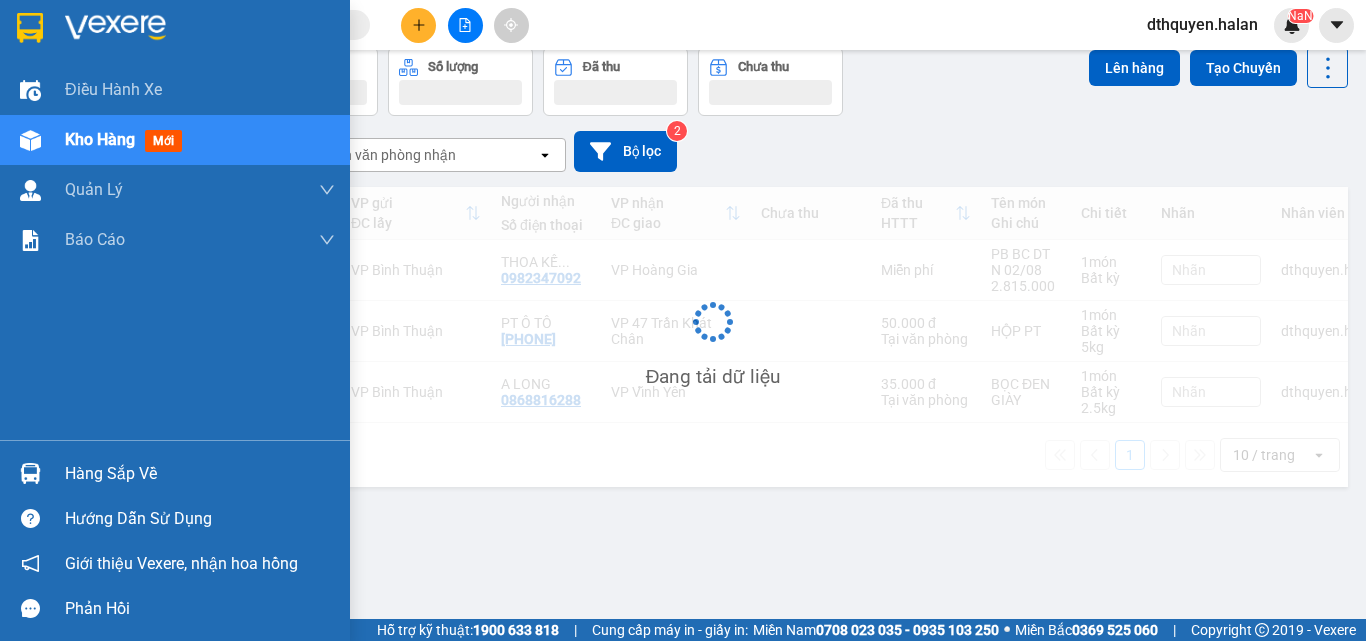 scroll, scrollTop: 92, scrollLeft: 0, axis: vertical 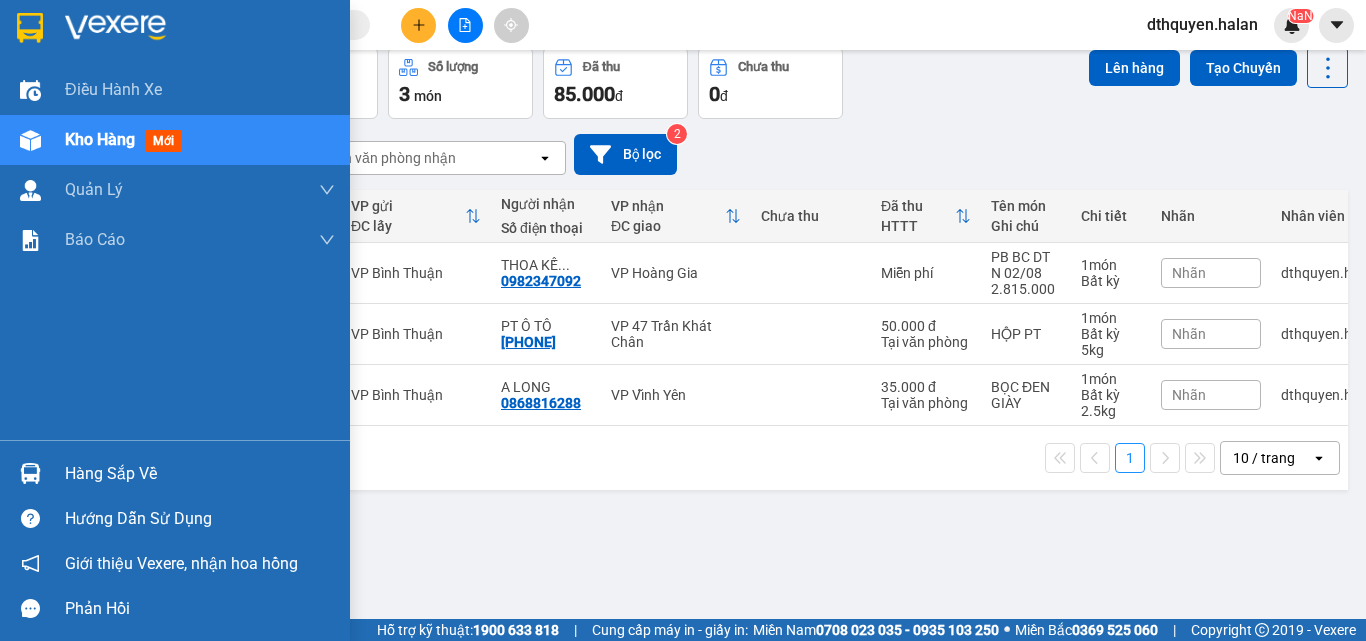 click on "Hàng sắp về" at bounding box center (200, 474) 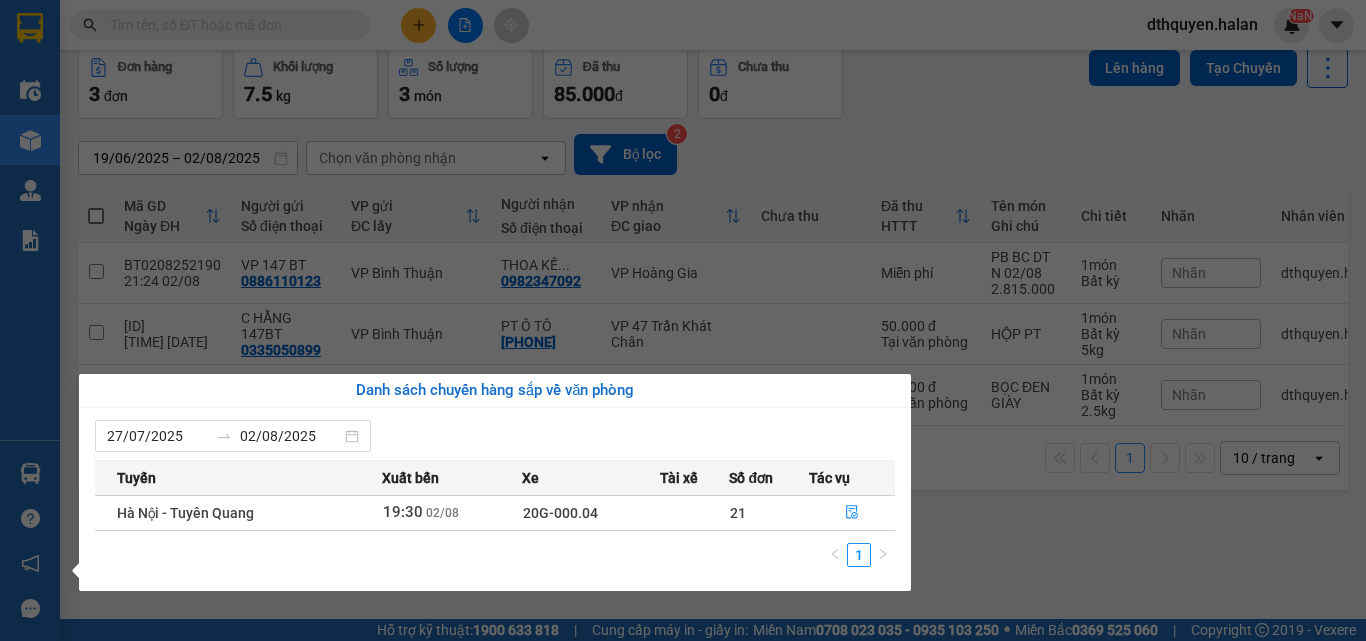 click on "DC0208251482 15:46 - 02/08 VP Nhận   20G-000.06 20:36 - 02/08 BỌC ĐEN QA SL:  1 50.000 50.000 [PHONE] [NAME] SỈ VP Đại Cồ Việt [PHONE] [NAME] VP Bình Thuận NVC0302250611 11:46 - 03/02 Đã giao   08:06 - 04/02 BỌC QA SL:  1 35.000 [PHONE] [NAME] VP Nguyễn Văn Cừ [PHONE] [NAME] VP Bình Thuận NVC2501250829 10:46 - 25/01 Đã giao   17:53 - 25/01 BỌC ĐEN QA SL:  1 50.000 [PHONE] [NAME] VP Nguyễn Văn Cừ [PHONE] [NAME] VP Bình Thuận NVC1010240981 11:54 - 10/10 Đã giao   08:20 - 11/10 BOC QA SL:  1 35.000 [PHONE] [NAME] VP Nguyễn Văn Cừ [PHONE] [NAME] VP Bình Thuận NVC0407241869 17:51 - 04/07 Đã giao   07:52 - 05/07 BỌC ĐEN SL:  1 35.000 [PHONE] [NAME] VP Nguyễn Văn Cừ [PHONE] [NAME] VP Bình Thuận Giao DĐ: TT YÊN SƠN MỚI - HUYỆ... Đã giao" at bounding box center [683, 320] 